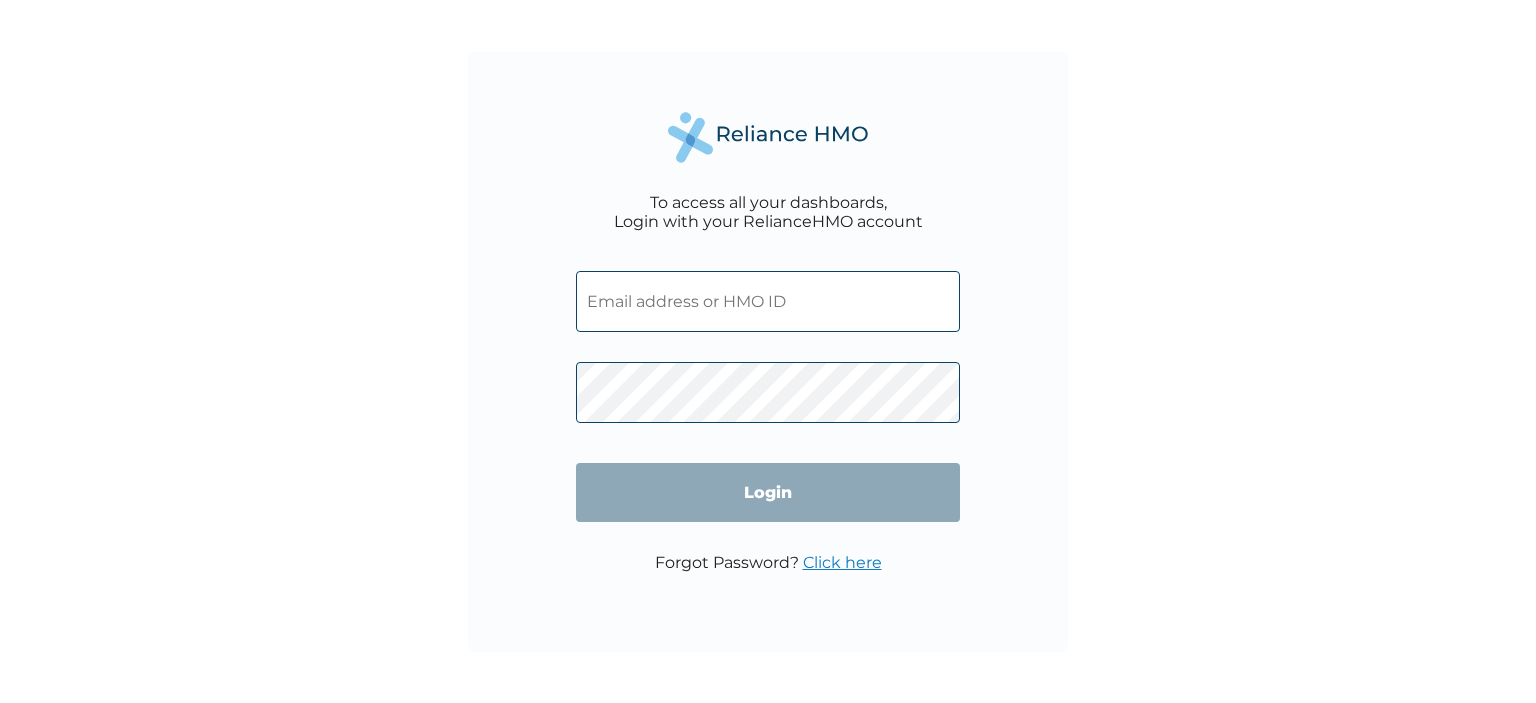 scroll, scrollTop: 0, scrollLeft: 0, axis: both 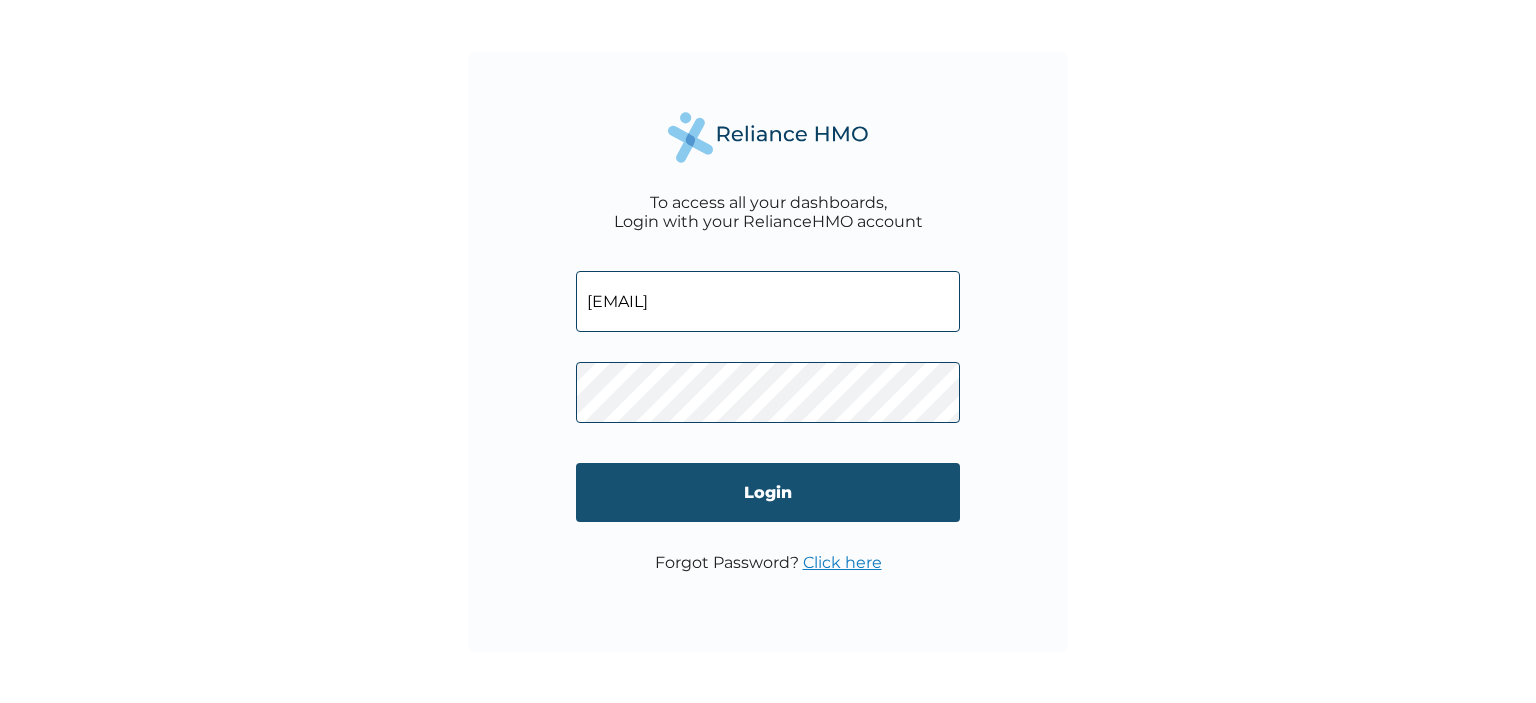 click on "Login" at bounding box center [768, 492] 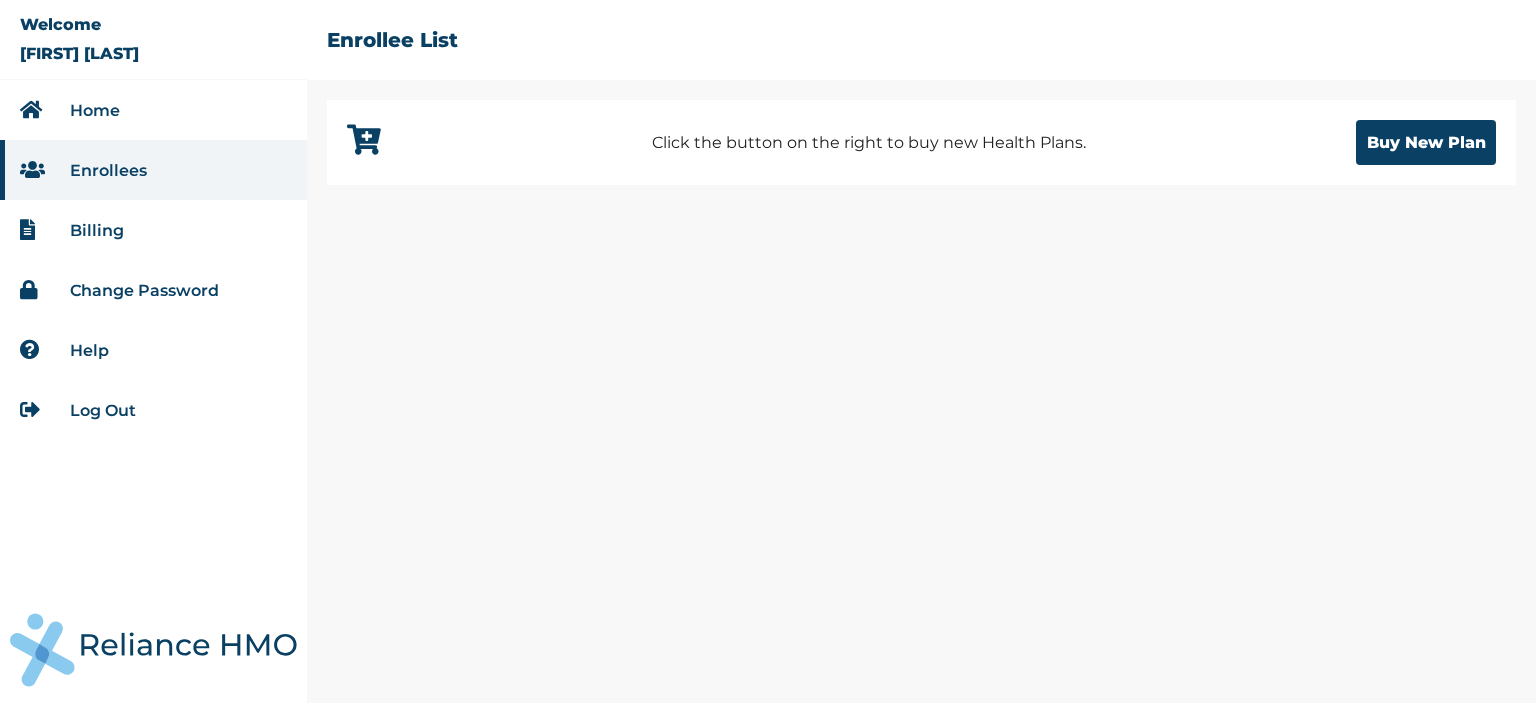 scroll, scrollTop: 0, scrollLeft: 0, axis: both 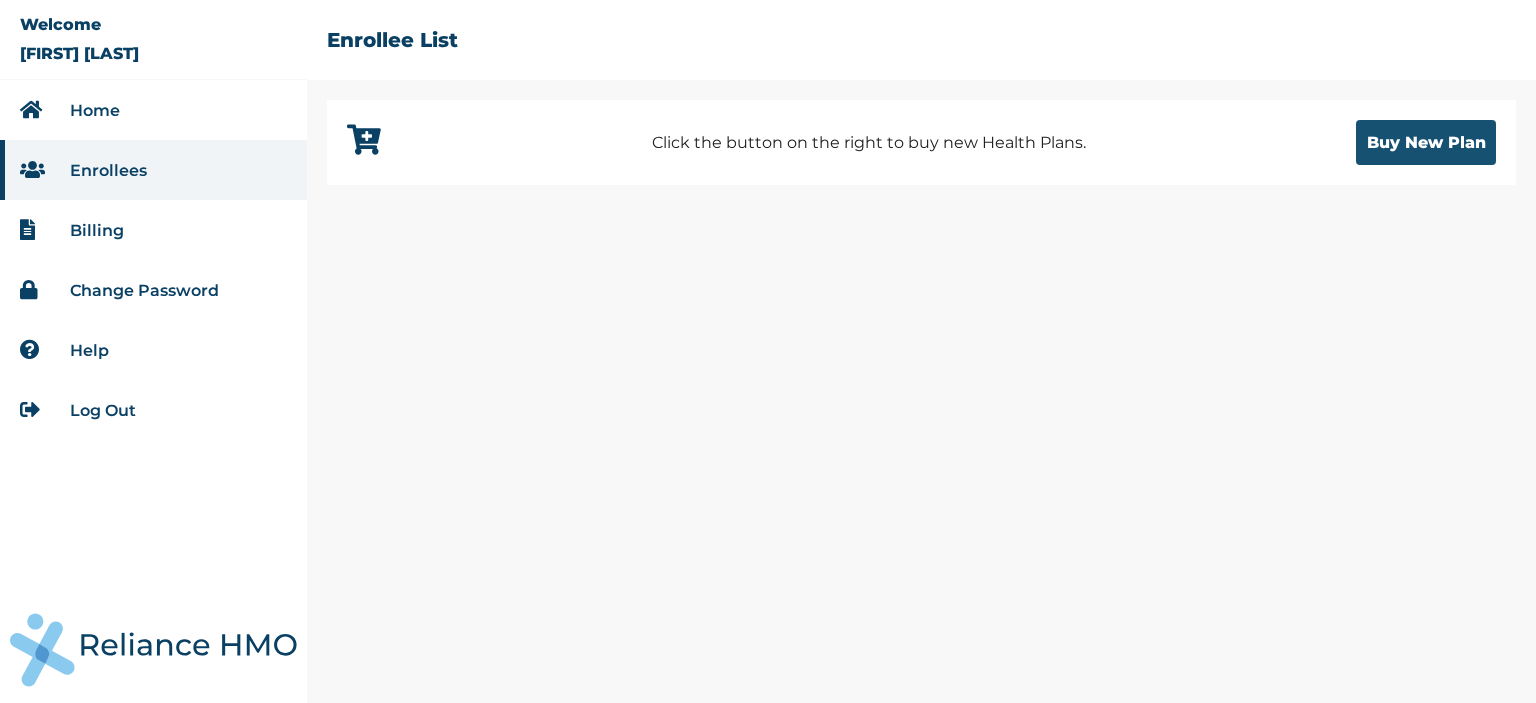 click on "Buy New Plan" at bounding box center (1426, 142) 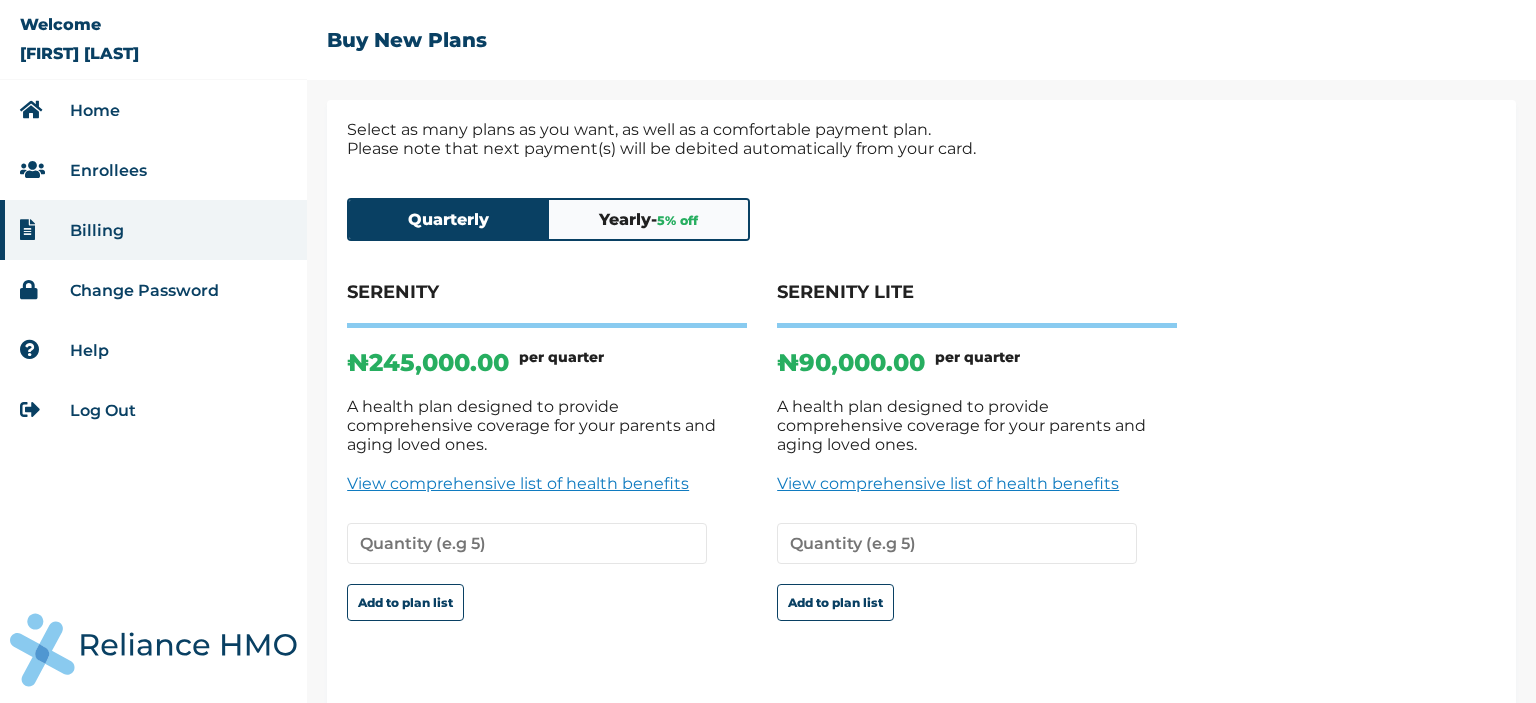 scroll, scrollTop: 34, scrollLeft: 0, axis: vertical 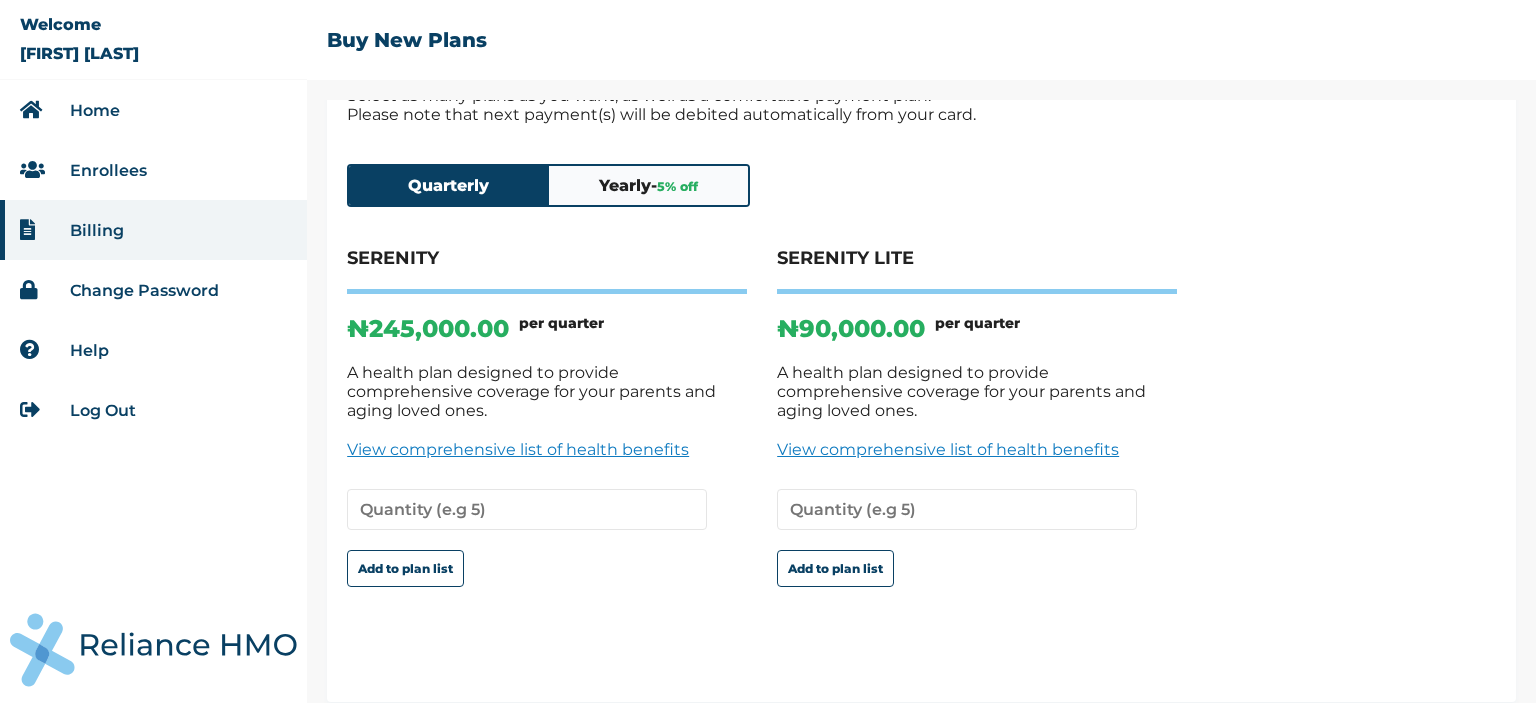 click on "View comprehensive list of health benefits" at bounding box center [977, 449] 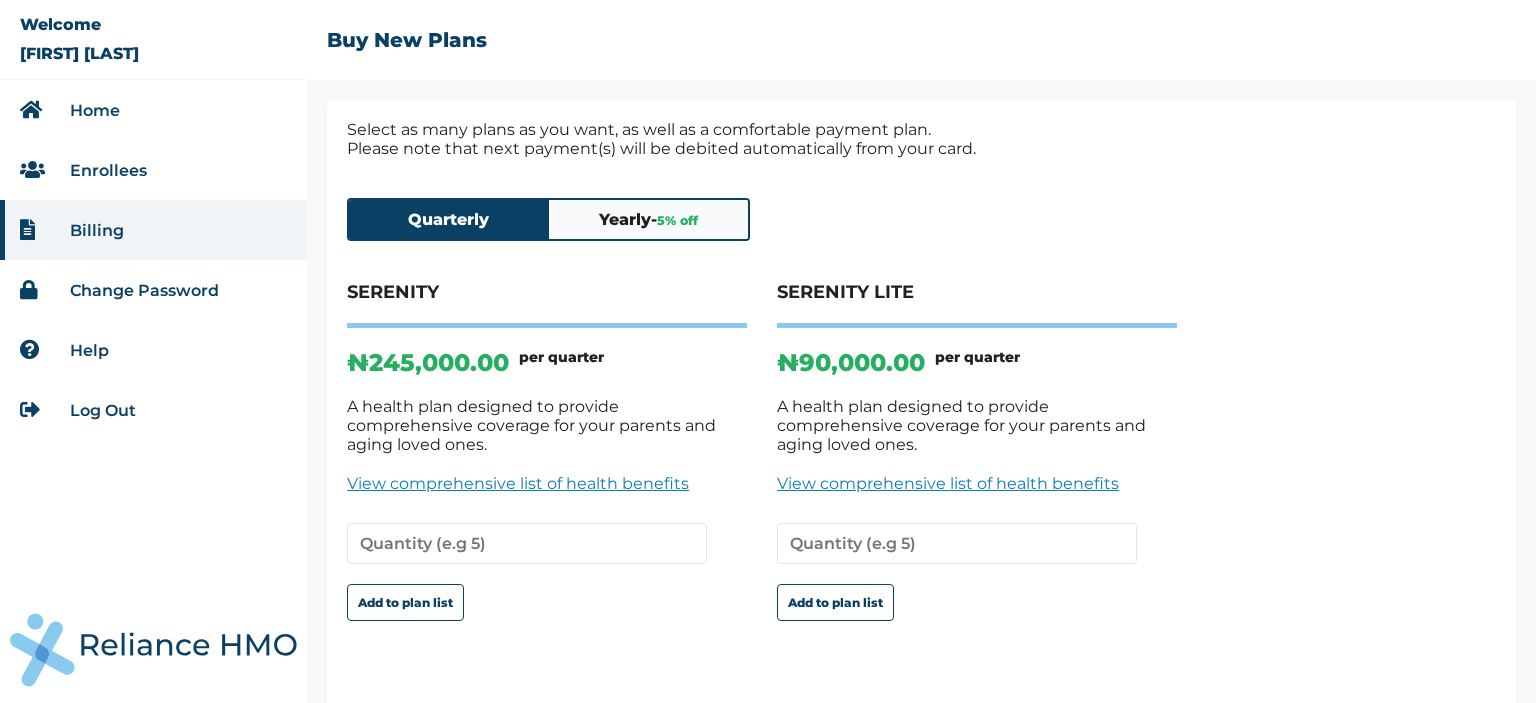 scroll, scrollTop: 0, scrollLeft: 0, axis: both 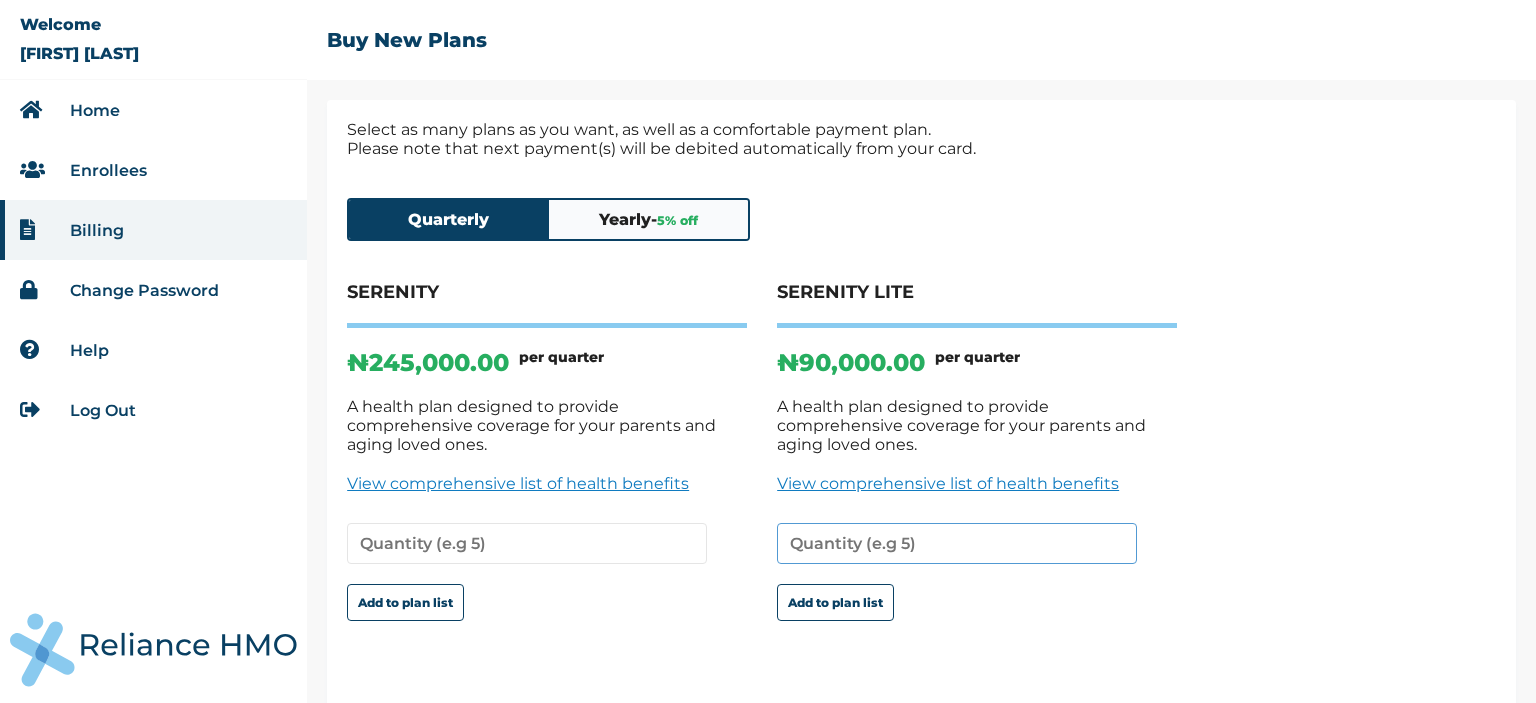 click at bounding box center (957, 543) 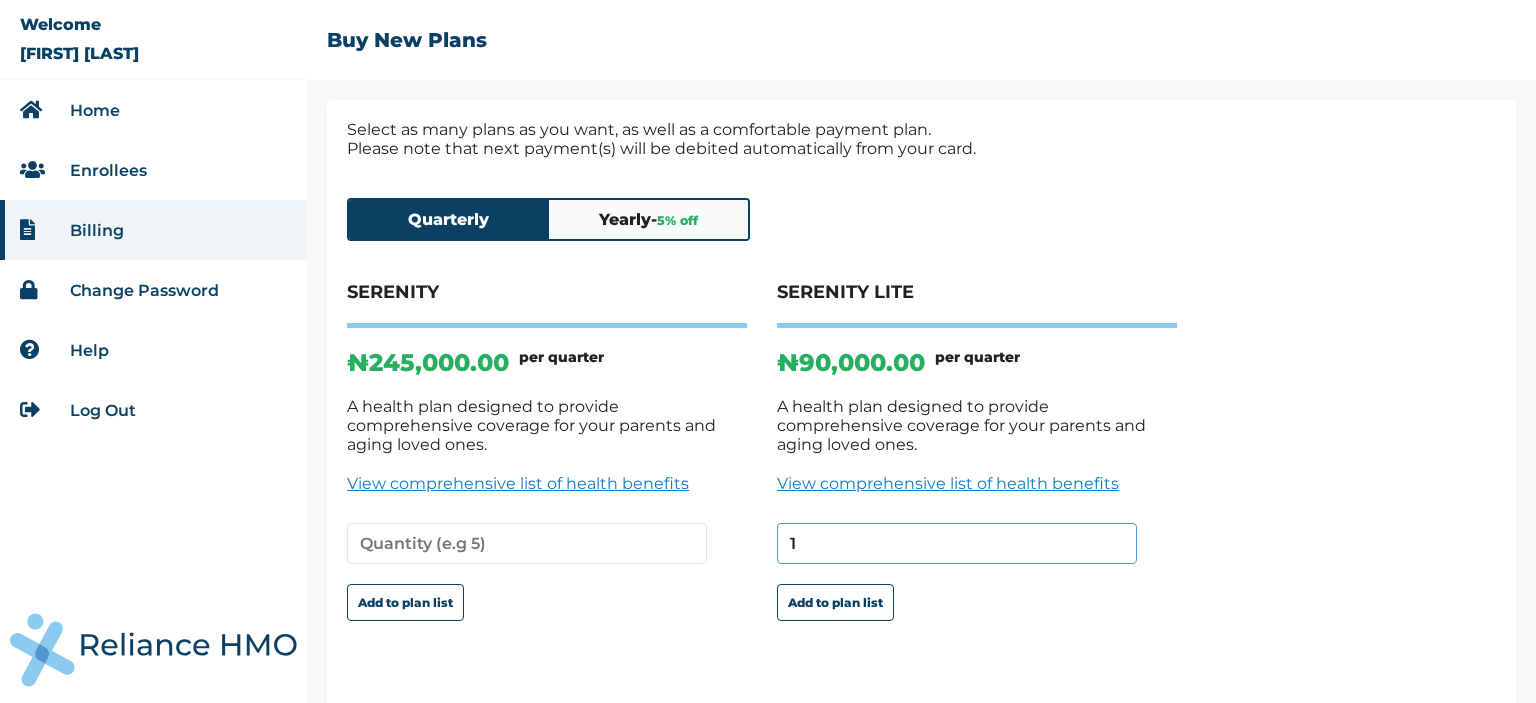 type on "1" 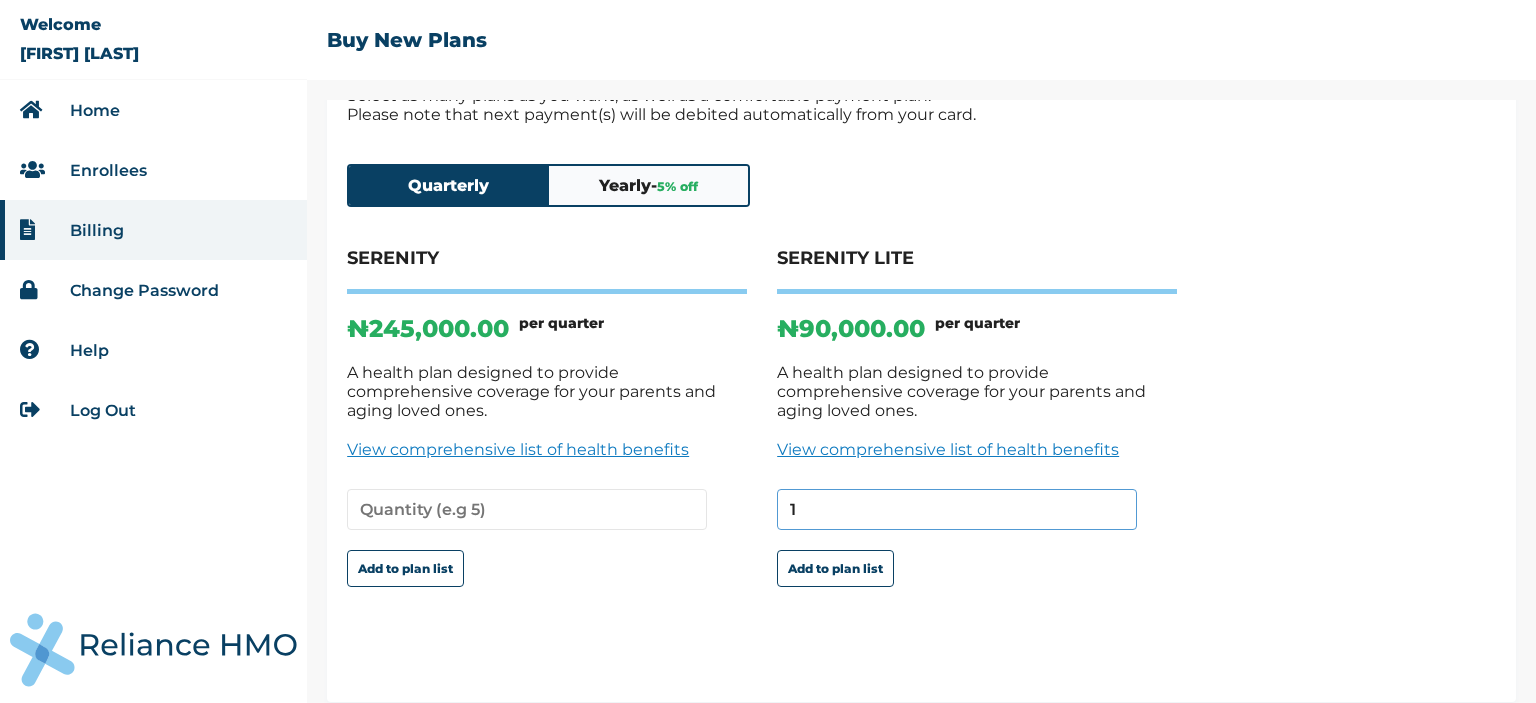 scroll, scrollTop: 0, scrollLeft: 0, axis: both 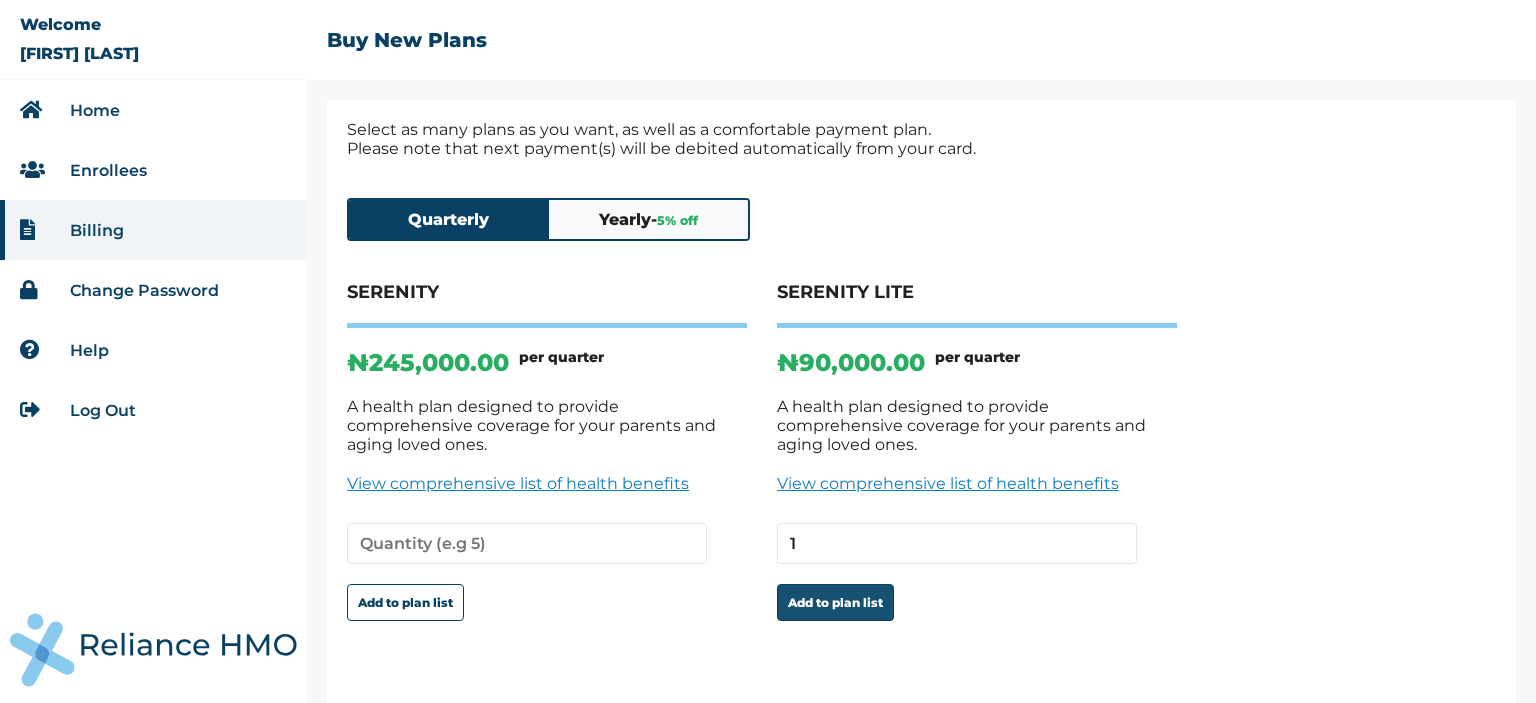click on "Add to plan list" at bounding box center [835, 602] 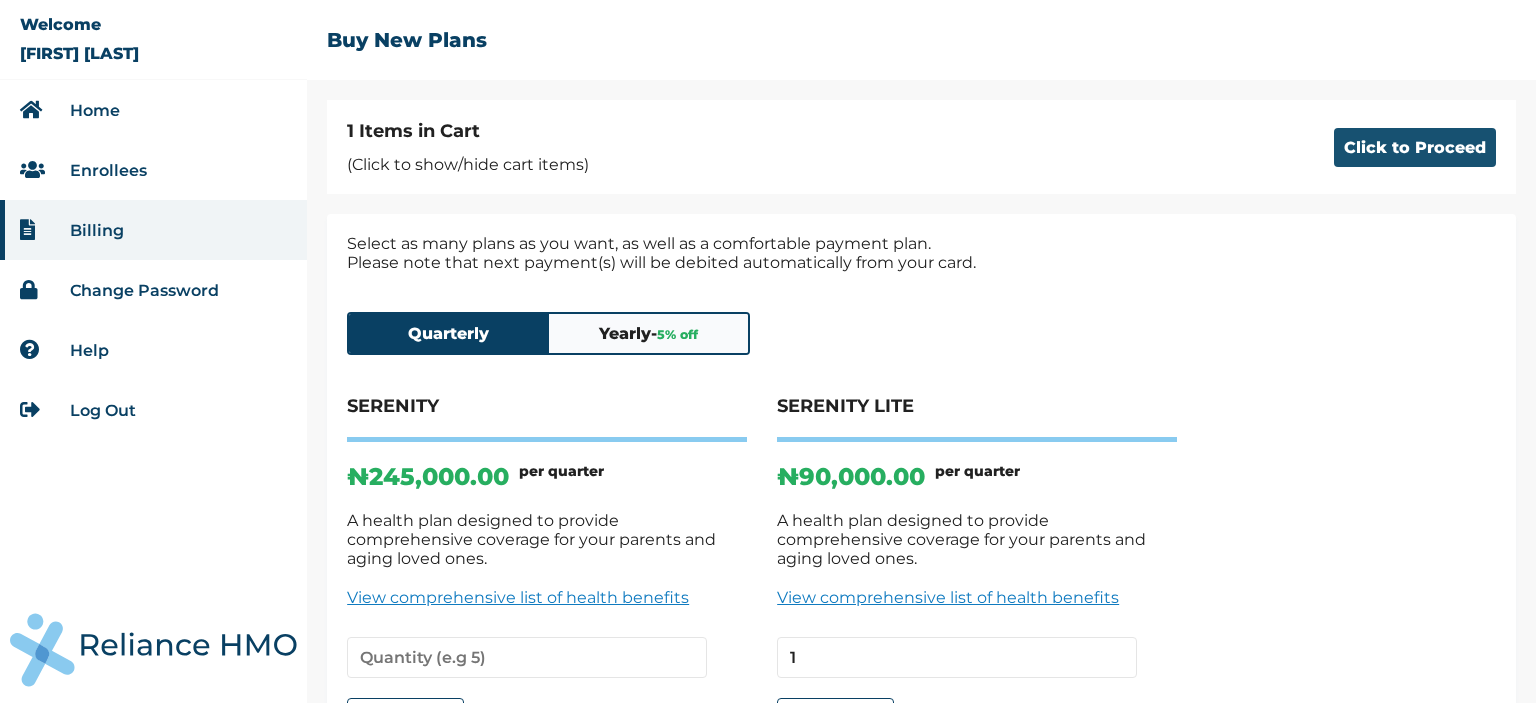 click on "Click to Proceed" at bounding box center (1415, 147) 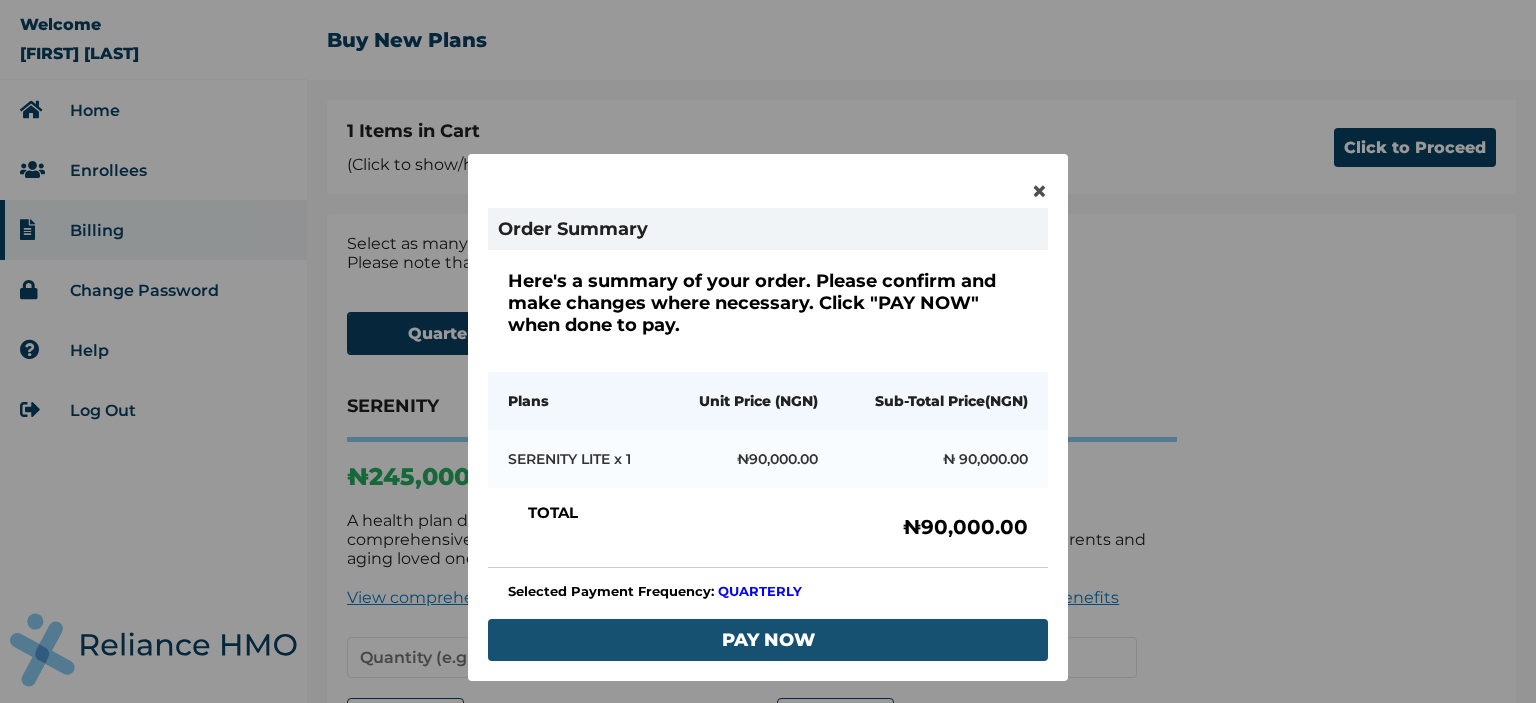 click on "PAY NOW" at bounding box center (768, 640) 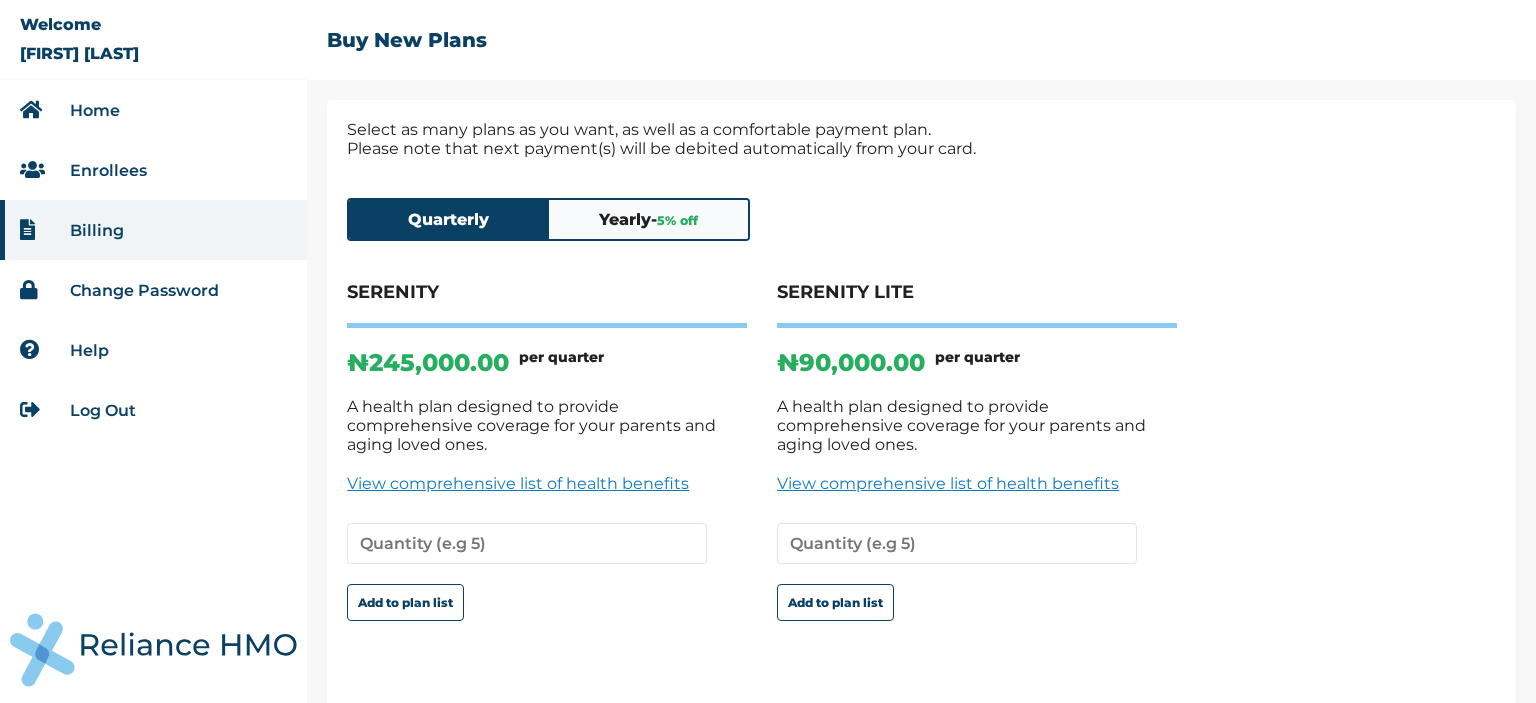 scroll, scrollTop: 0, scrollLeft: 0, axis: both 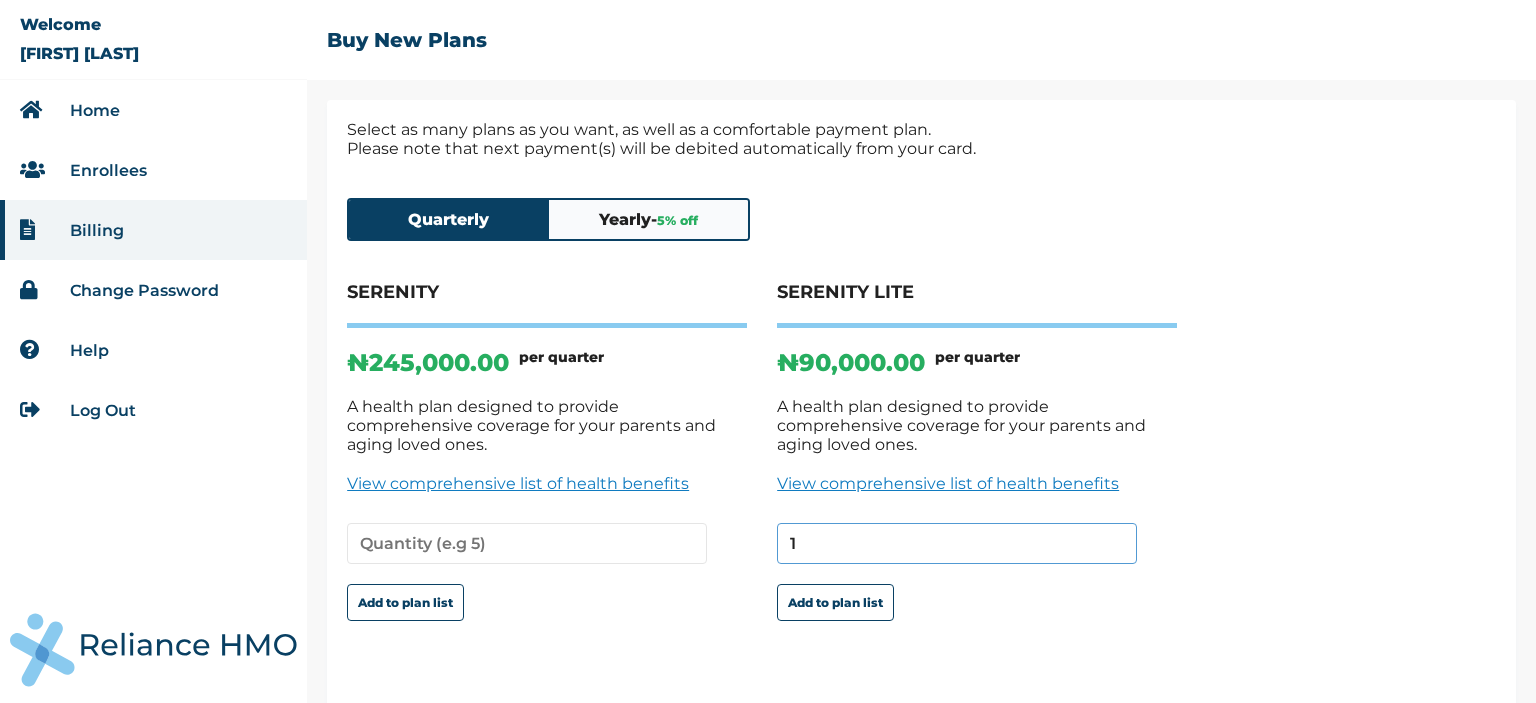 type on "1" 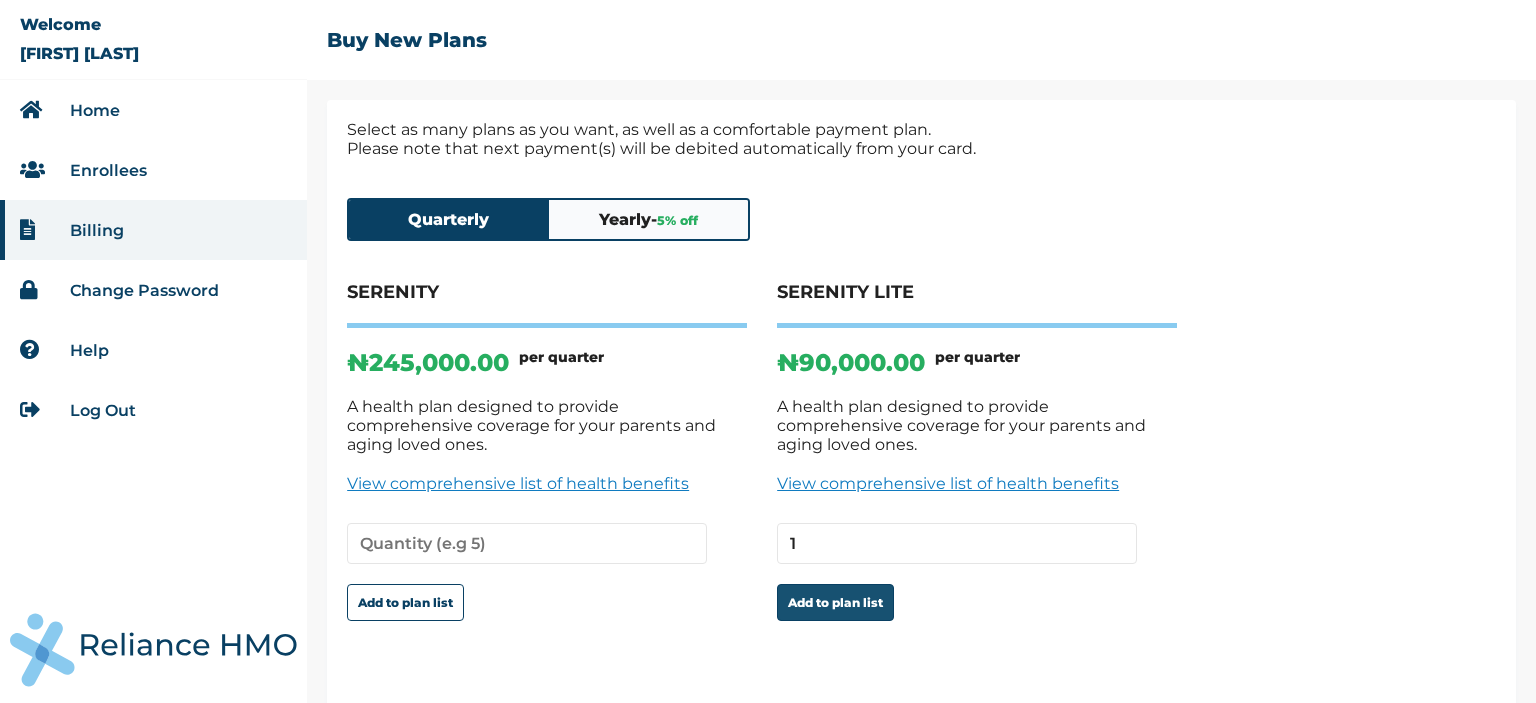 click on "Add to plan list" at bounding box center (835, 602) 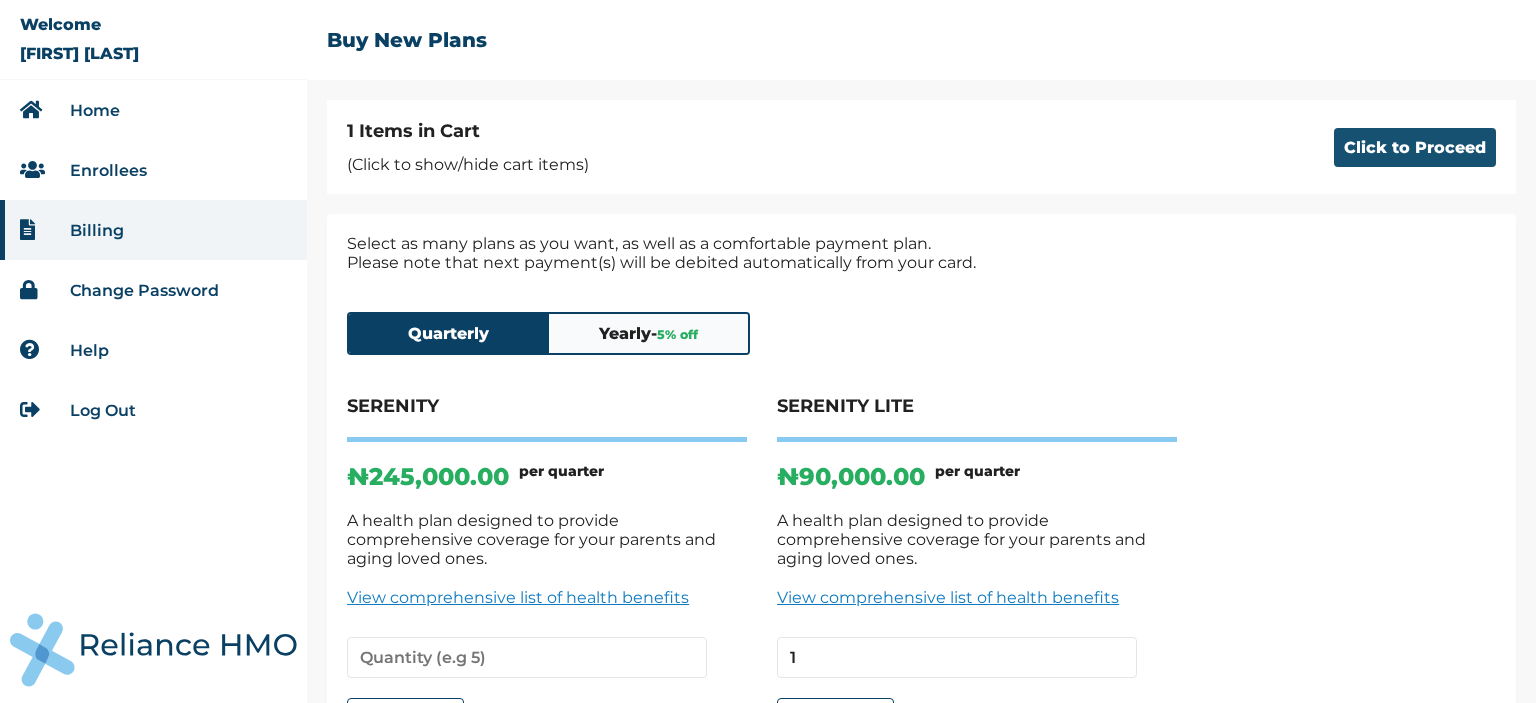 click on "Click to Proceed" at bounding box center [1415, 147] 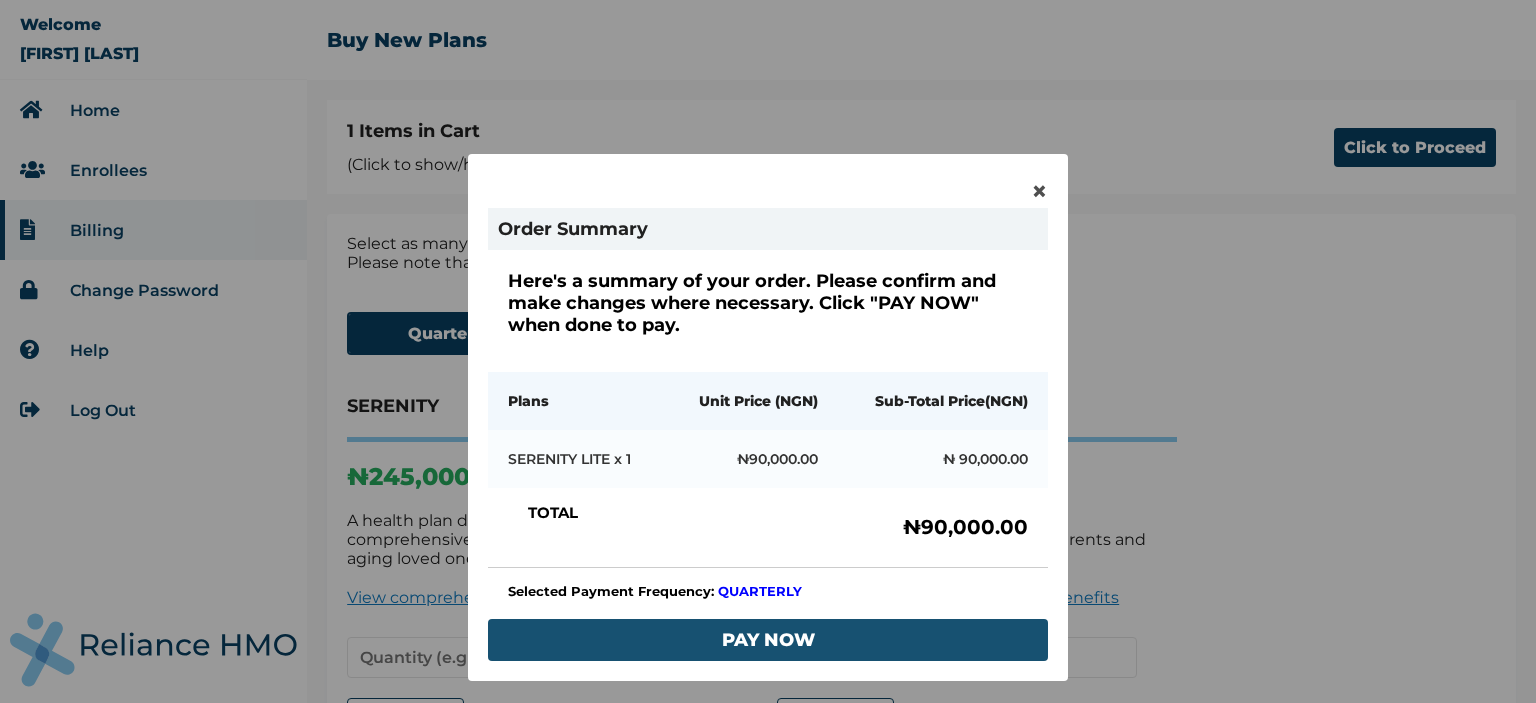 click on "PAY NOW" at bounding box center [768, 640] 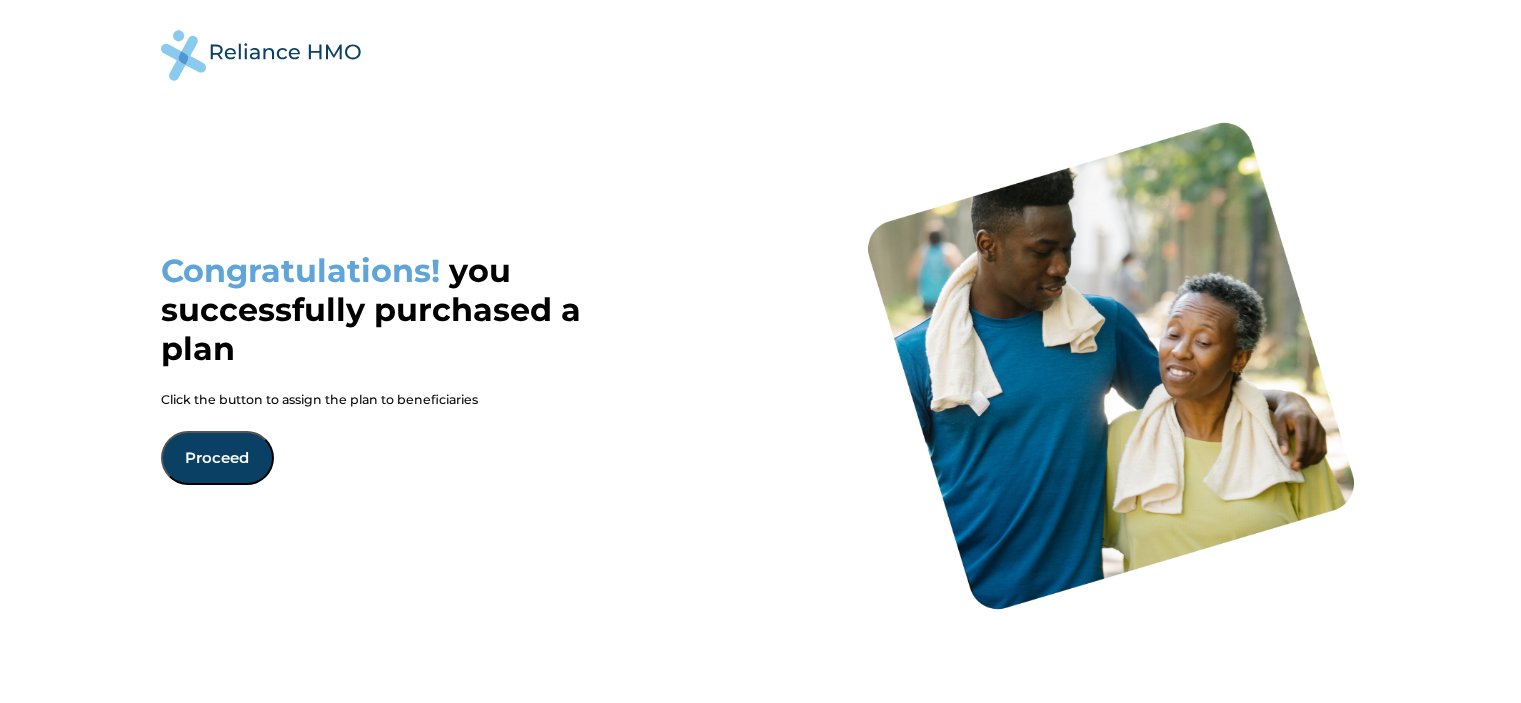 scroll, scrollTop: 0, scrollLeft: 0, axis: both 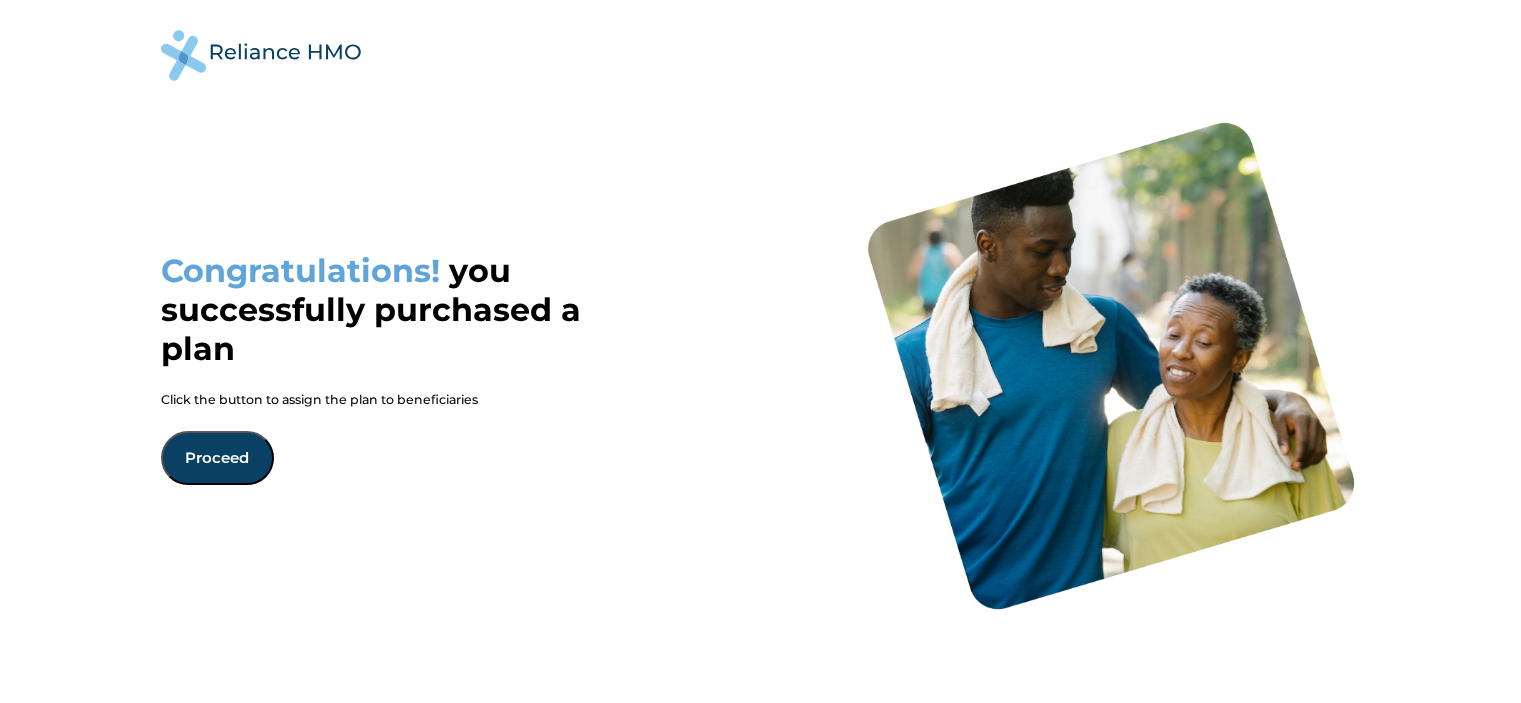 click on "Proceed" at bounding box center (217, 458) 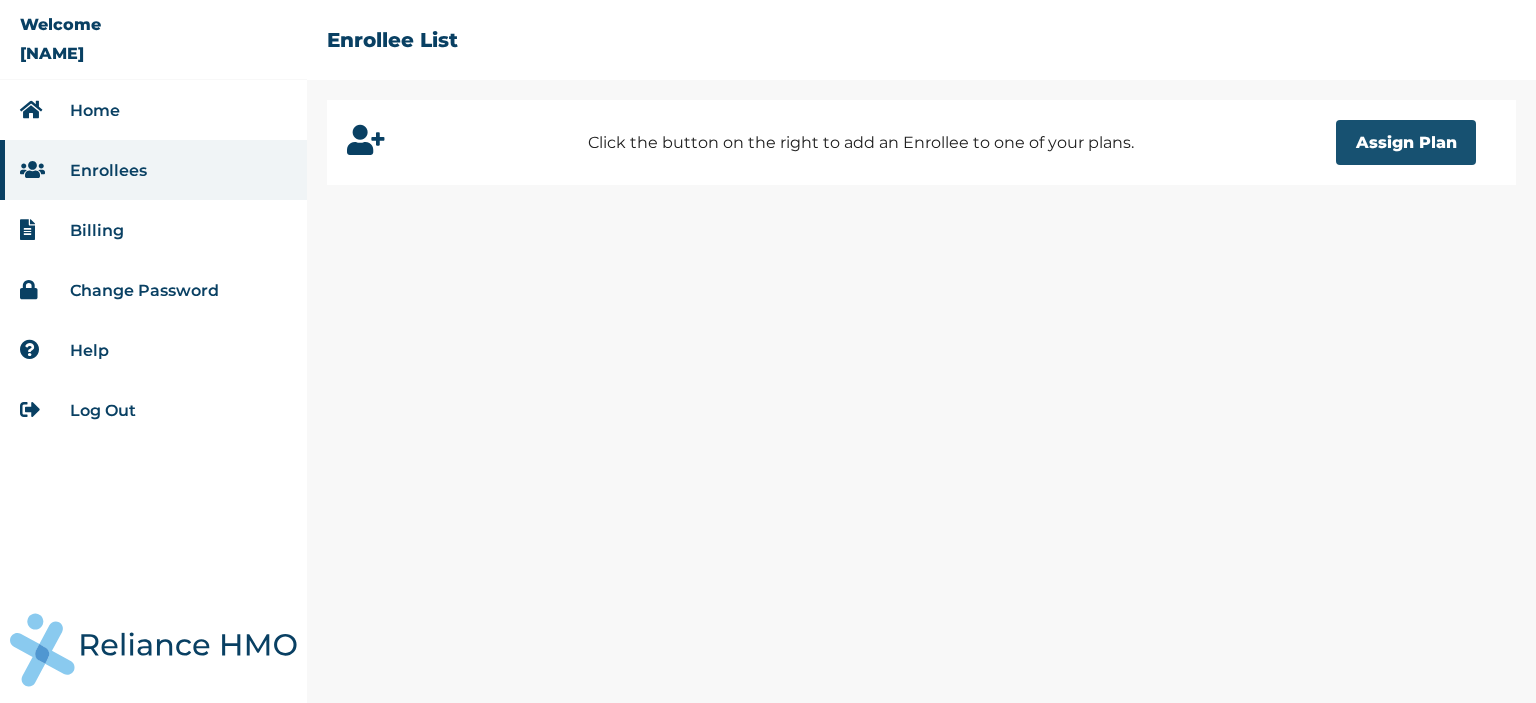 click on "Assign Plan" at bounding box center [1406, 142] 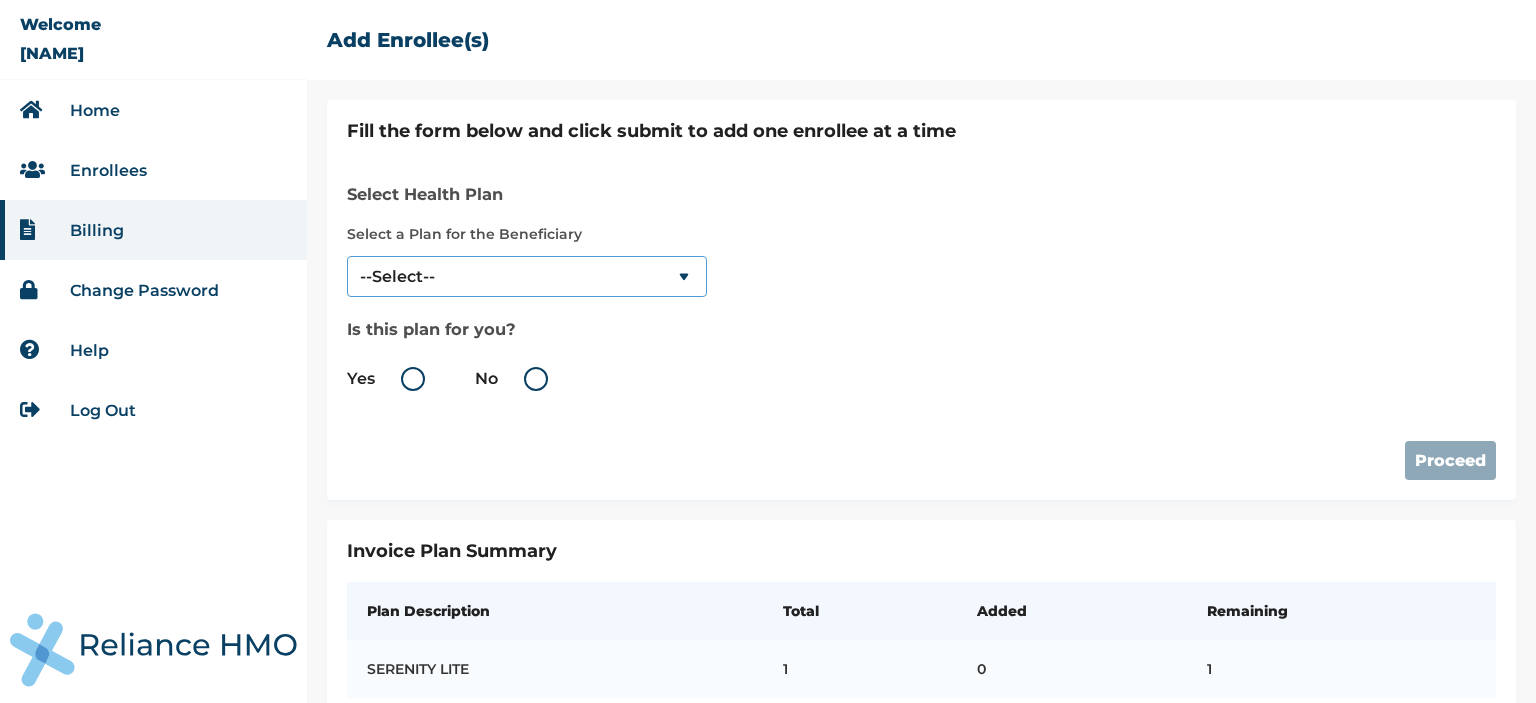 click on "--Select-- SERENITY LITE" at bounding box center [527, 276] 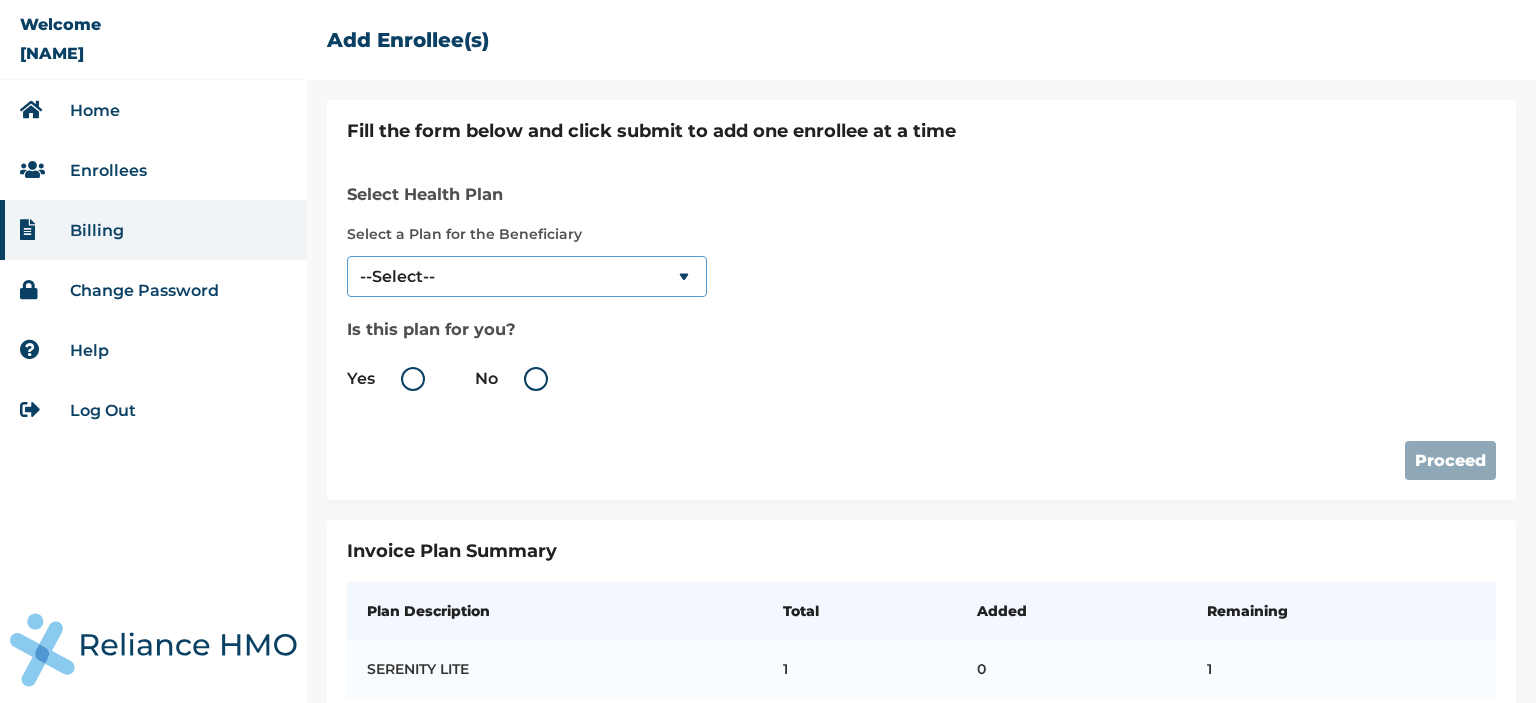select on "18028" 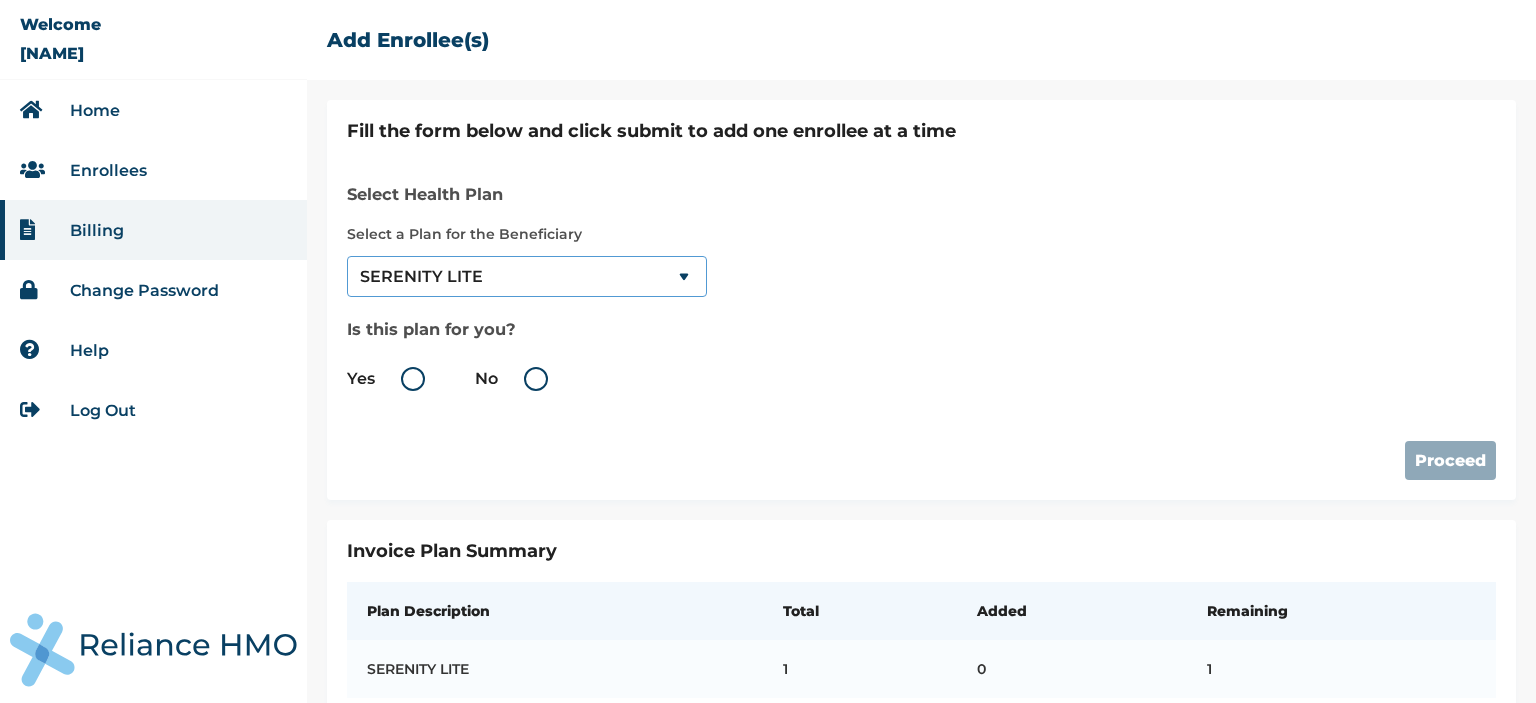 click on "--Select-- SERENITY LITE" at bounding box center [527, 276] 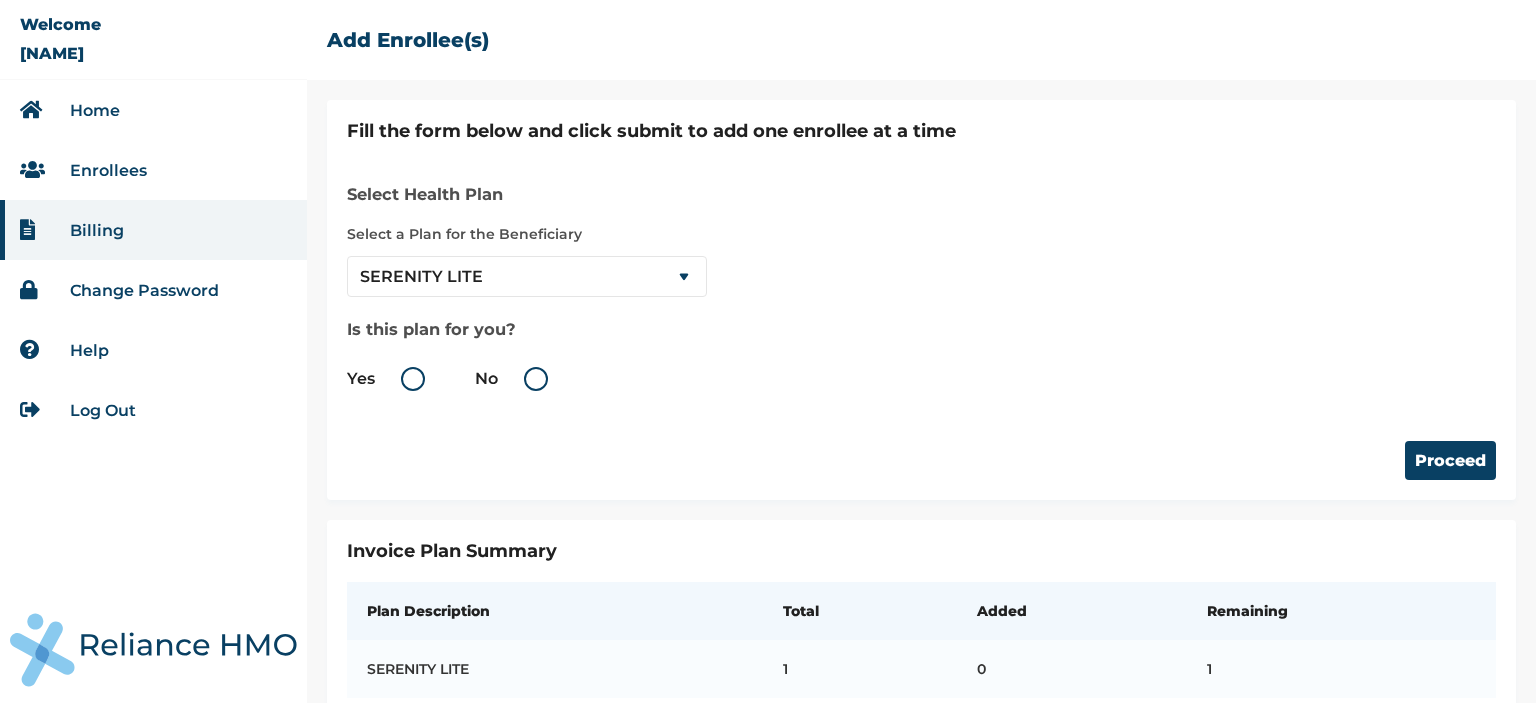 click on "No" at bounding box center [516, 379] 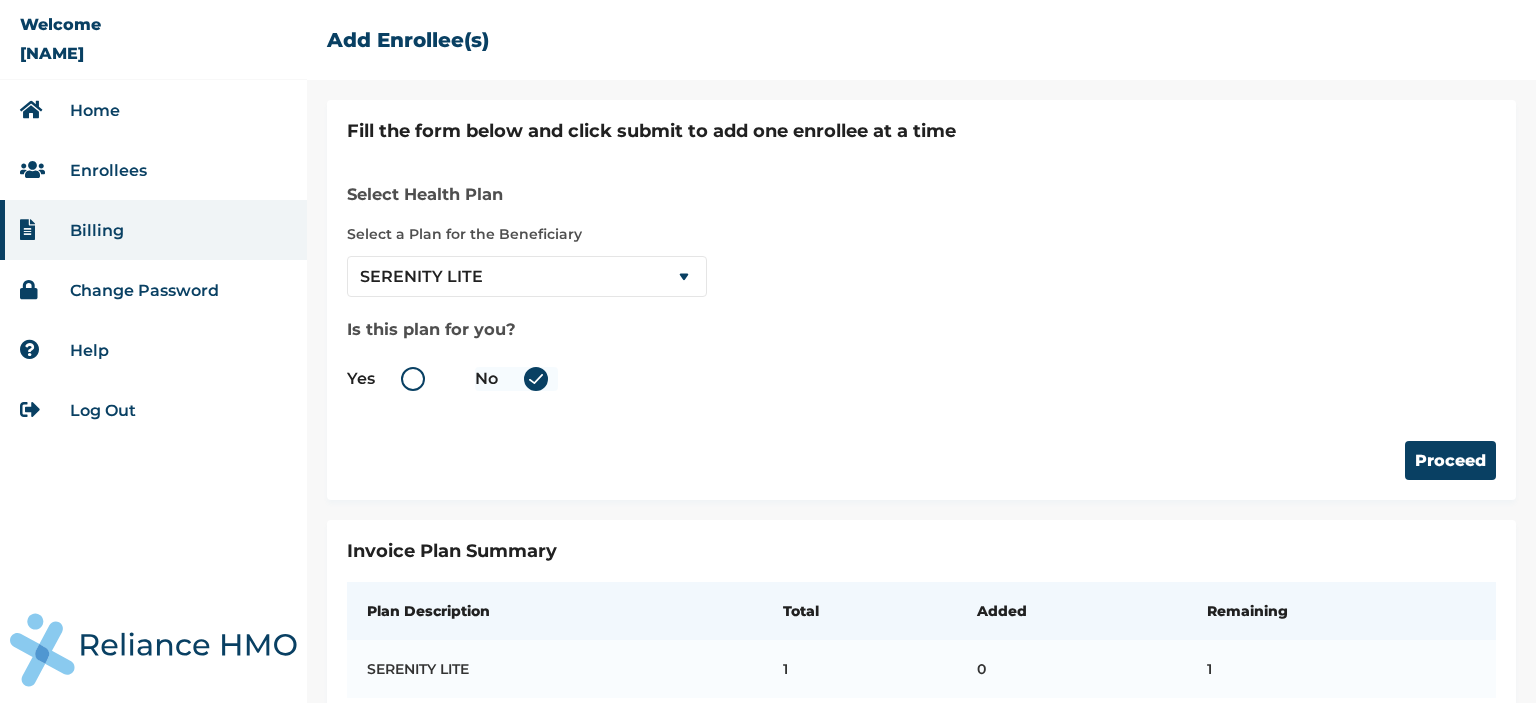 radio on "true" 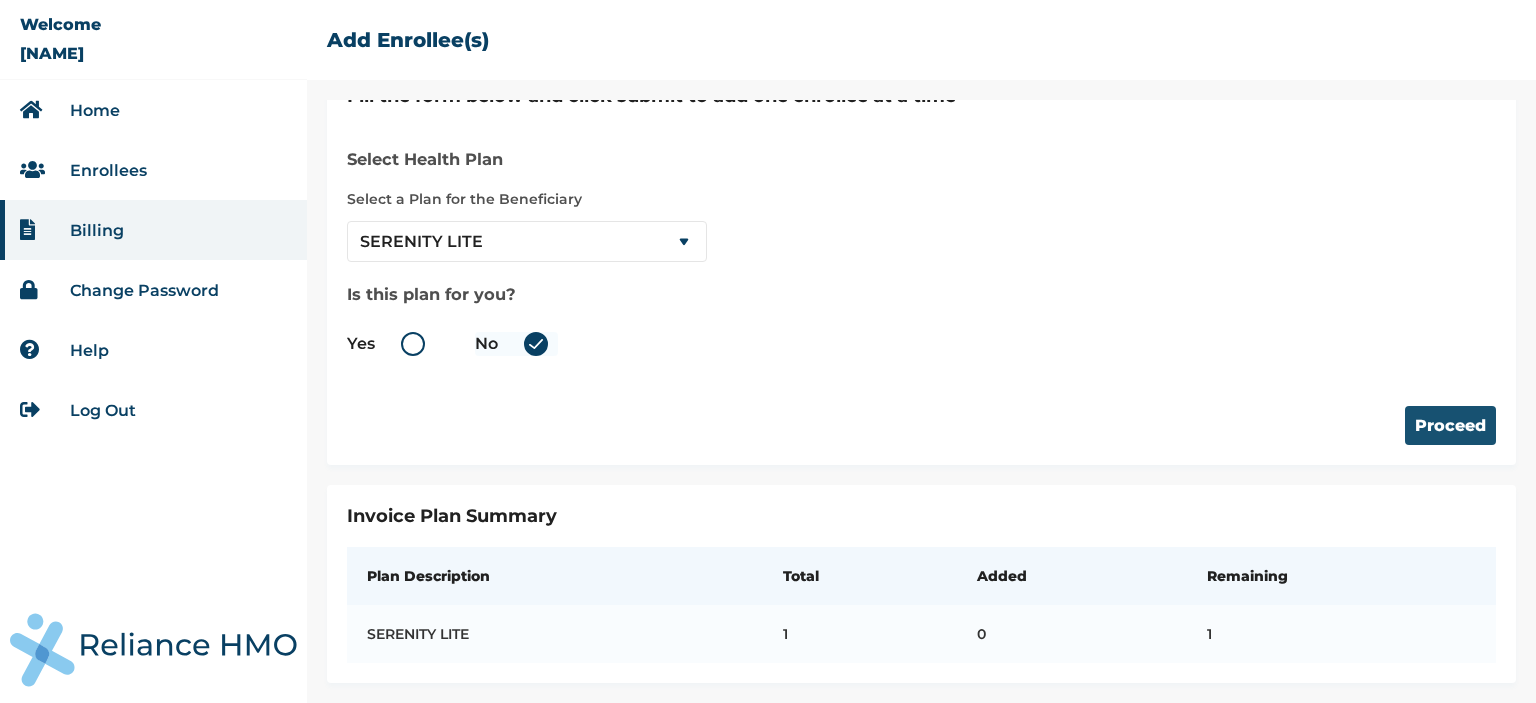 click on "Proceed" at bounding box center [1450, 425] 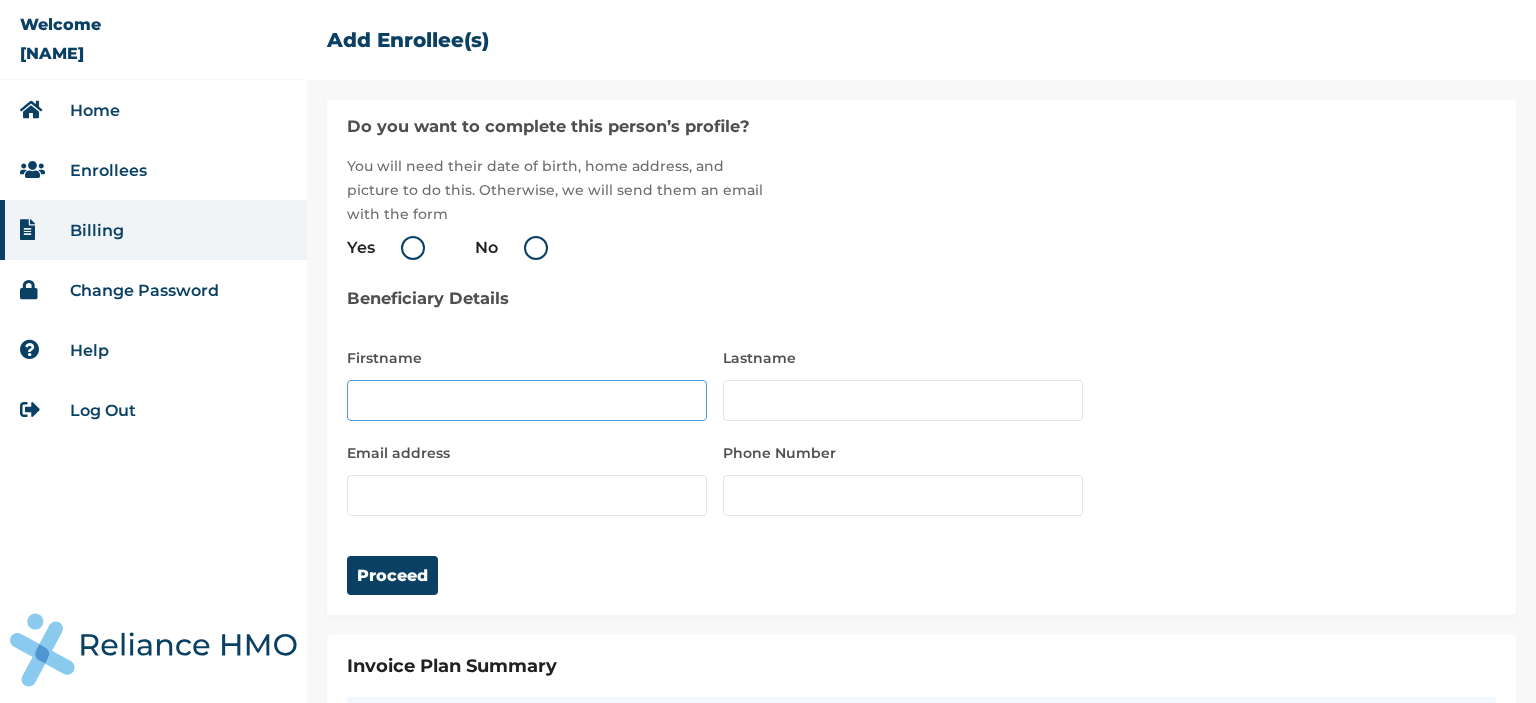 click at bounding box center [527, 400] 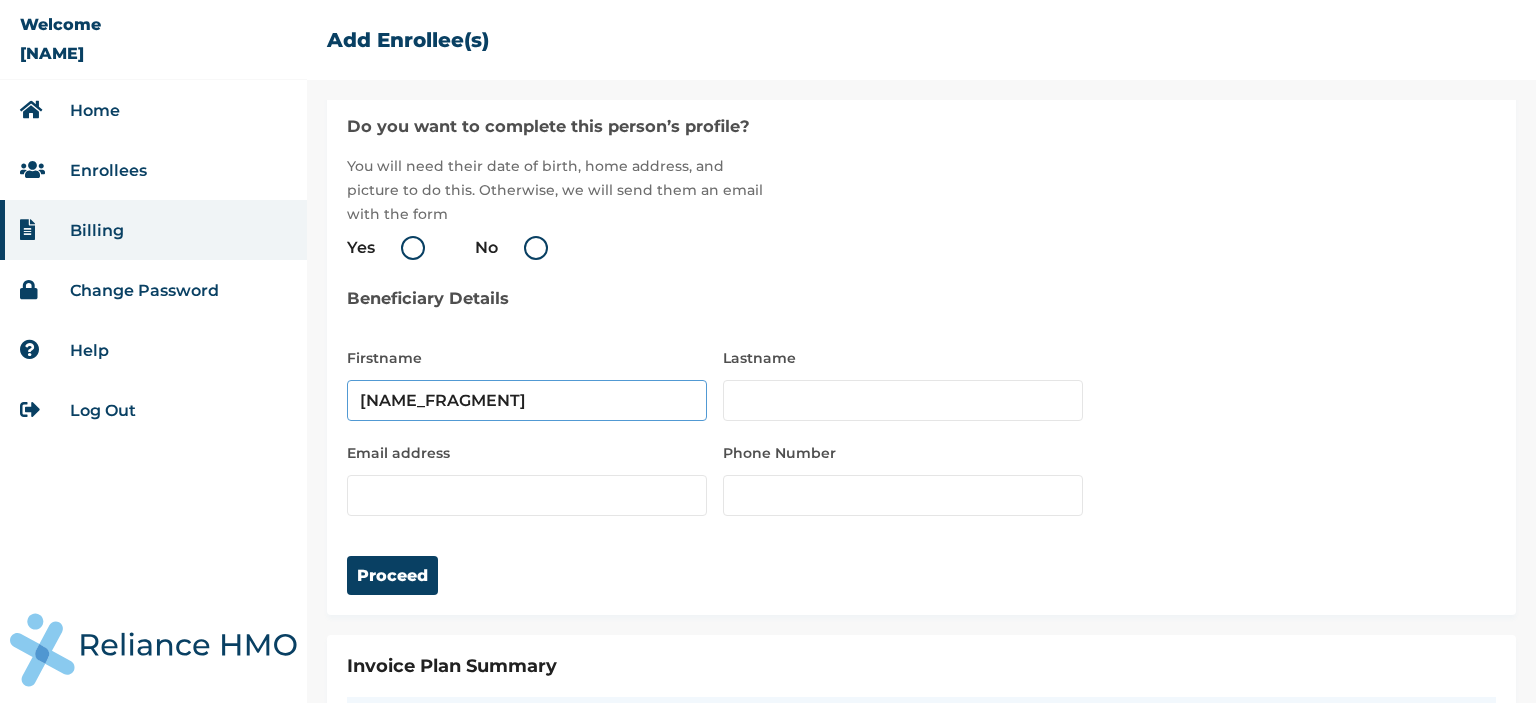 type on "[NAME_FRAGMENT]" 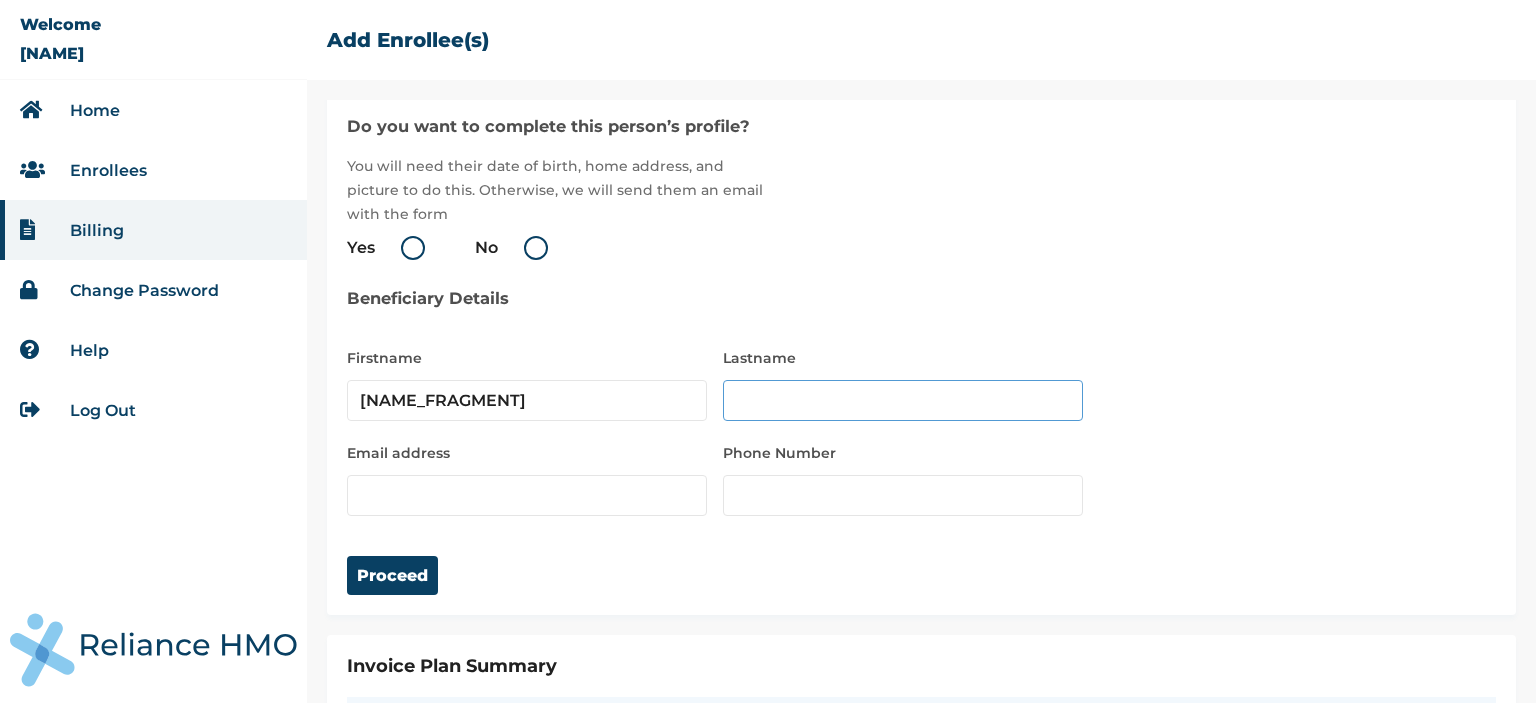 click at bounding box center (903, 400) 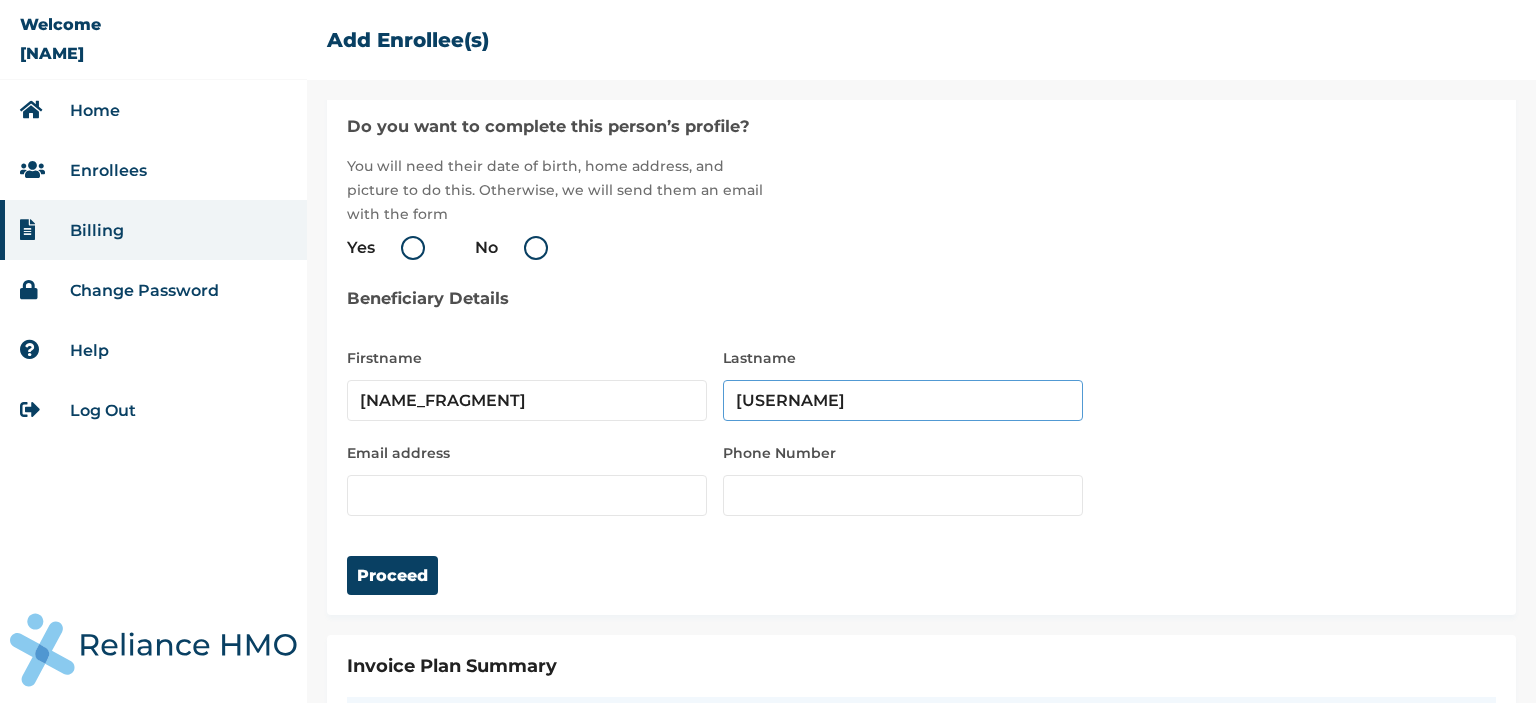 type on "[USERNAME]" 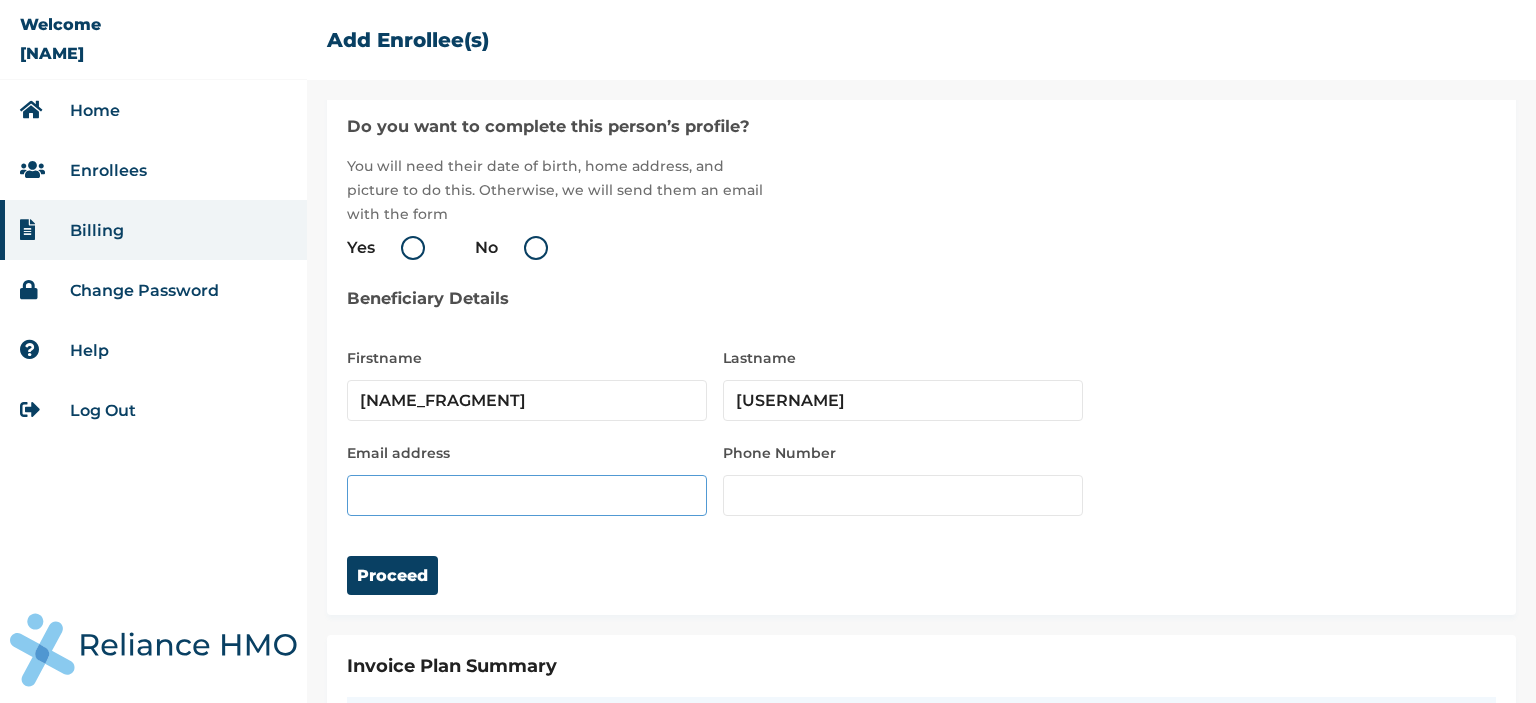 click at bounding box center (527, 495) 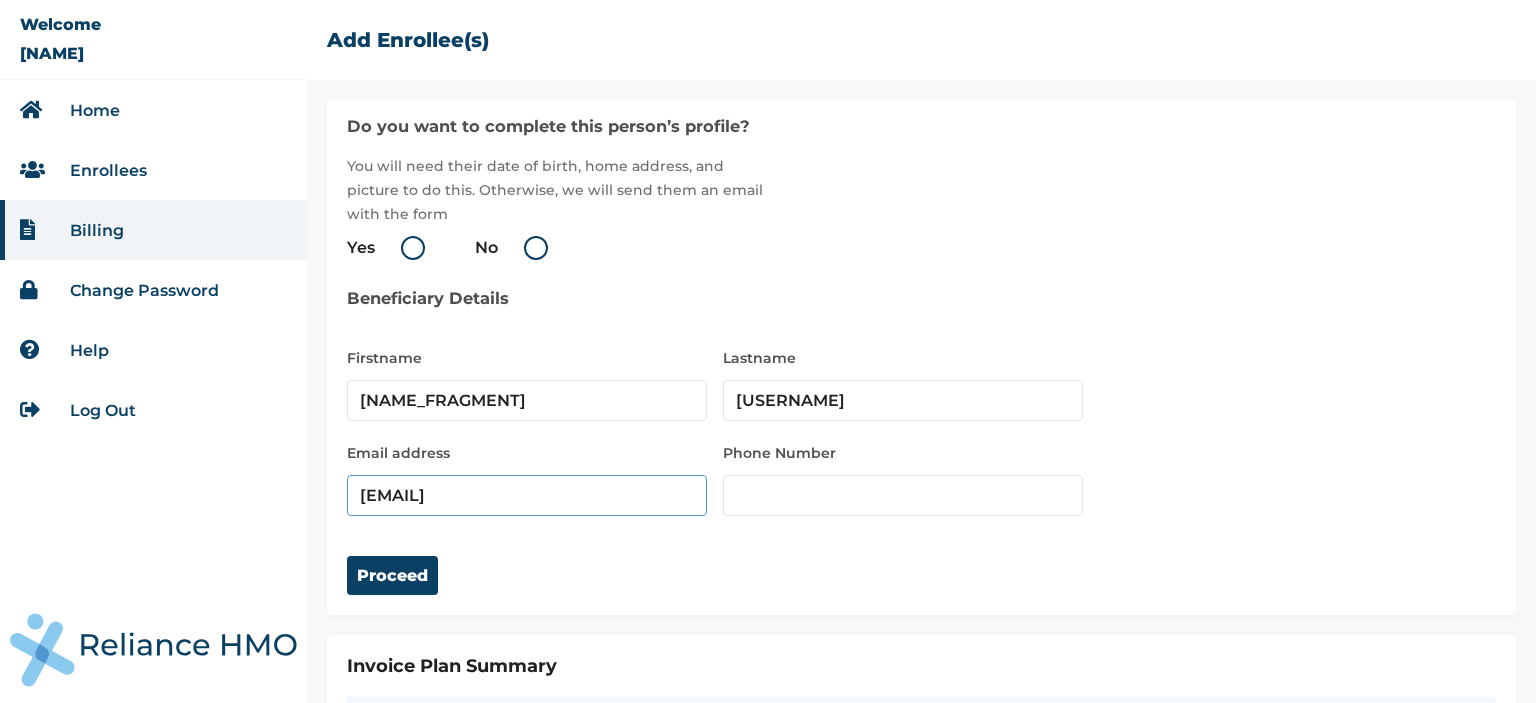 type on "[EMAIL]" 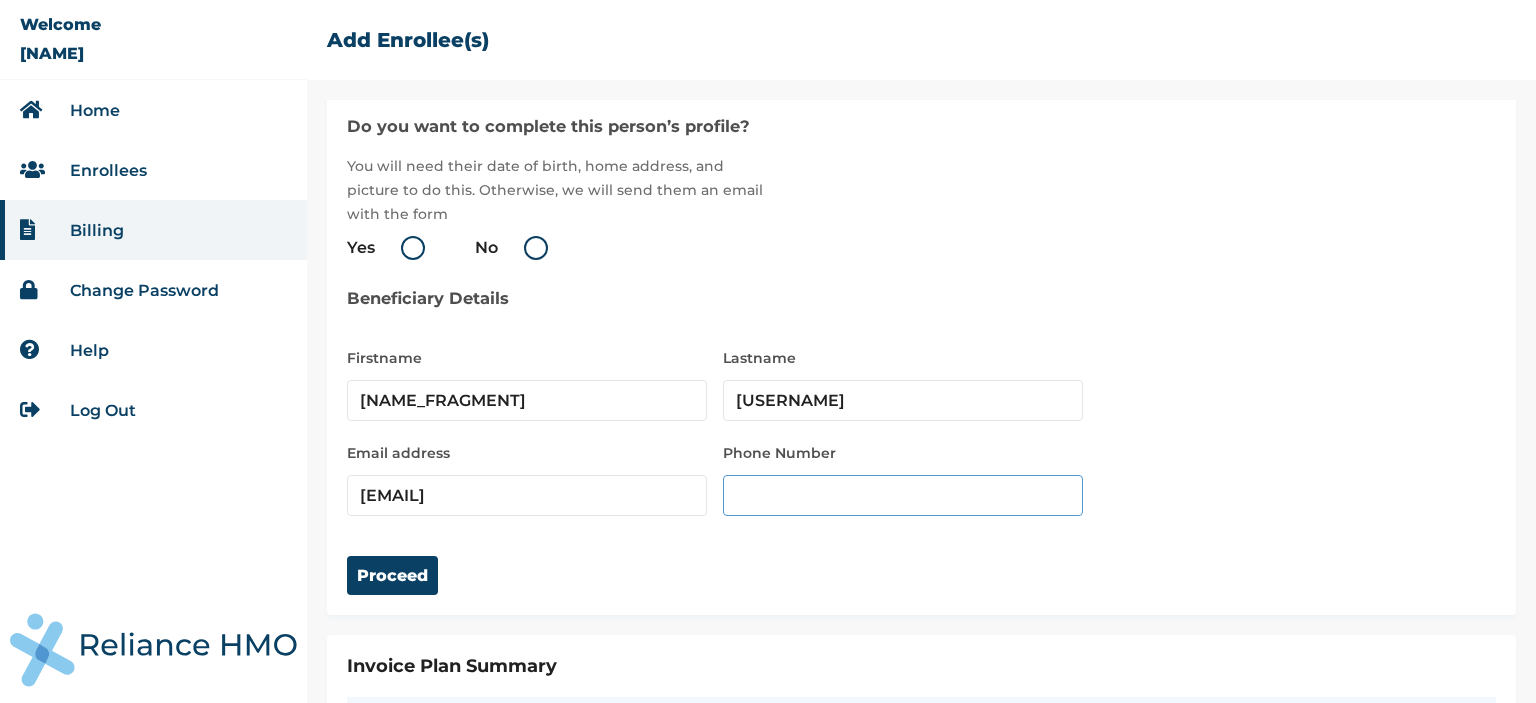 click at bounding box center (903, 495) 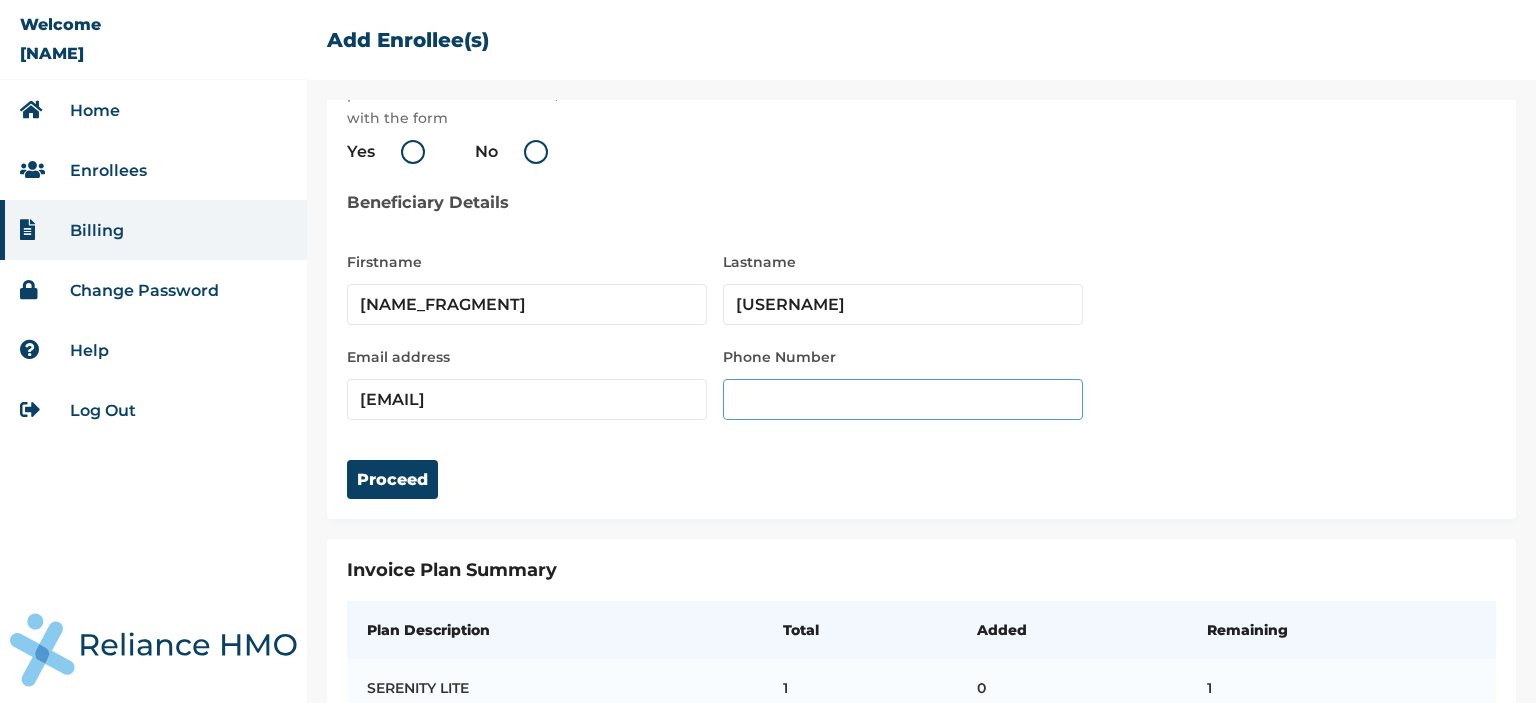 scroll, scrollTop: 147, scrollLeft: 0, axis: vertical 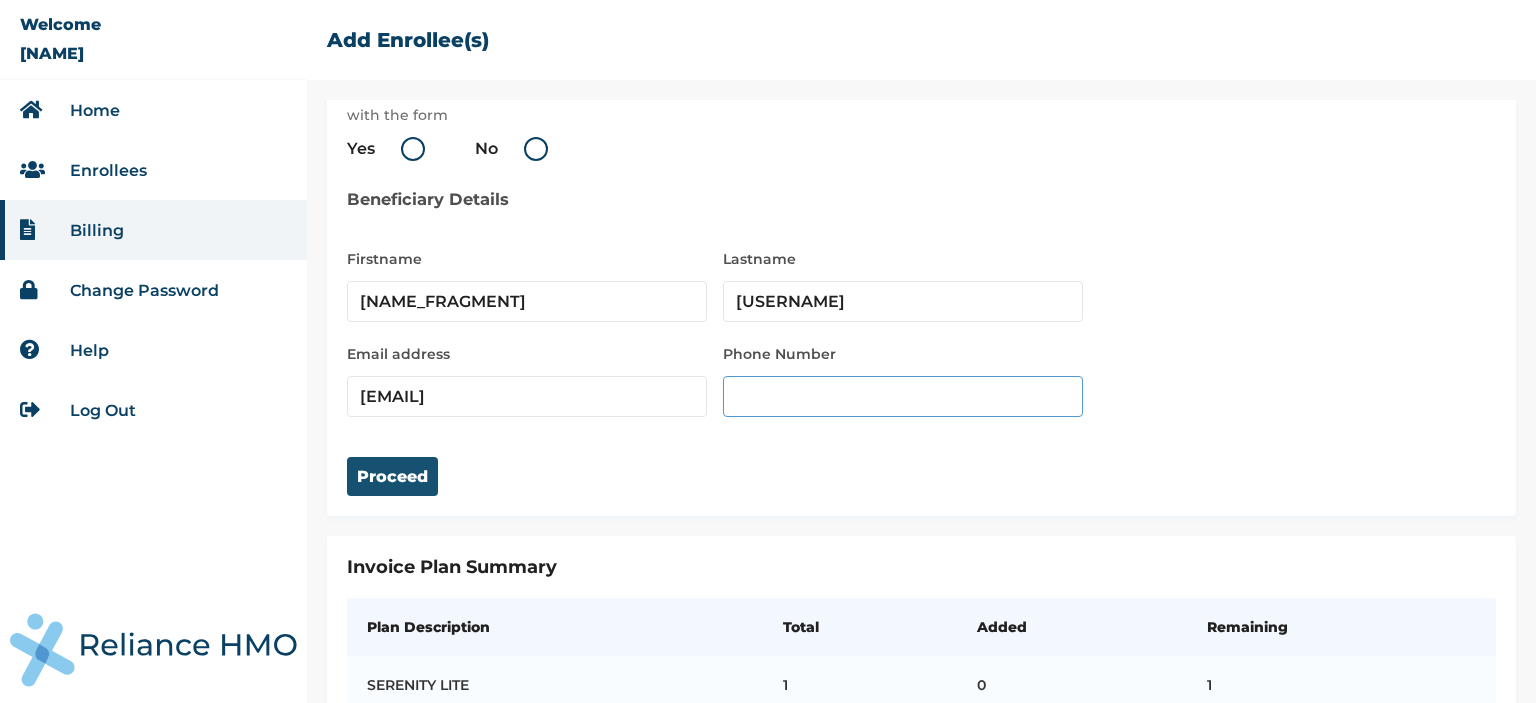 type on "[PHONE]" 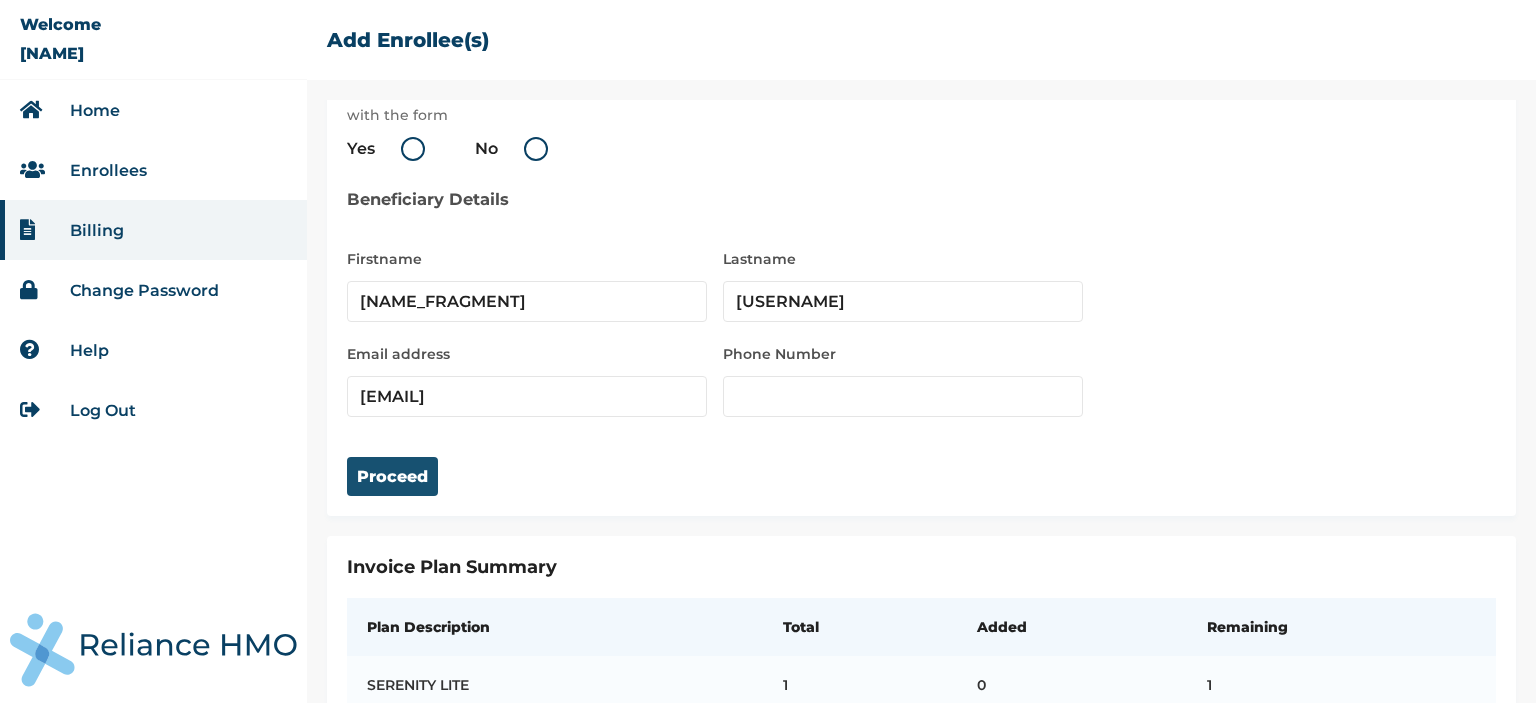 click on "Proceed" at bounding box center [392, 476] 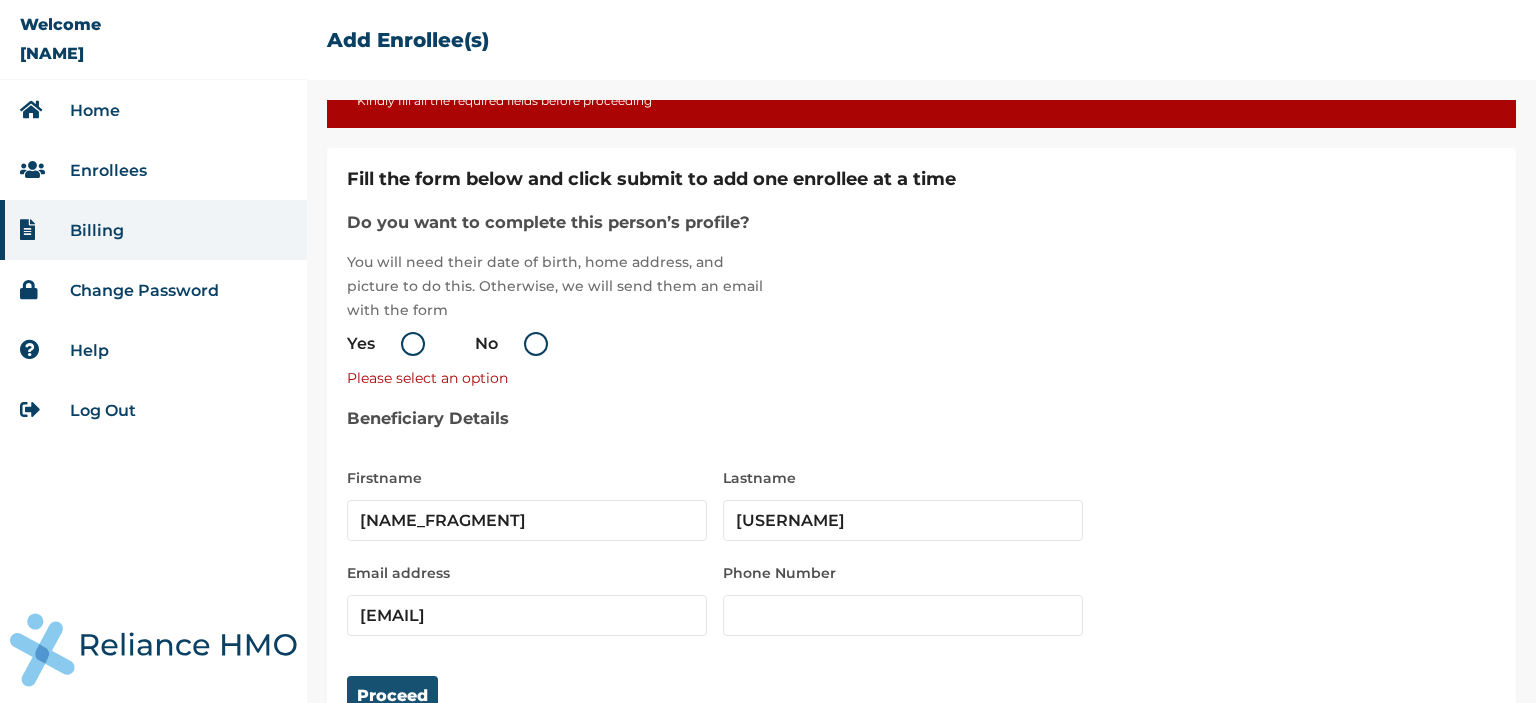 scroll, scrollTop: 0, scrollLeft: 0, axis: both 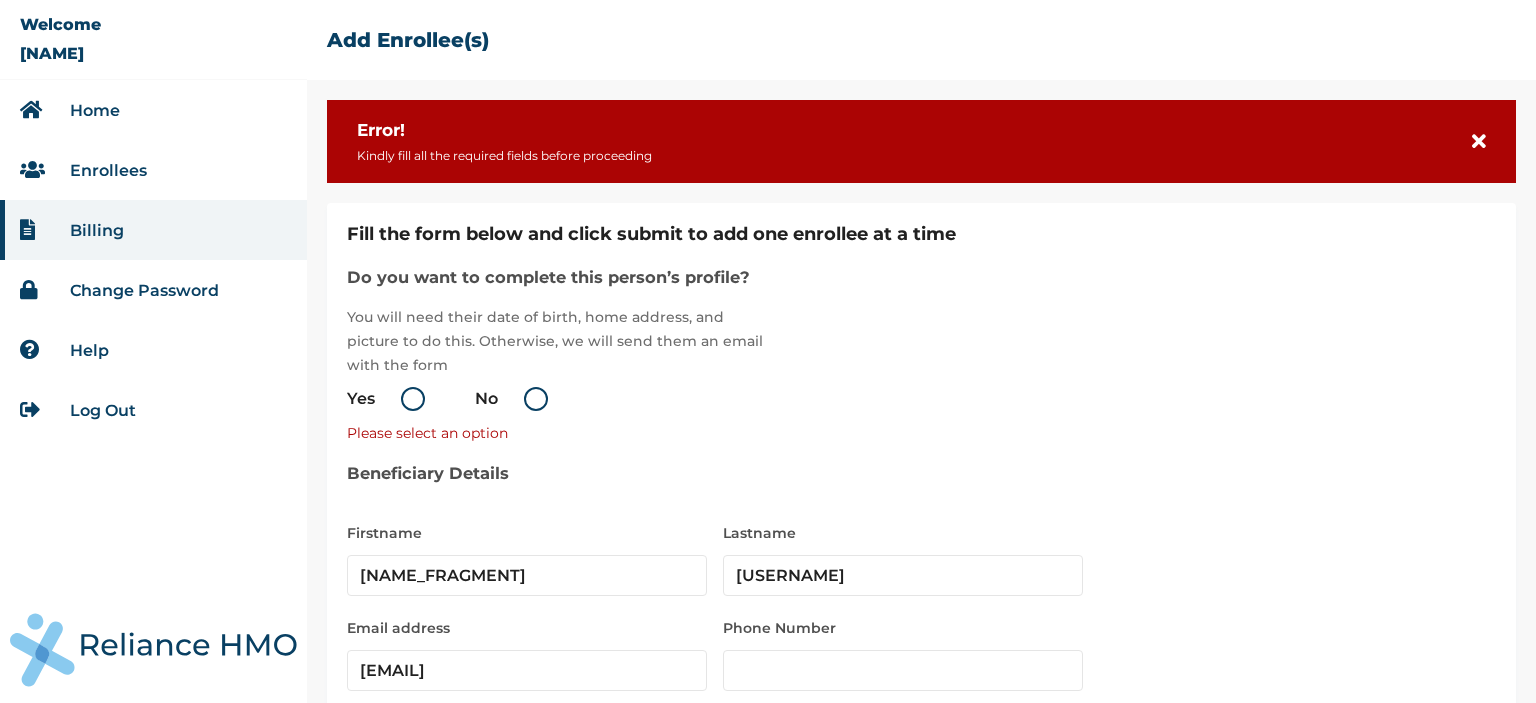 click on "No" at bounding box center [516, 399] 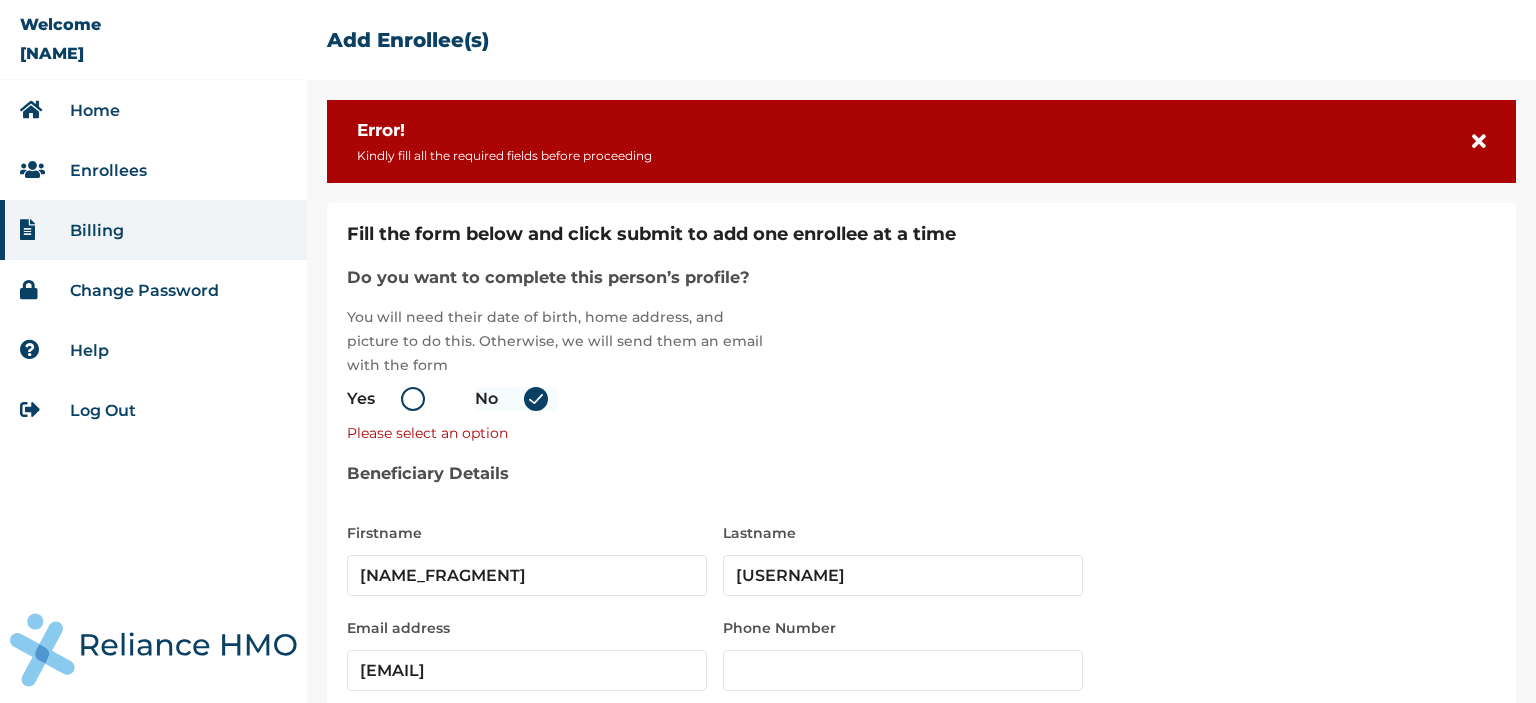 radio on "true" 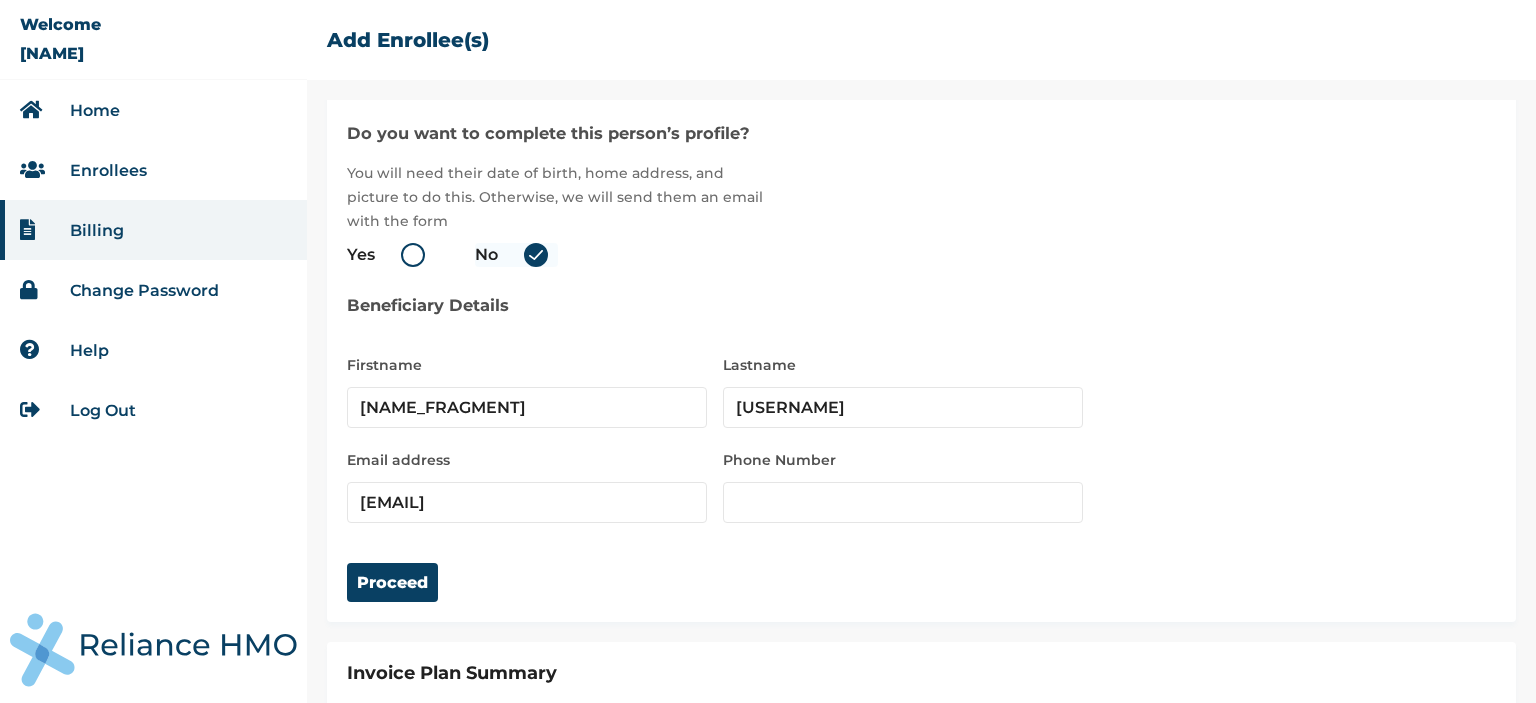 scroll, scrollTop: 148, scrollLeft: 0, axis: vertical 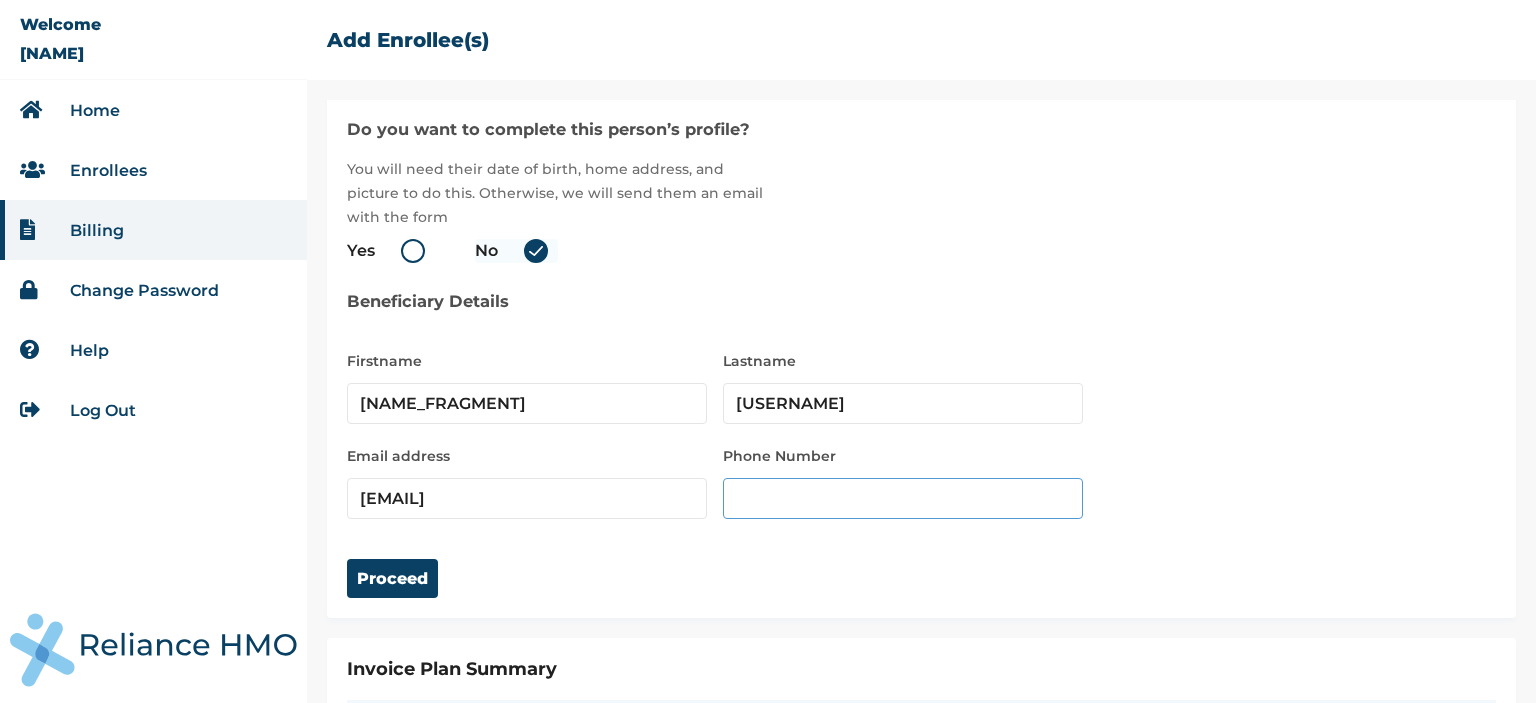 click on "[PHONE]" at bounding box center [903, 498] 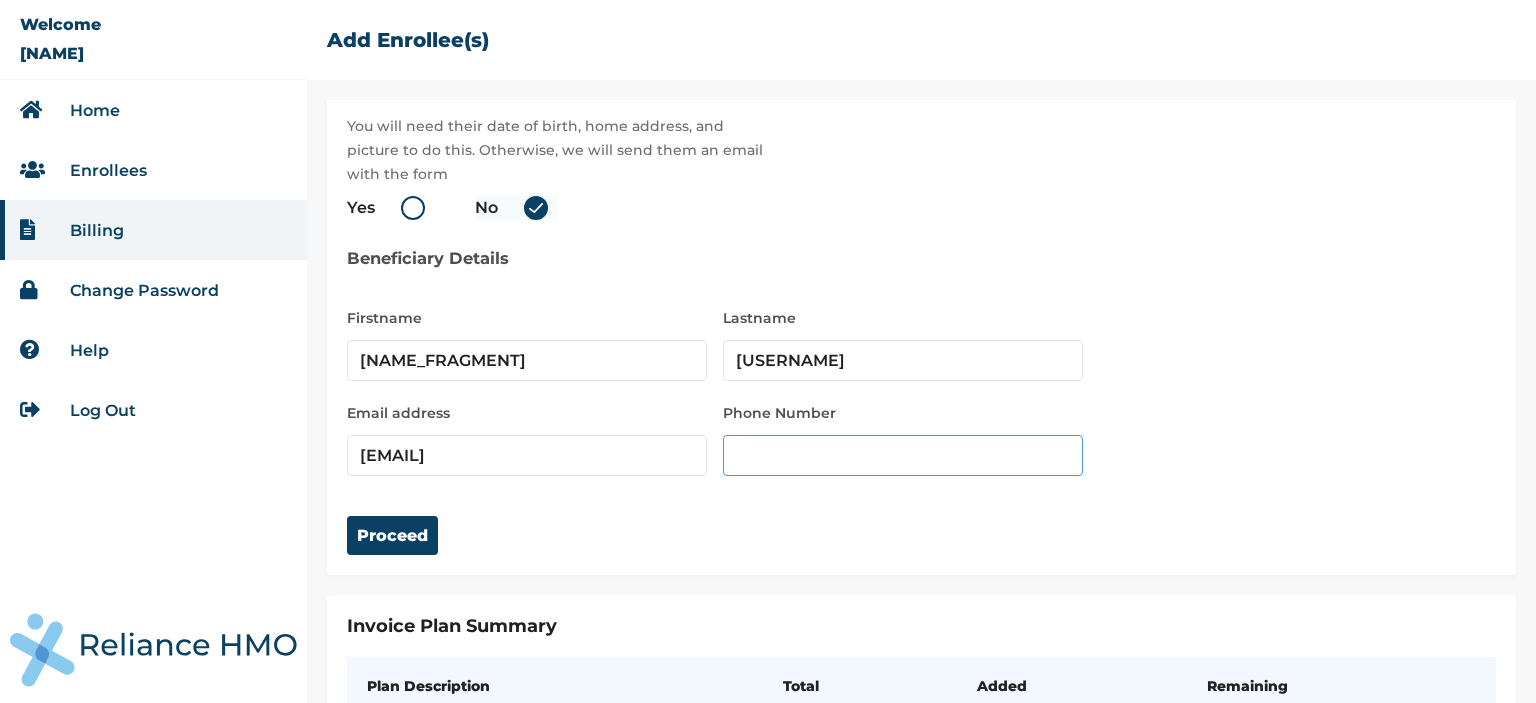 scroll, scrollTop: 195, scrollLeft: 0, axis: vertical 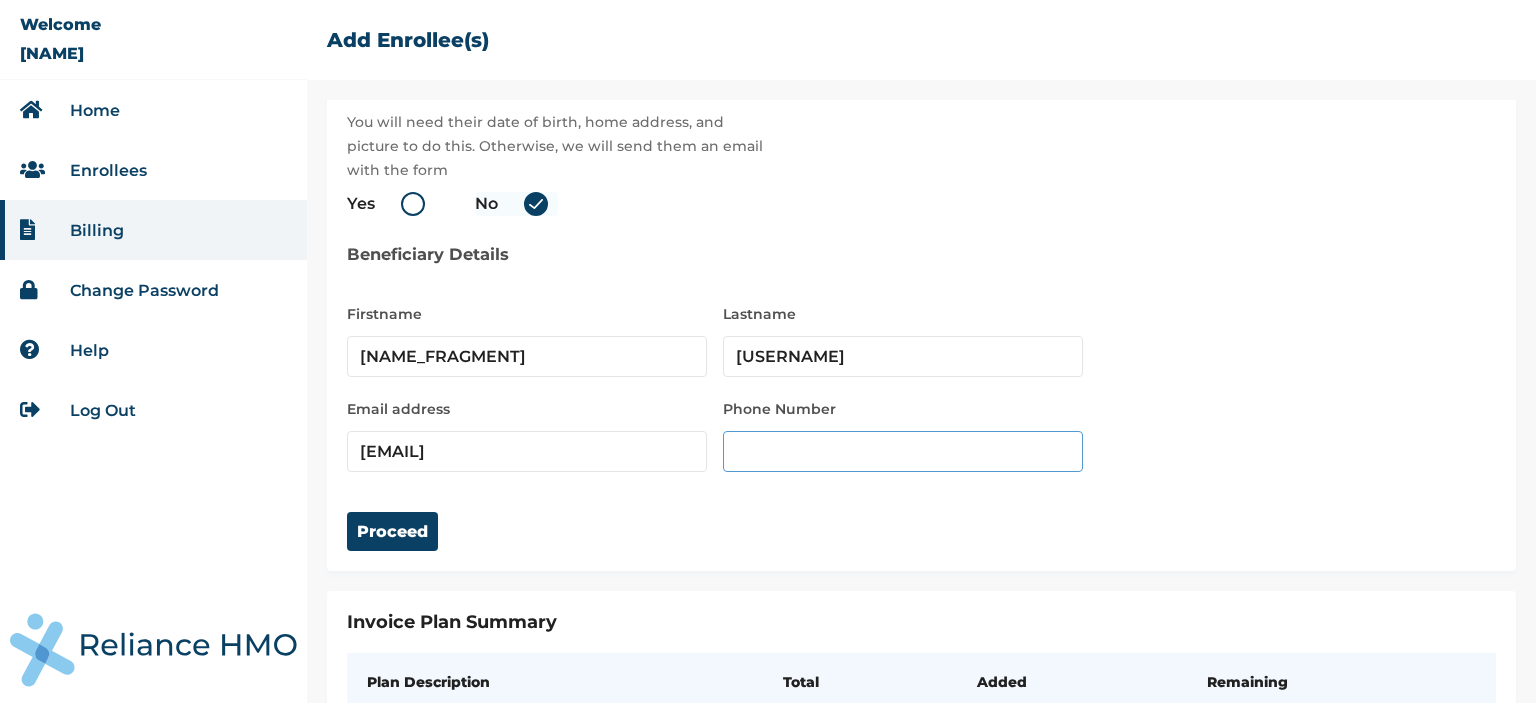 type on "[PHONE]" 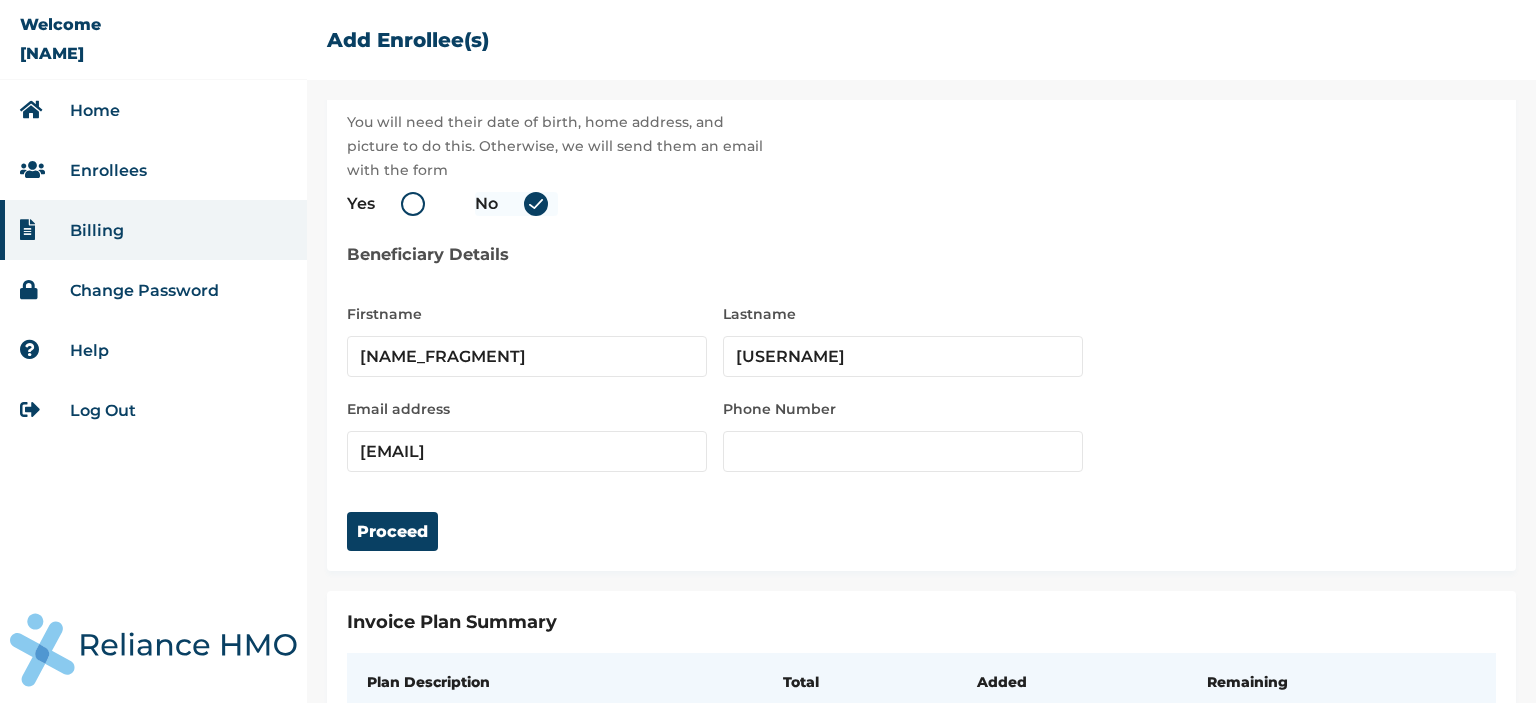 click on "Yes" at bounding box center (391, 204) 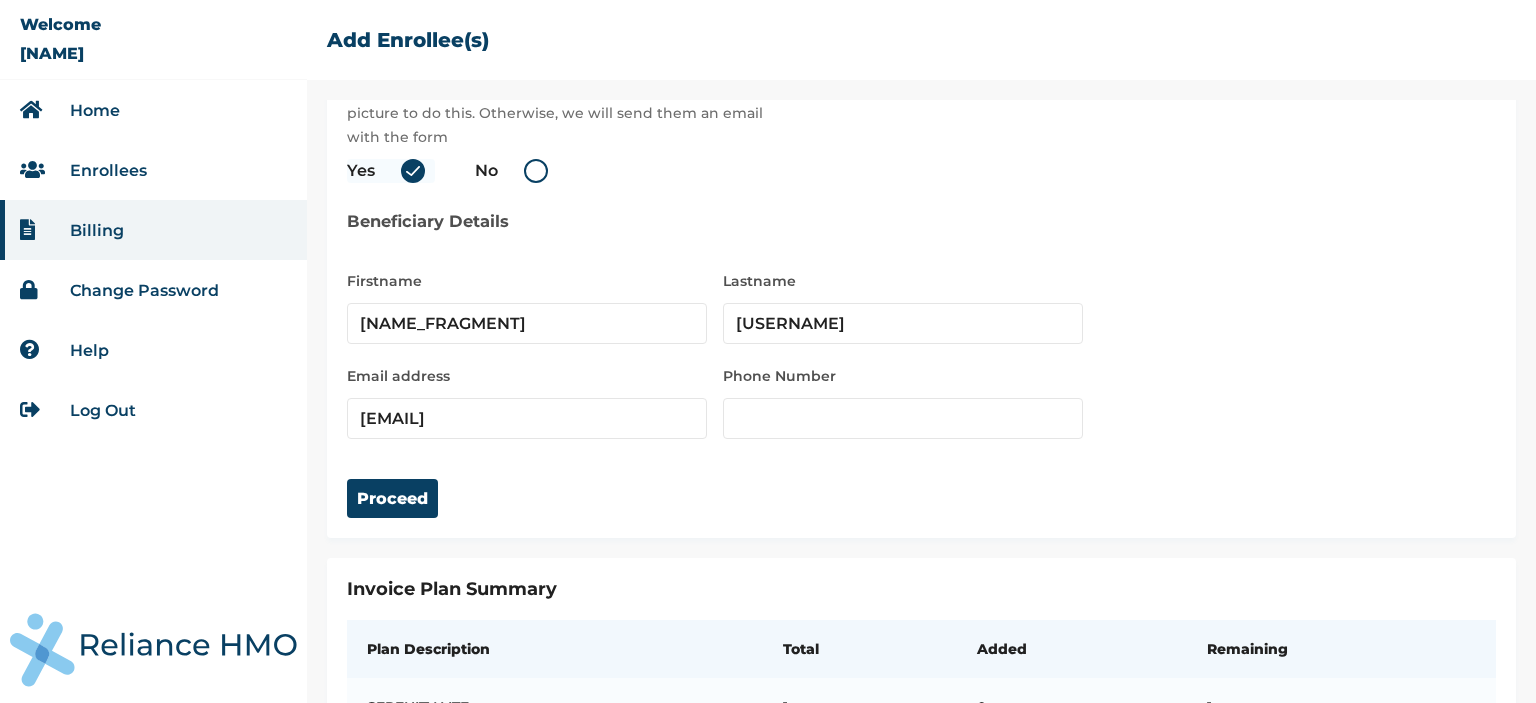 scroll, scrollTop: 315, scrollLeft: 0, axis: vertical 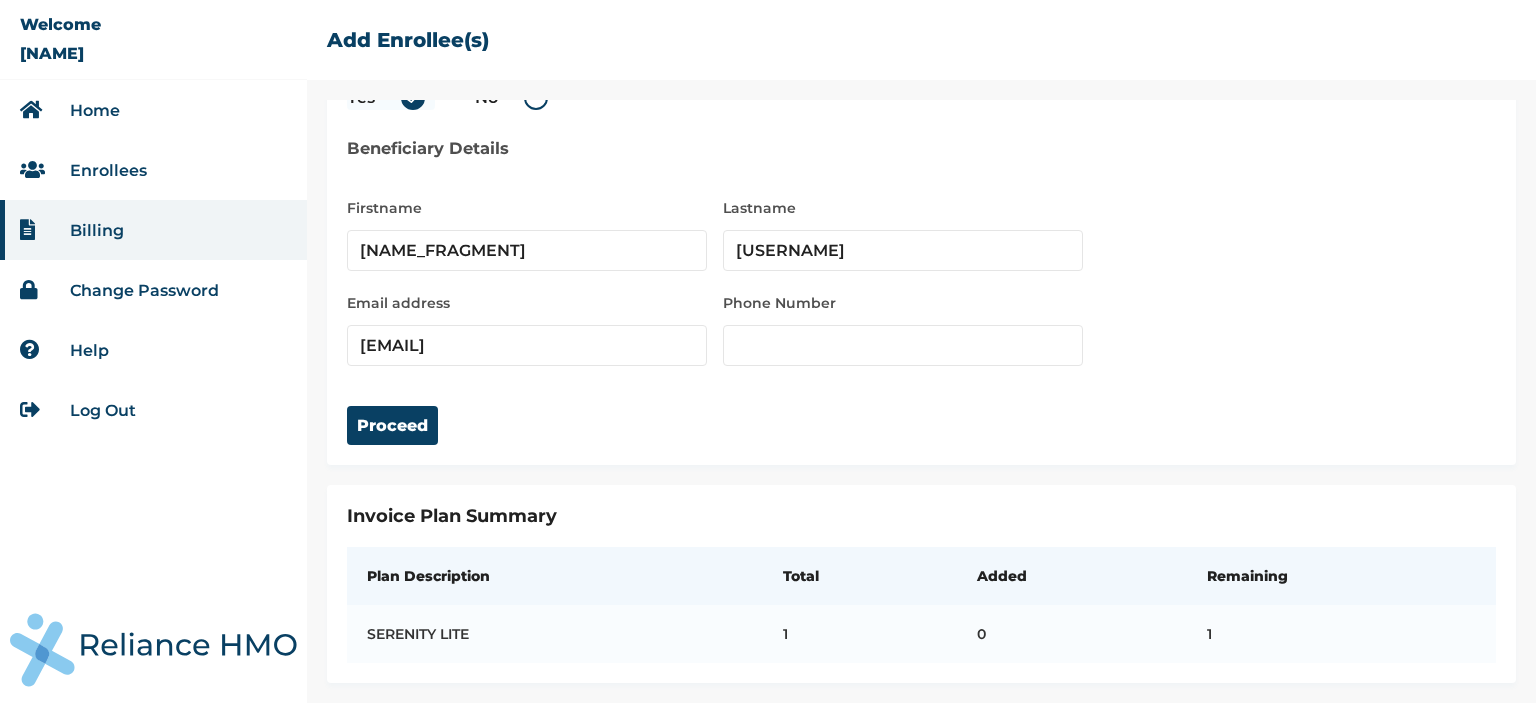 click on "Proceed" at bounding box center [921, 405] 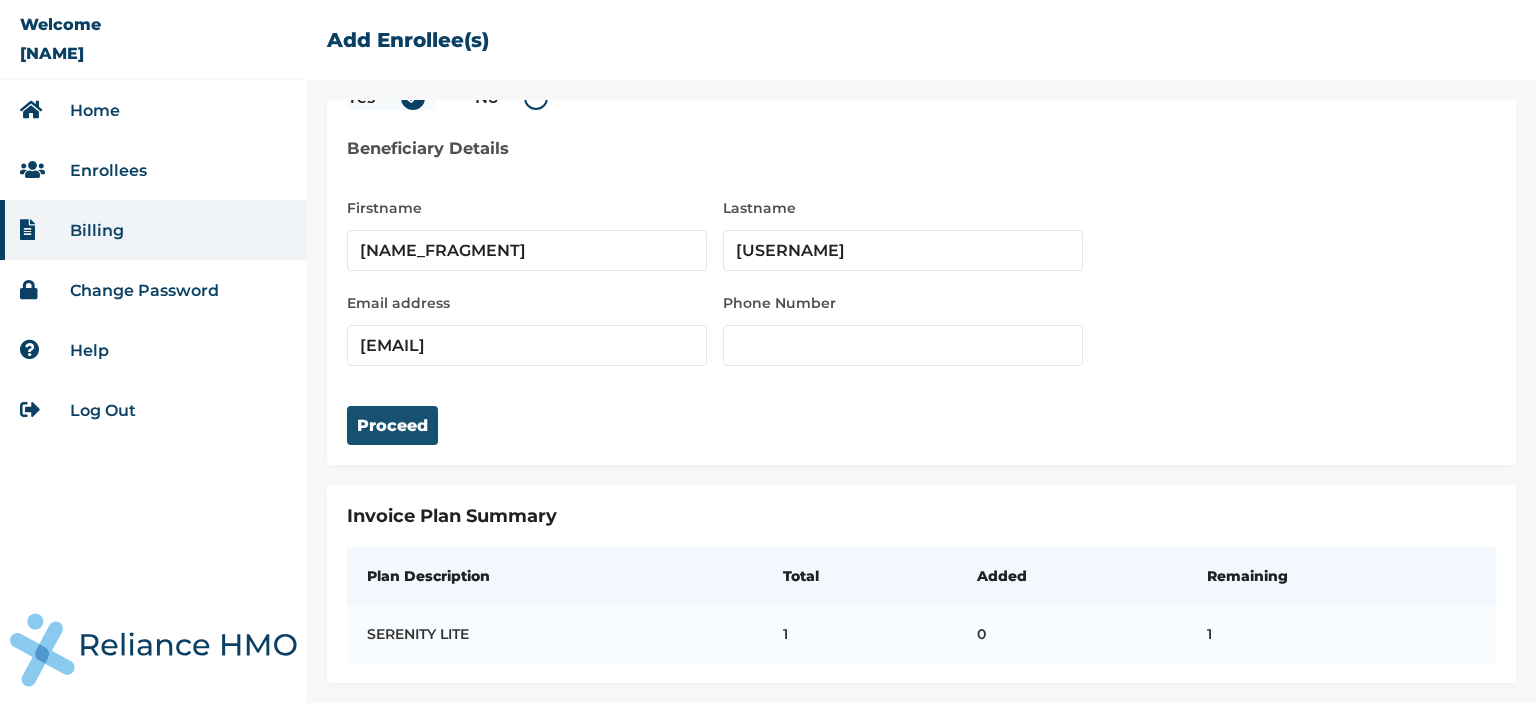 click on "Proceed" at bounding box center (392, 425) 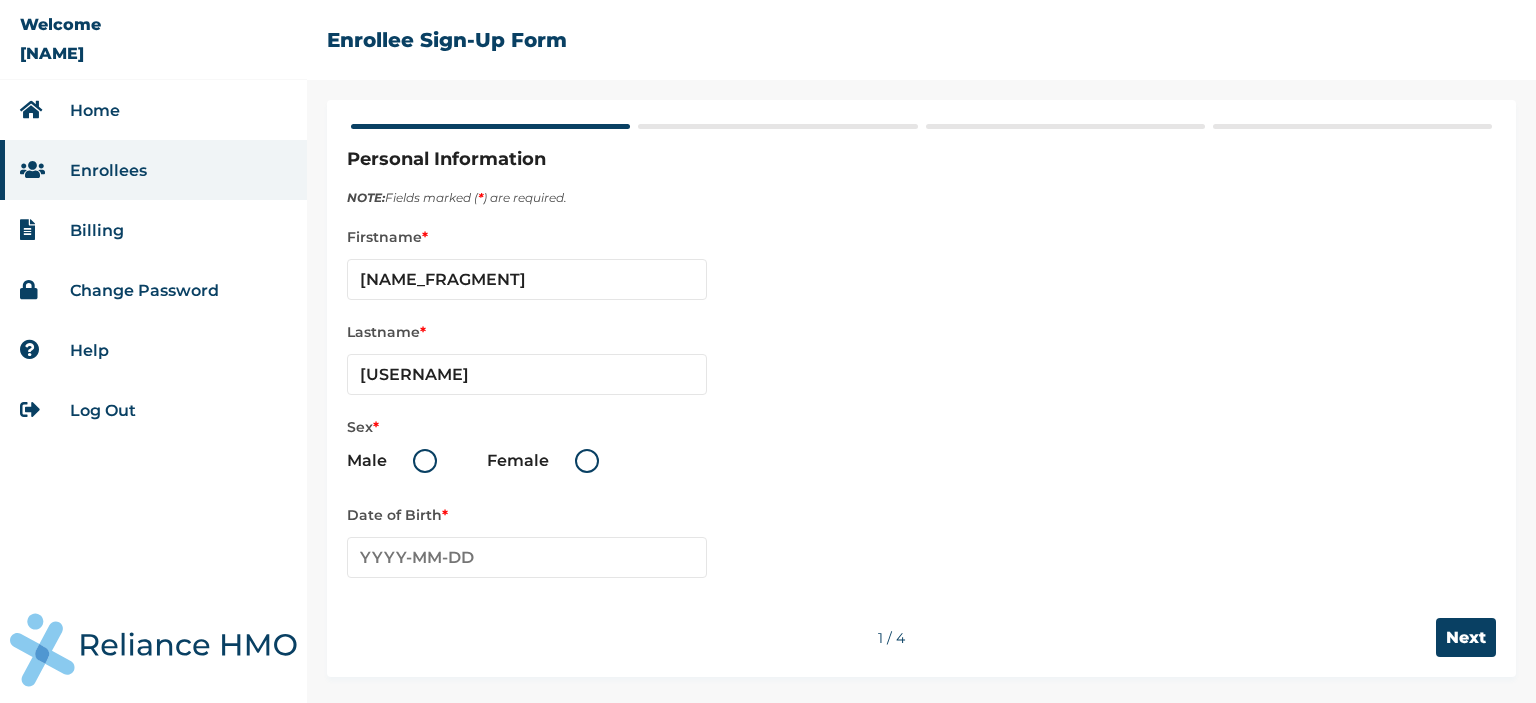 click on "Female" at bounding box center (548, 461) 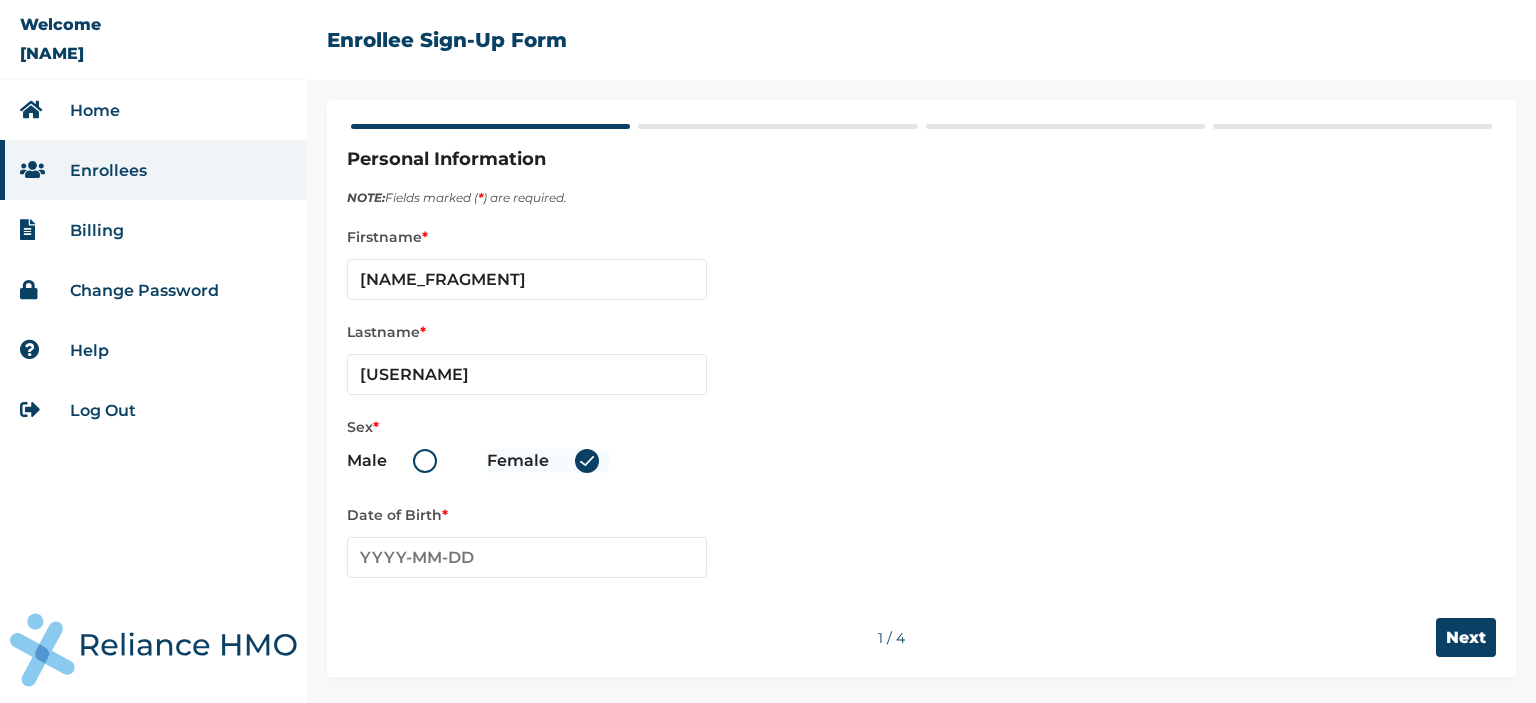 radio on "true" 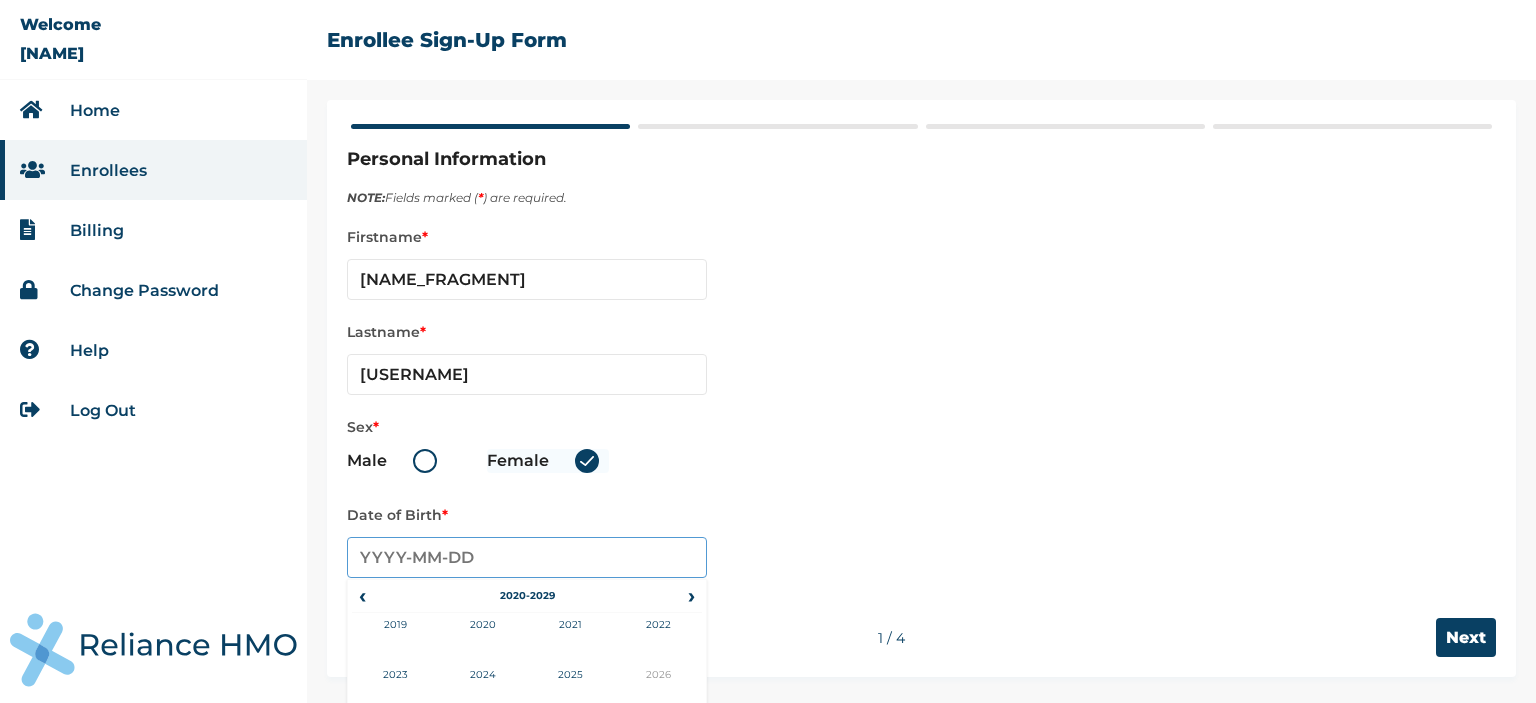 click at bounding box center (527, 557) 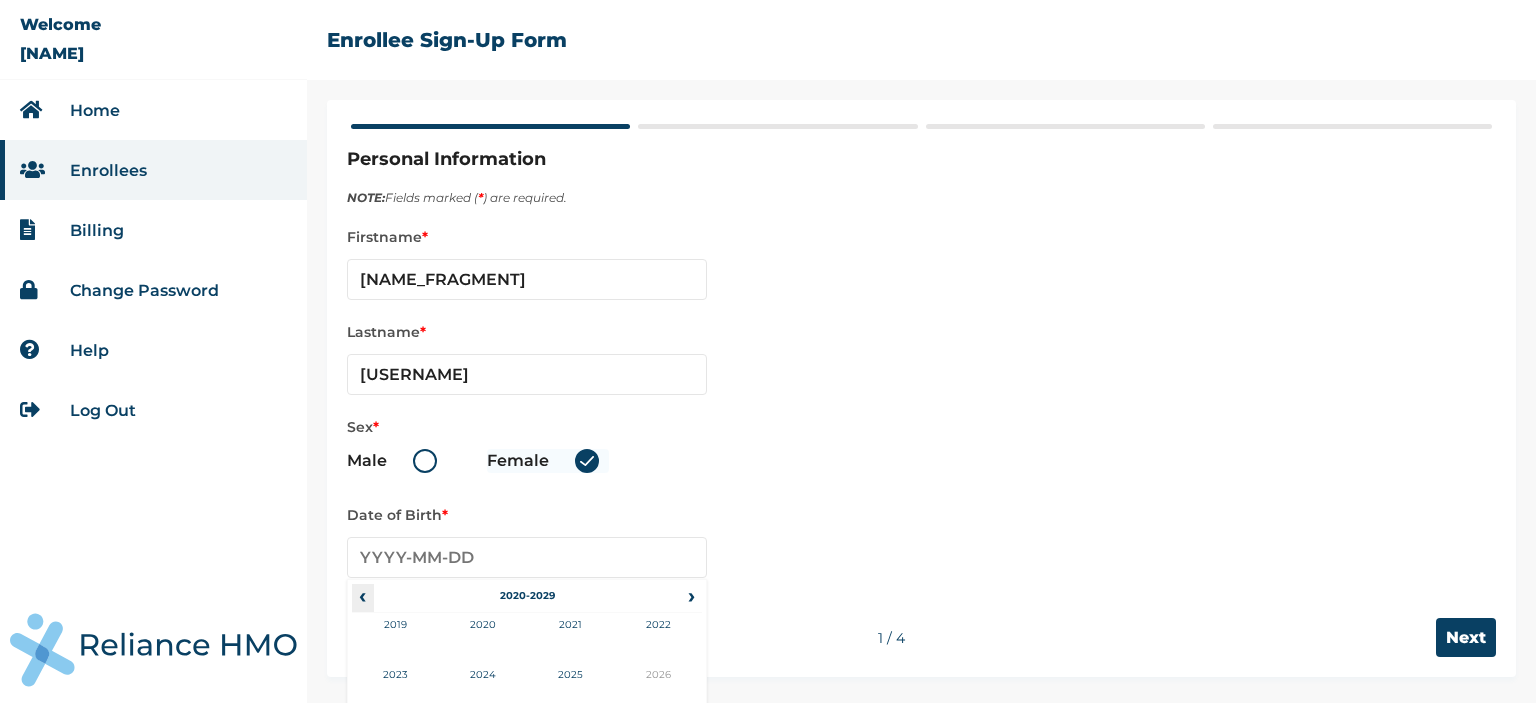 click on "‹" at bounding box center [362, 596] 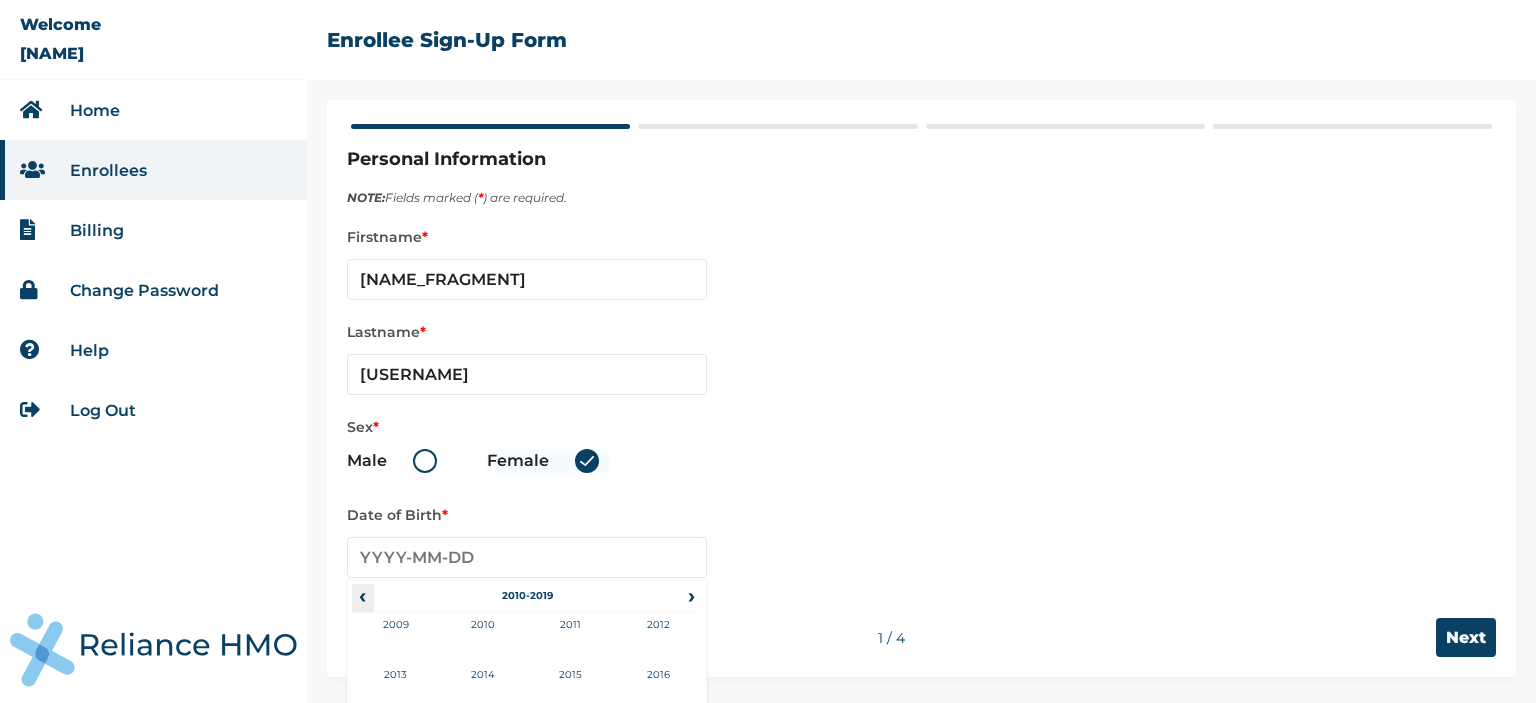 click on "‹" at bounding box center (362, 596) 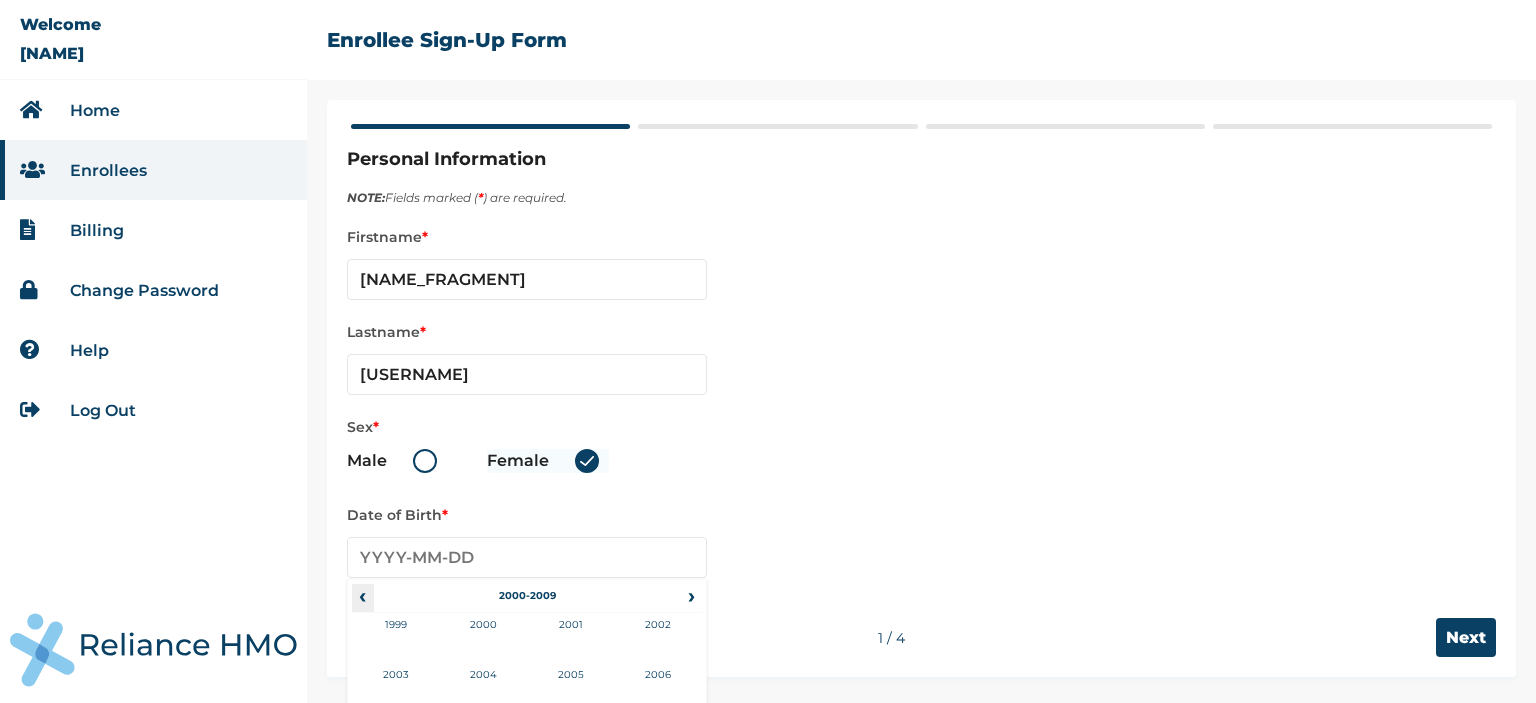 click on "‹" at bounding box center (362, 596) 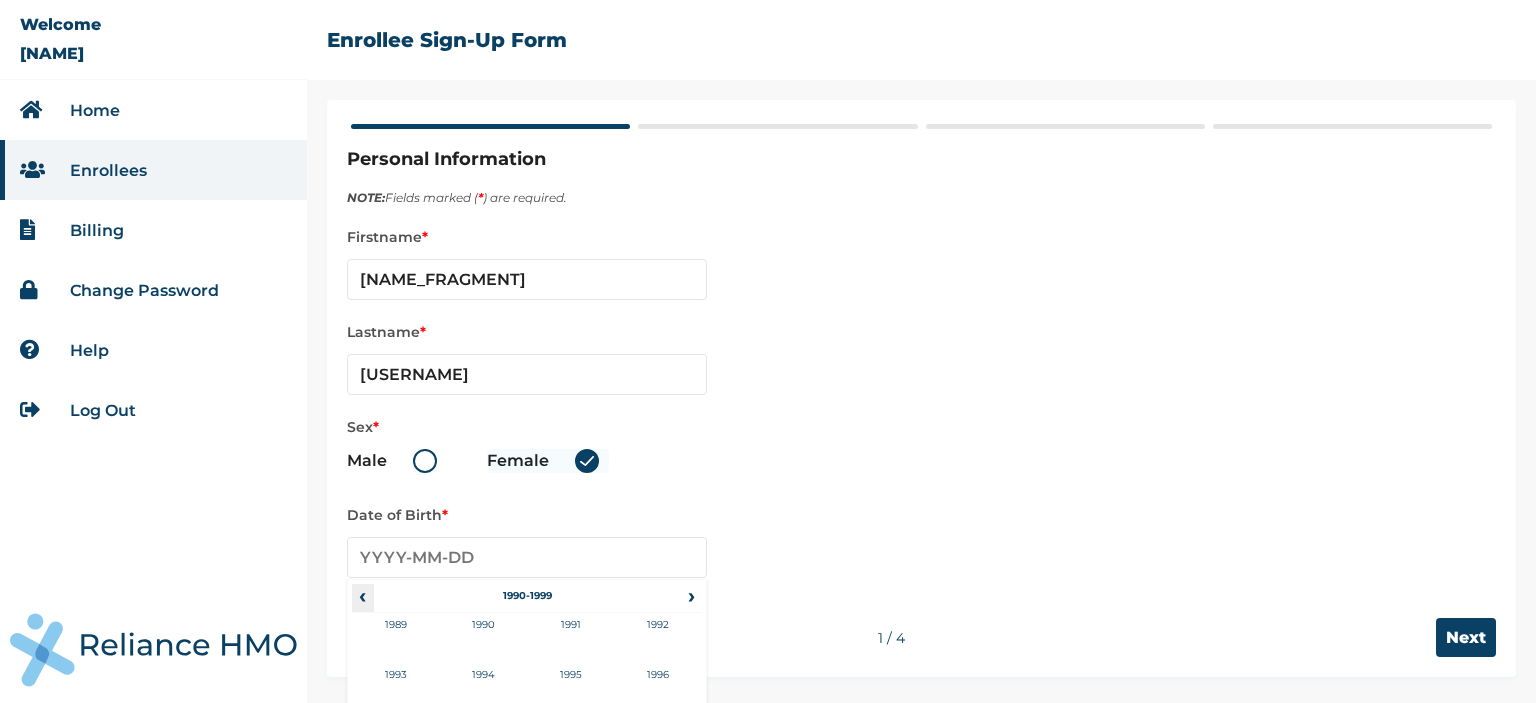 click on "‹" at bounding box center (362, 596) 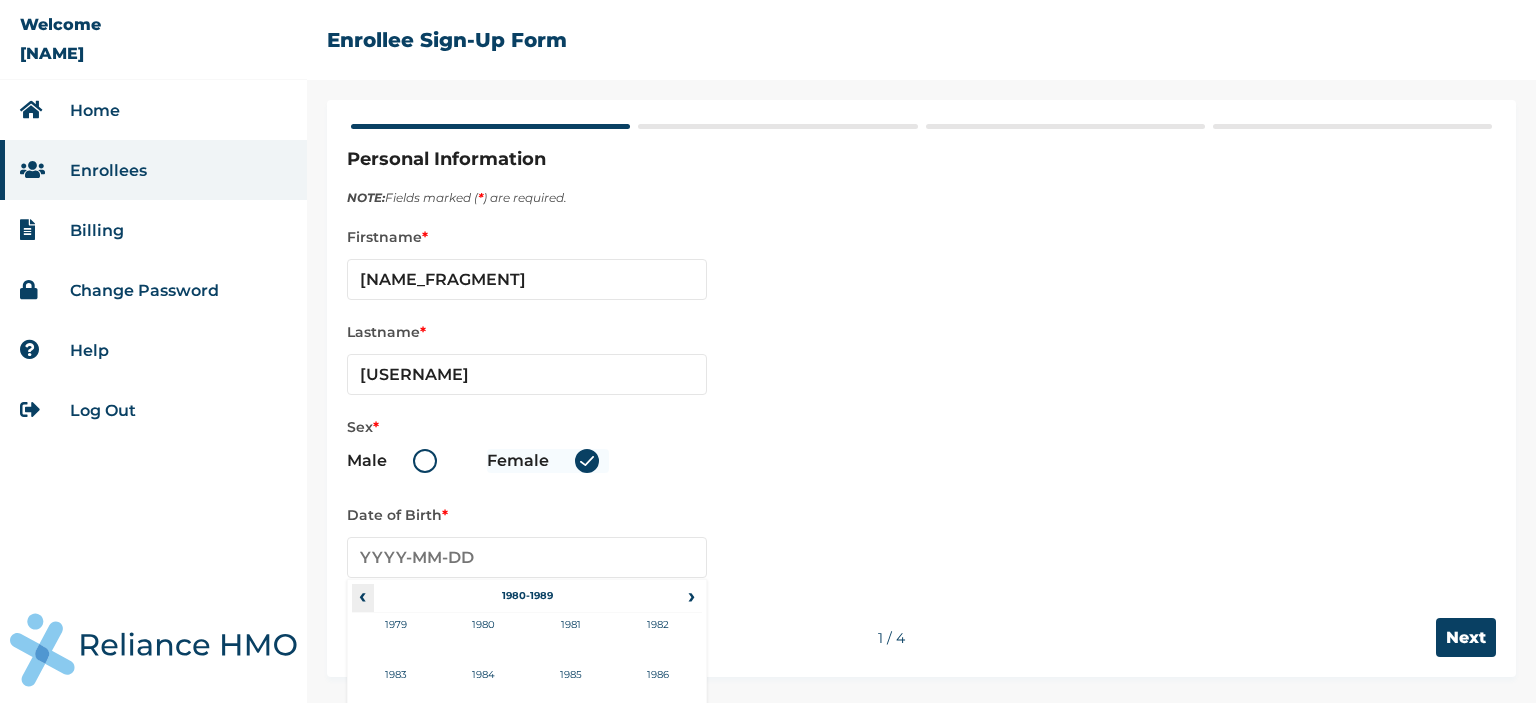 click on "‹" at bounding box center [362, 596] 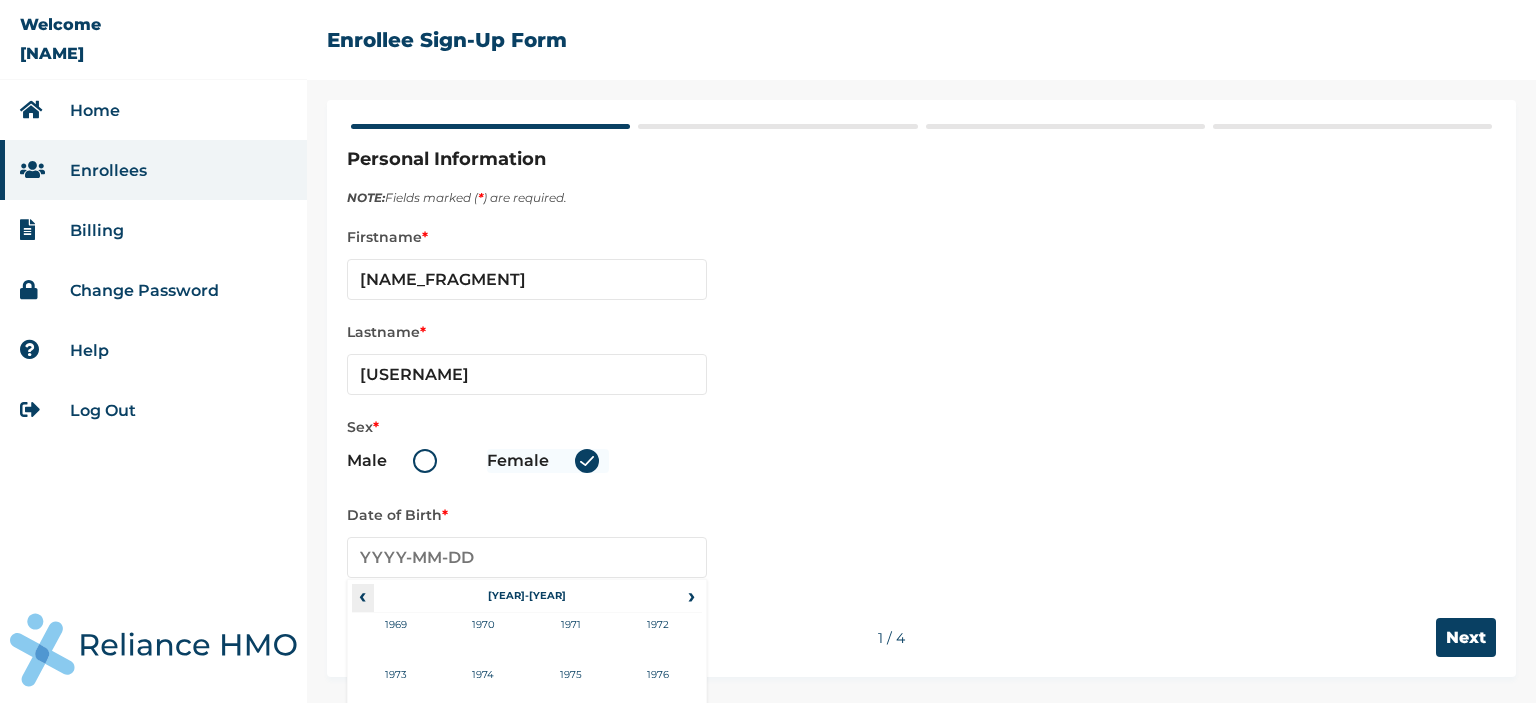 click on "‹" at bounding box center (362, 596) 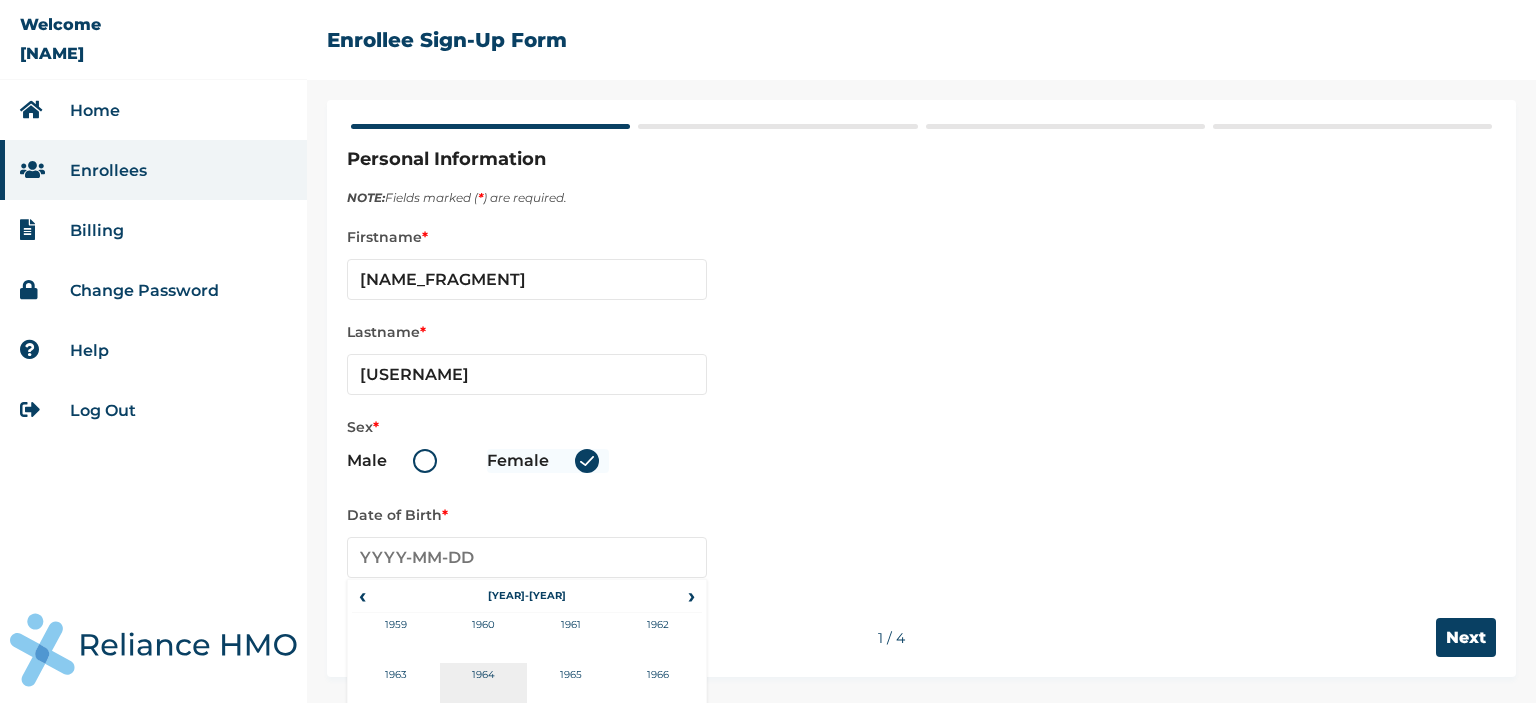 click on "1964" at bounding box center (484, 688) 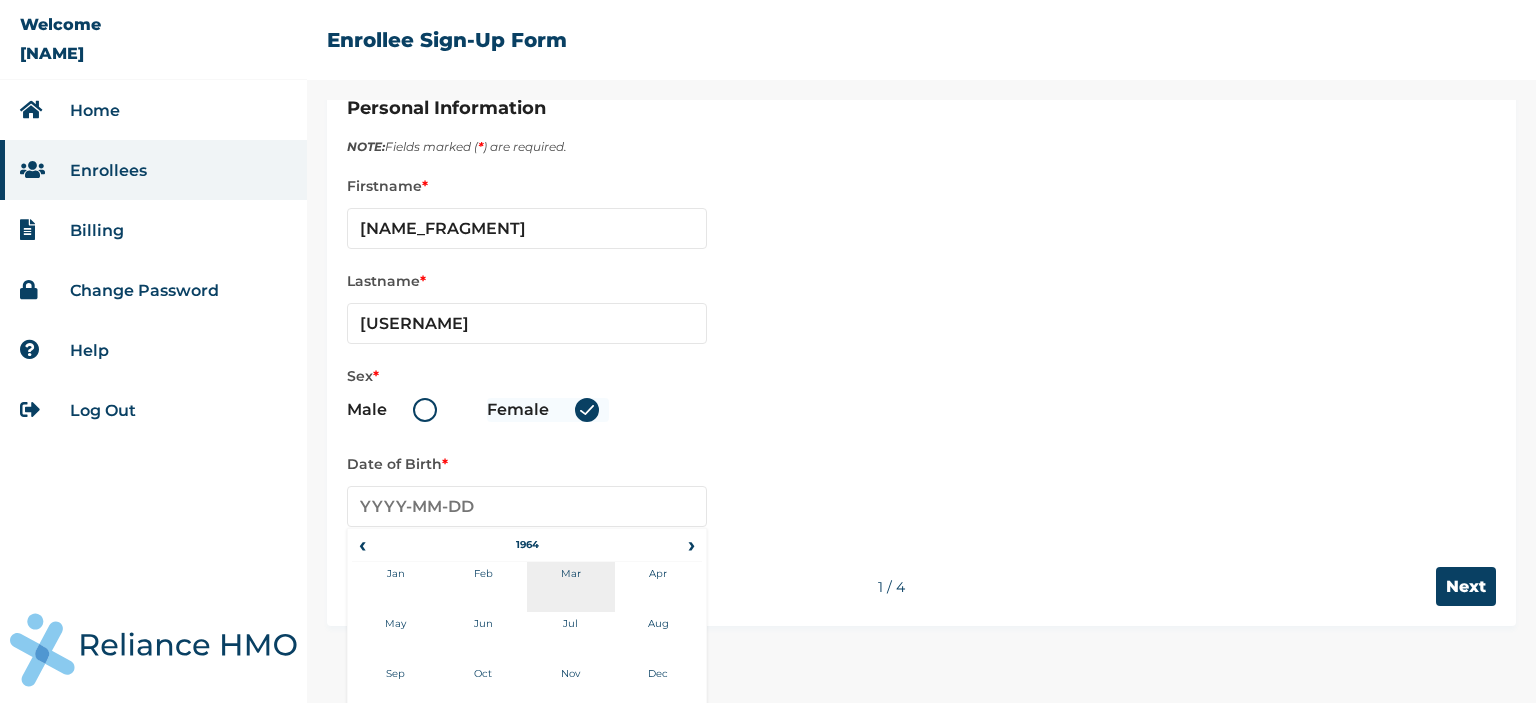 scroll, scrollTop: 64, scrollLeft: 0, axis: vertical 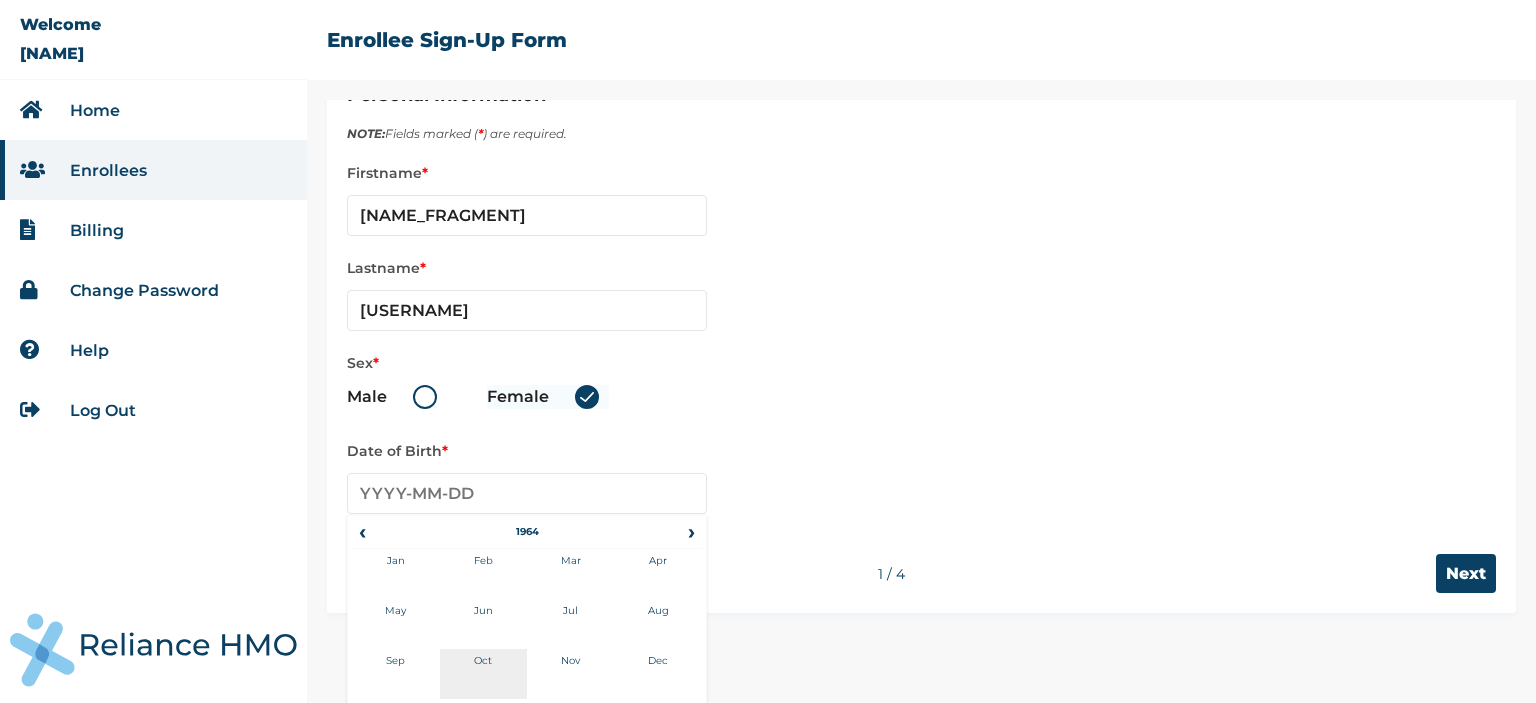 click on "Oct" at bounding box center [484, 674] 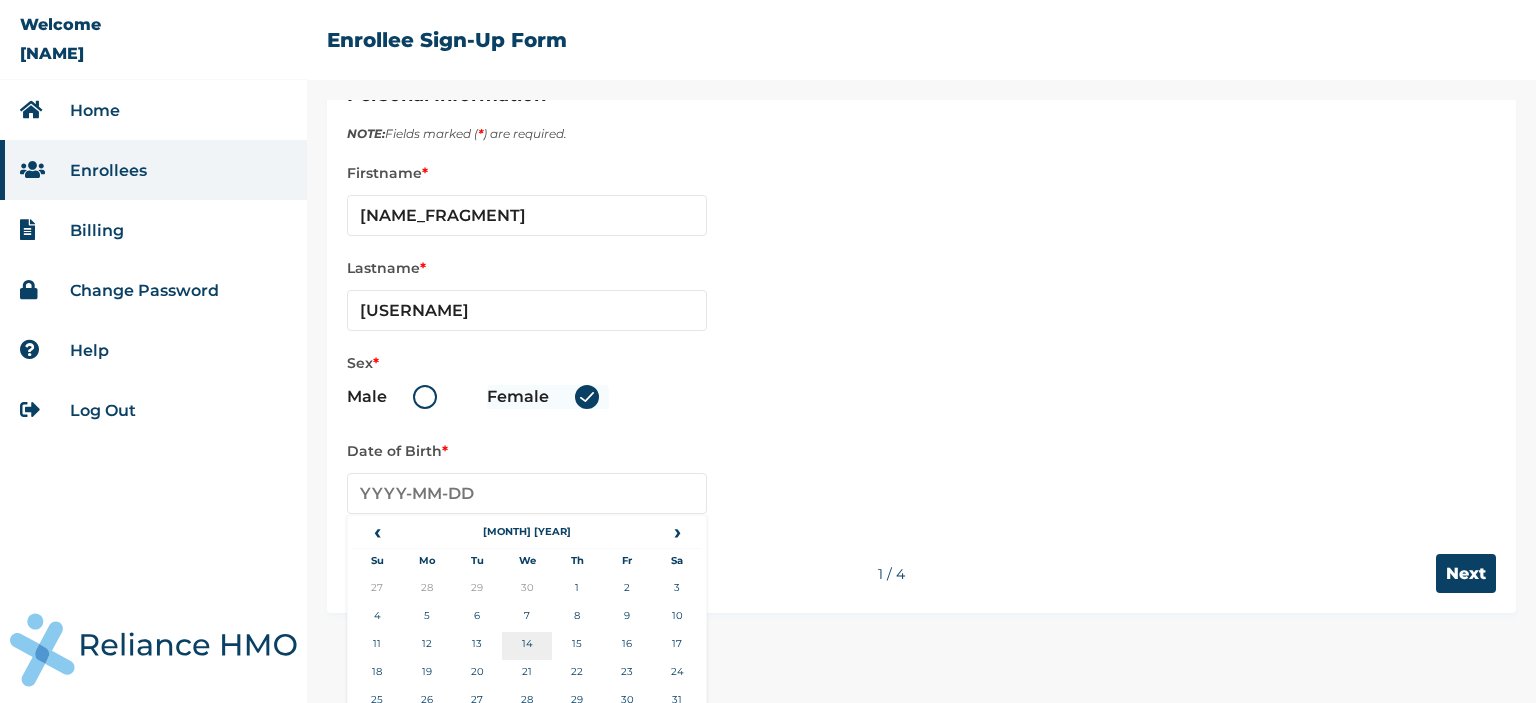 click on "14" at bounding box center [527, 646] 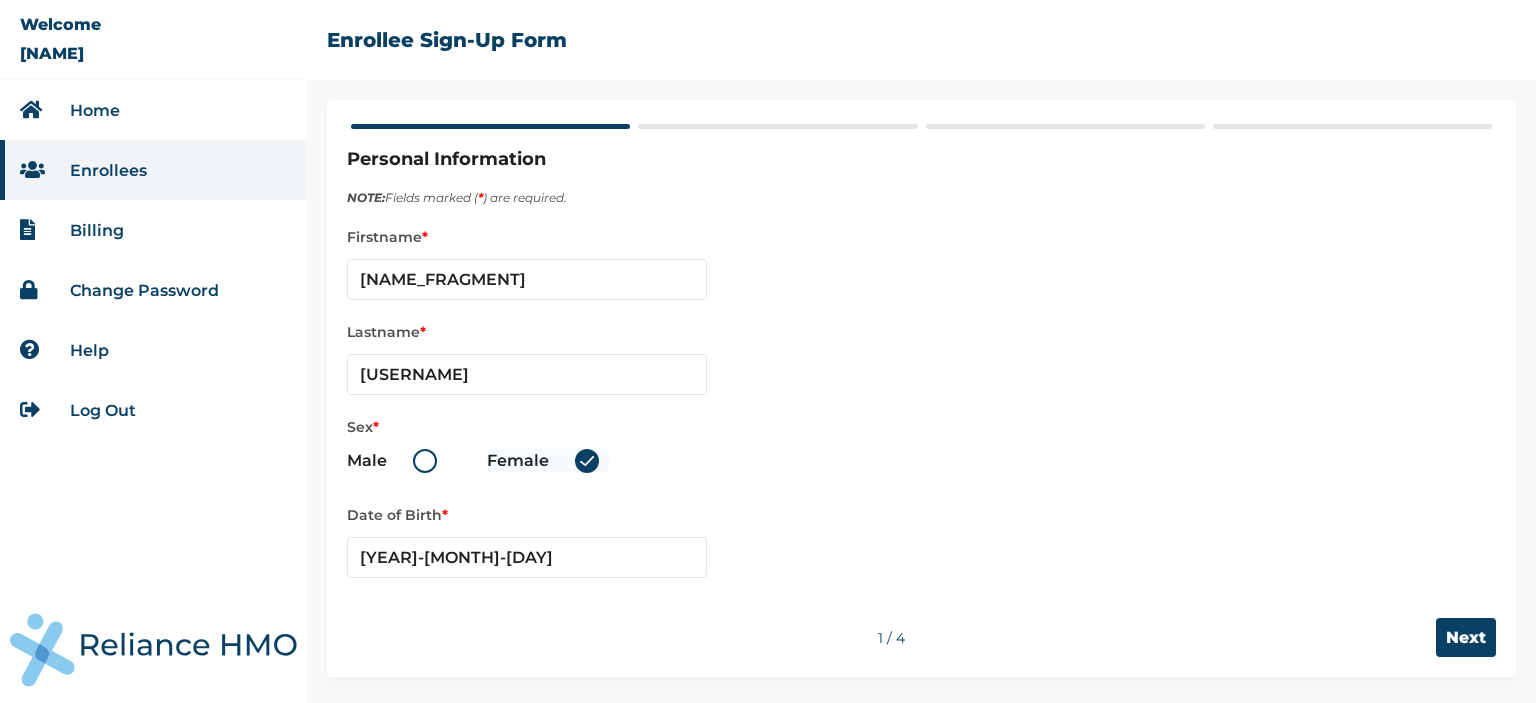 scroll, scrollTop: 0, scrollLeft: 0, axis: both 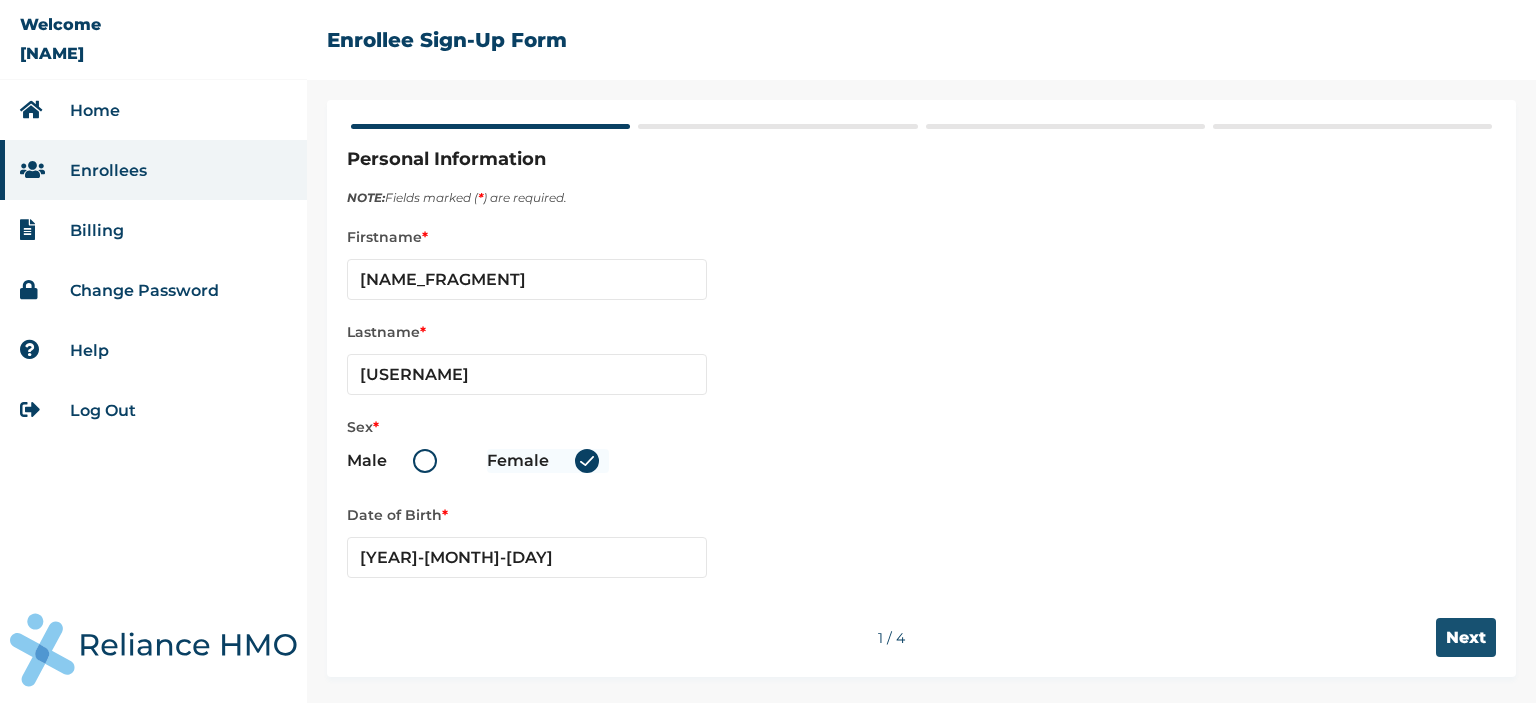 click on "Next" at bounding box center [1466, 637] 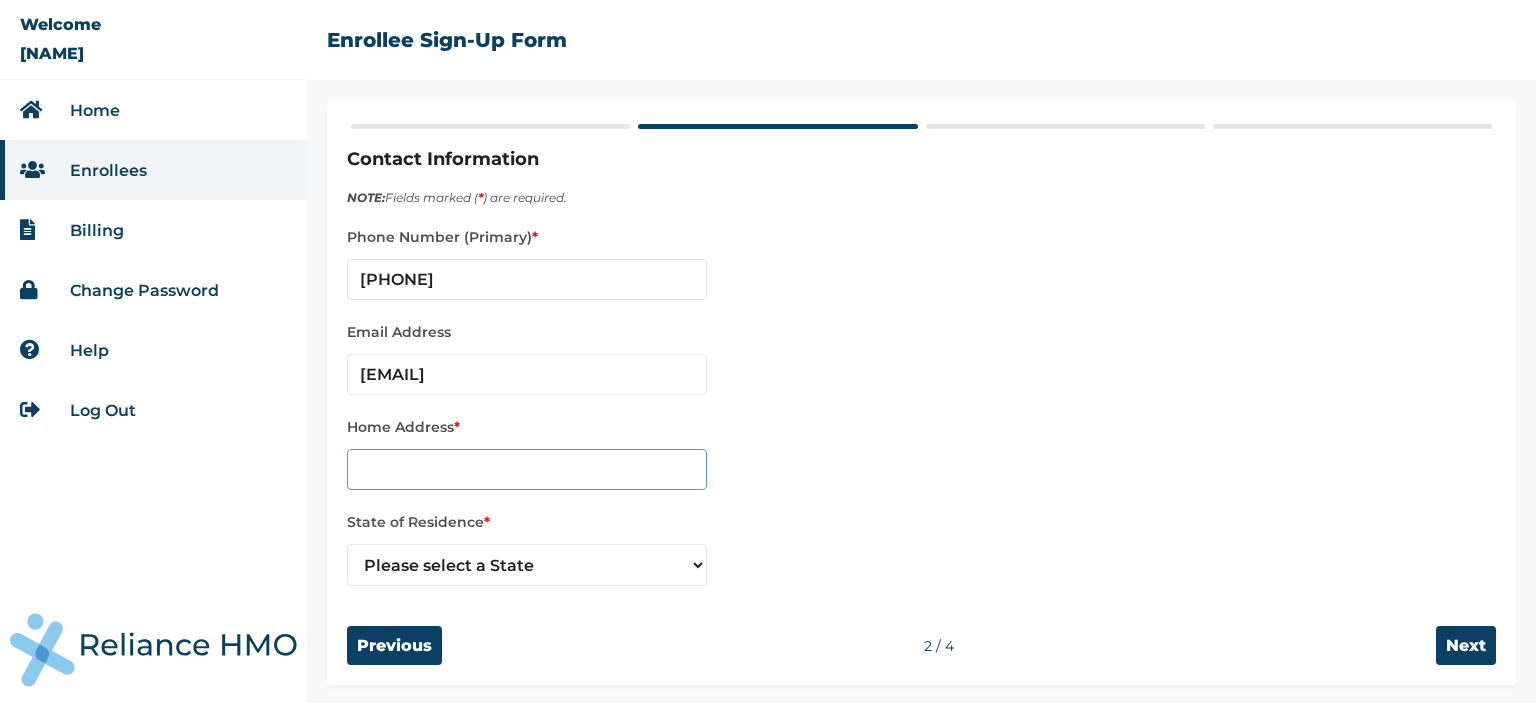 click at bounding box center [527, 469] 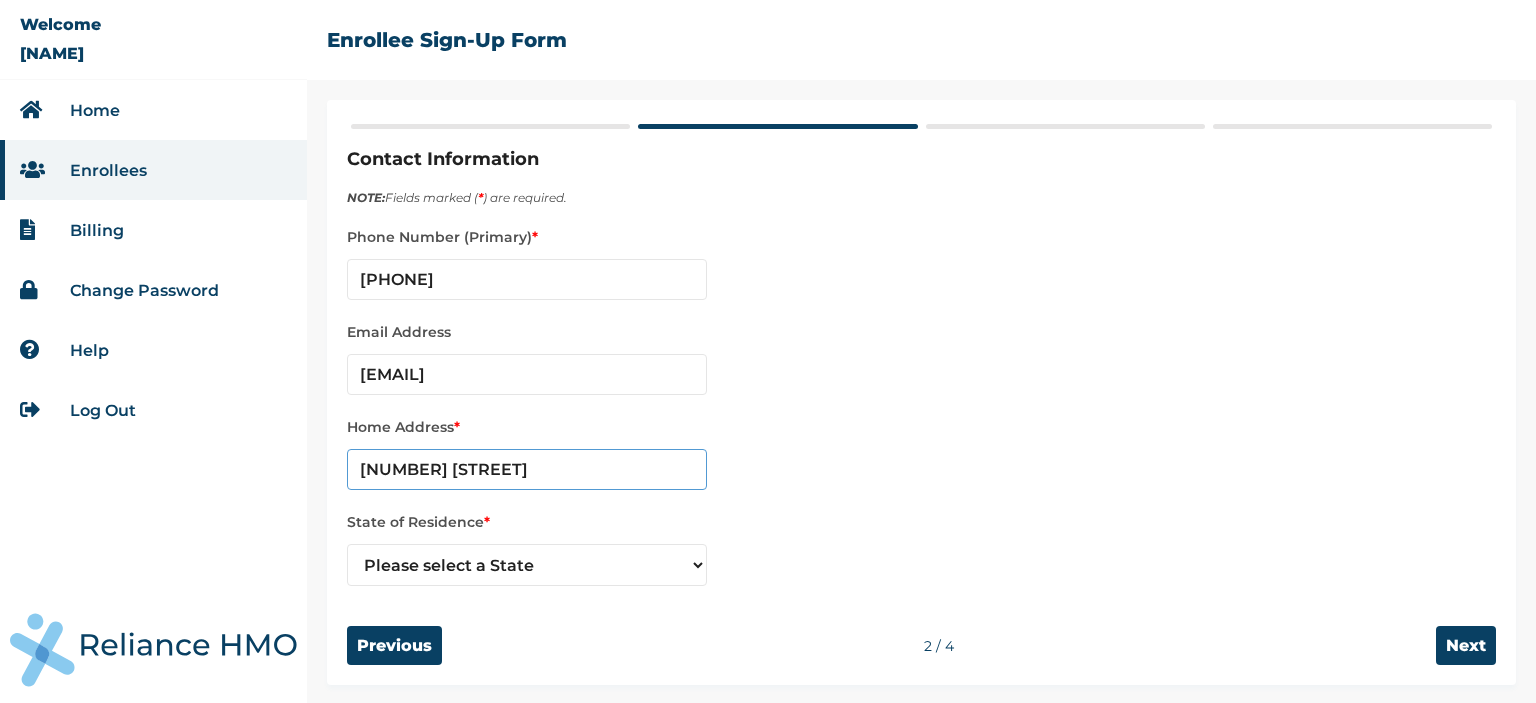 type on "[NUMBER] [STREET], [AREA], [CITY], [STATE]" 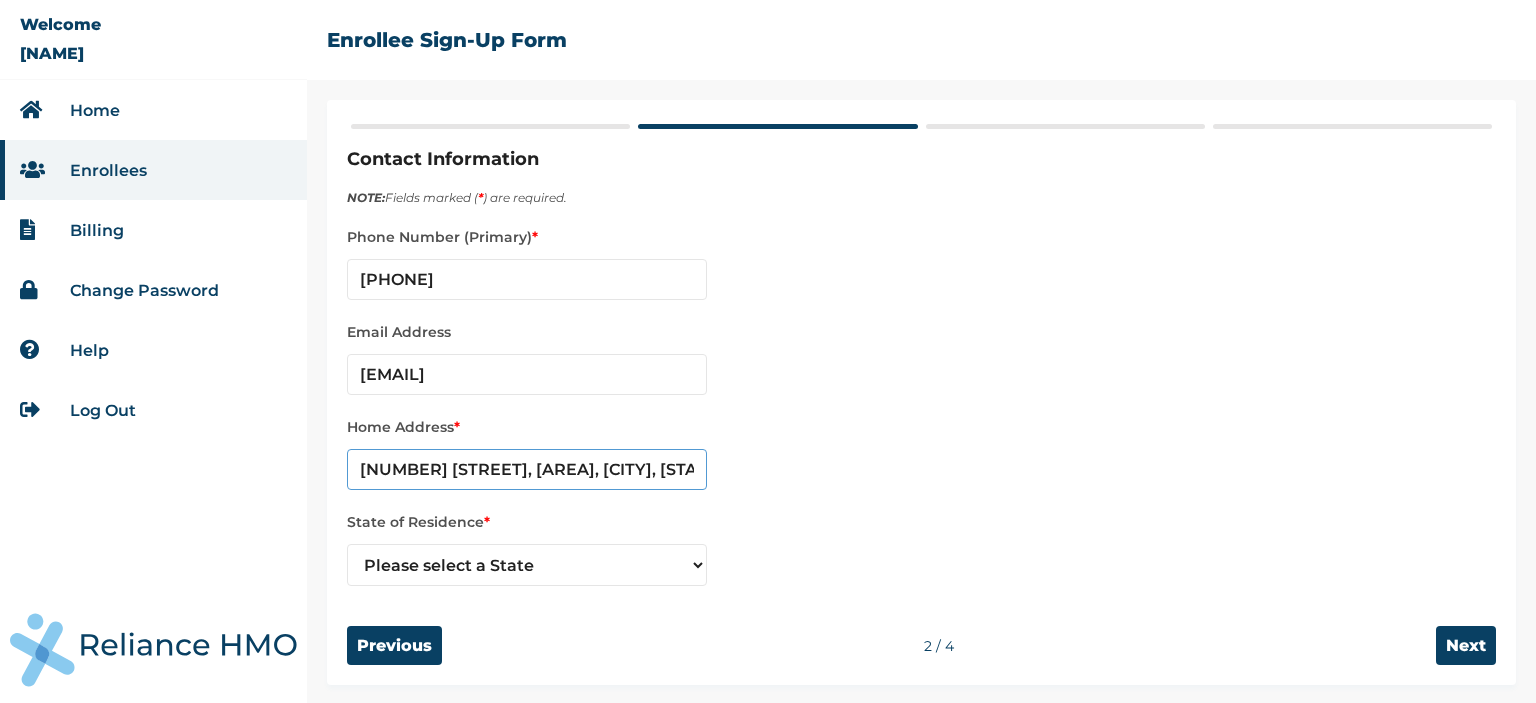 scroll, scrollTop: 2, scrollLeft: 0, axis: vertical 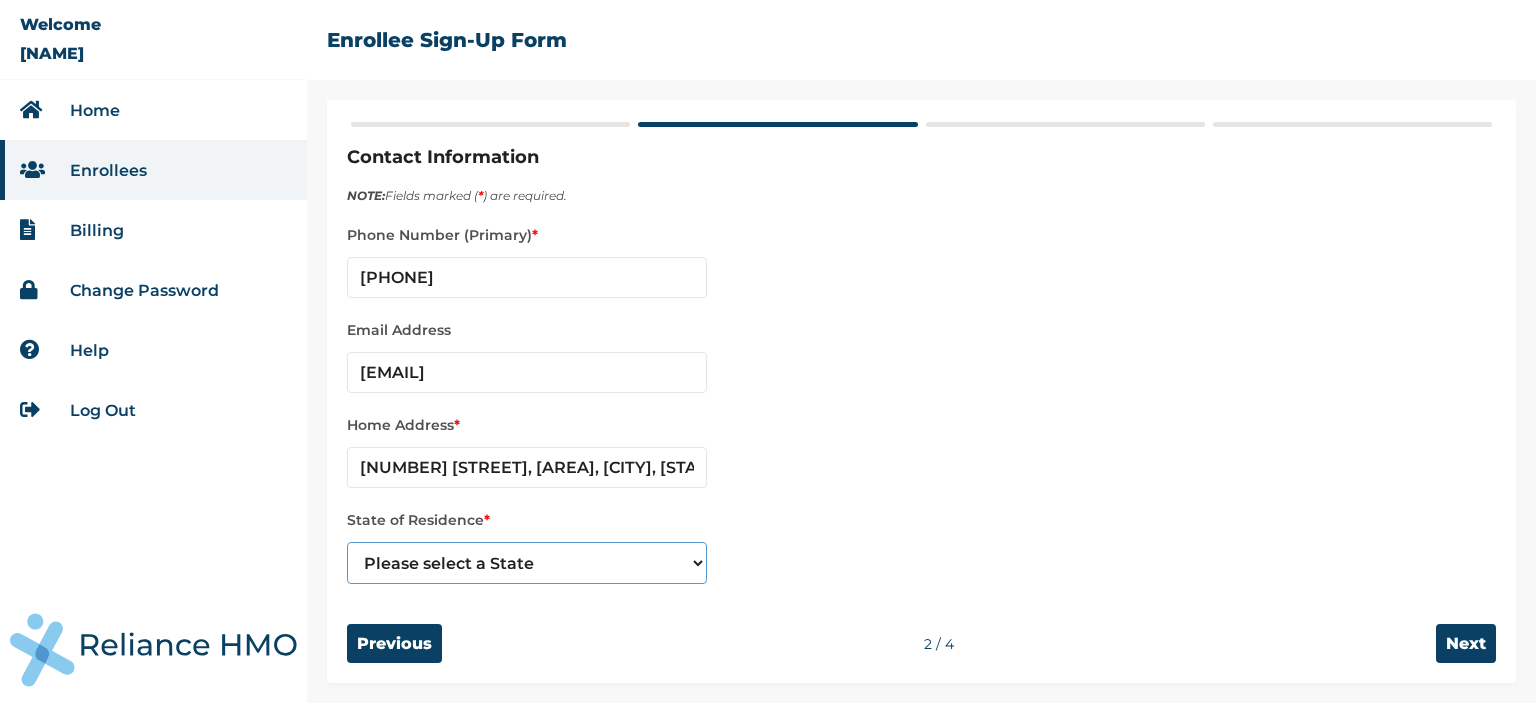 click on "Please select a State Abia Abuja (FCT) Adamawa Akwa Ibom Anambra Bauchi Bayelsa Benue Borno Cross River Delta Ebonyi Edo Ekiti Enugu Gombe Imo Jigawa Kaduna Kano Katsina Kebbi Kogi Kwara Lagos Nasarawa Niger Ogun Ondo Osun Oyo Plateau Rivers Sokoto Taraba Yobe Zamfara" at bounding box center [527, 563] 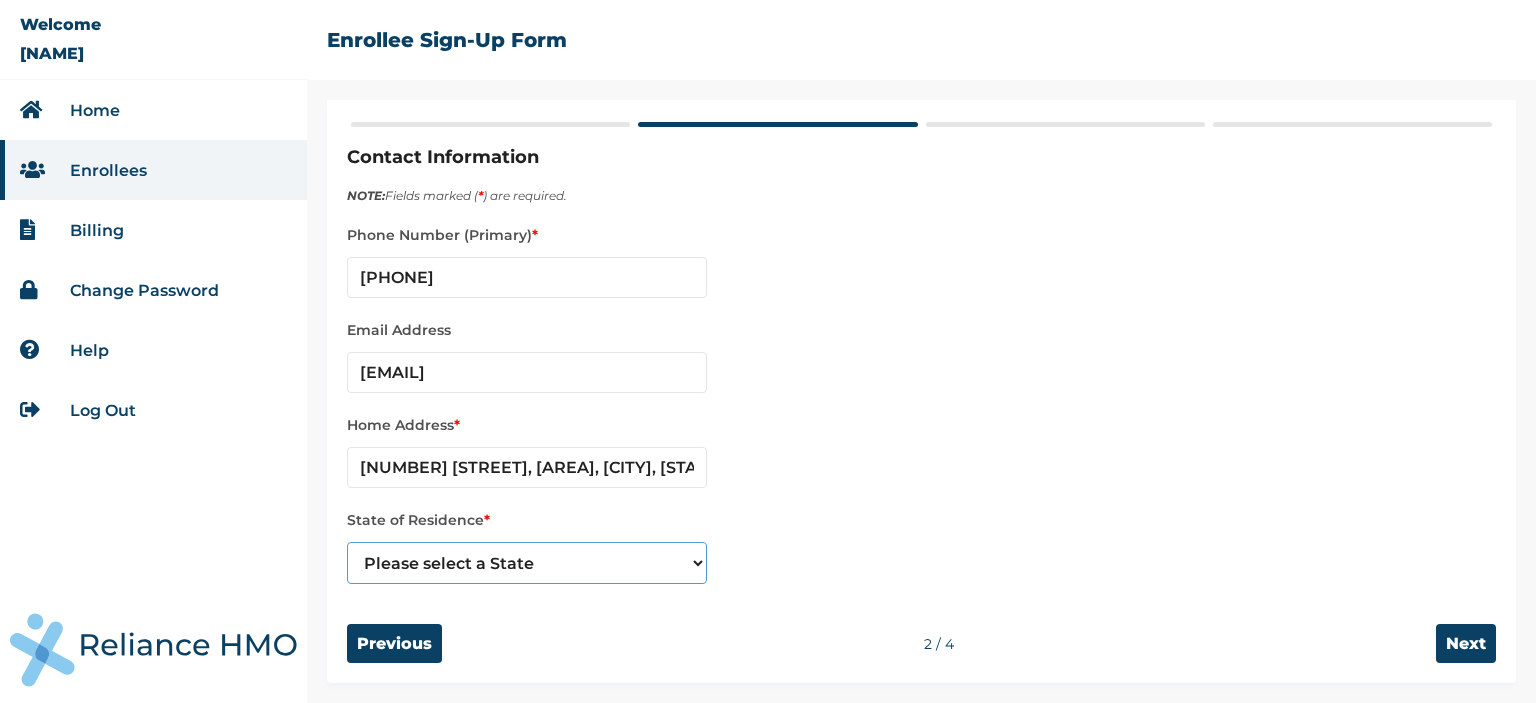 select on "25" 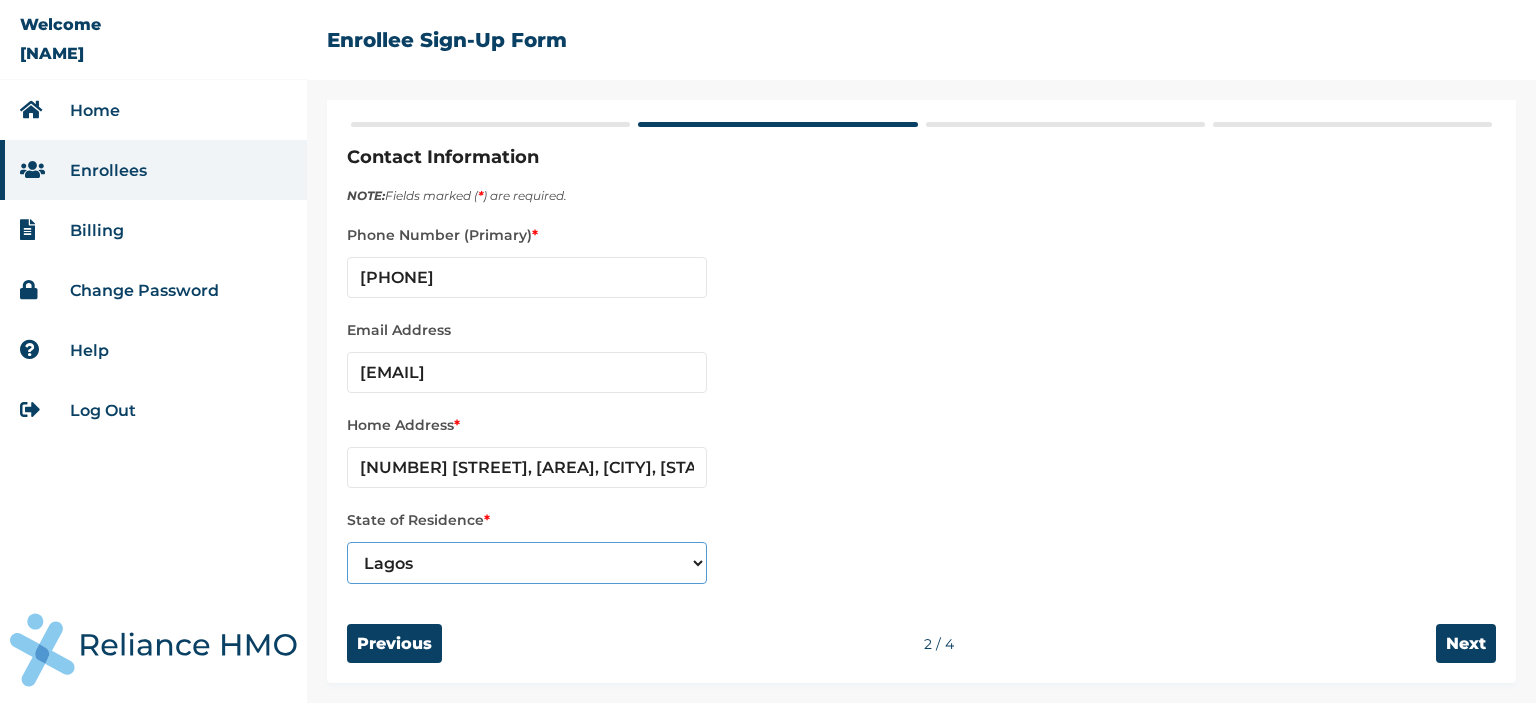 click on "Please select a State Abia Abuja (FCT) Adamawa Akwa Ibom Anambra Bauchi Bayelsa Benue Borno Cross River Delta Ebonyi Edo Ekiti Enugu Gombe Imo Jigawa Kaduna Kano Katsina Kebbi Kogi Kwara Lagos Nasarawa Niger Ogun Ondo Osun Oyo Plateau Rivers Sokoto Taraba Yobe Zamfara" at bounding box center [527, 563] 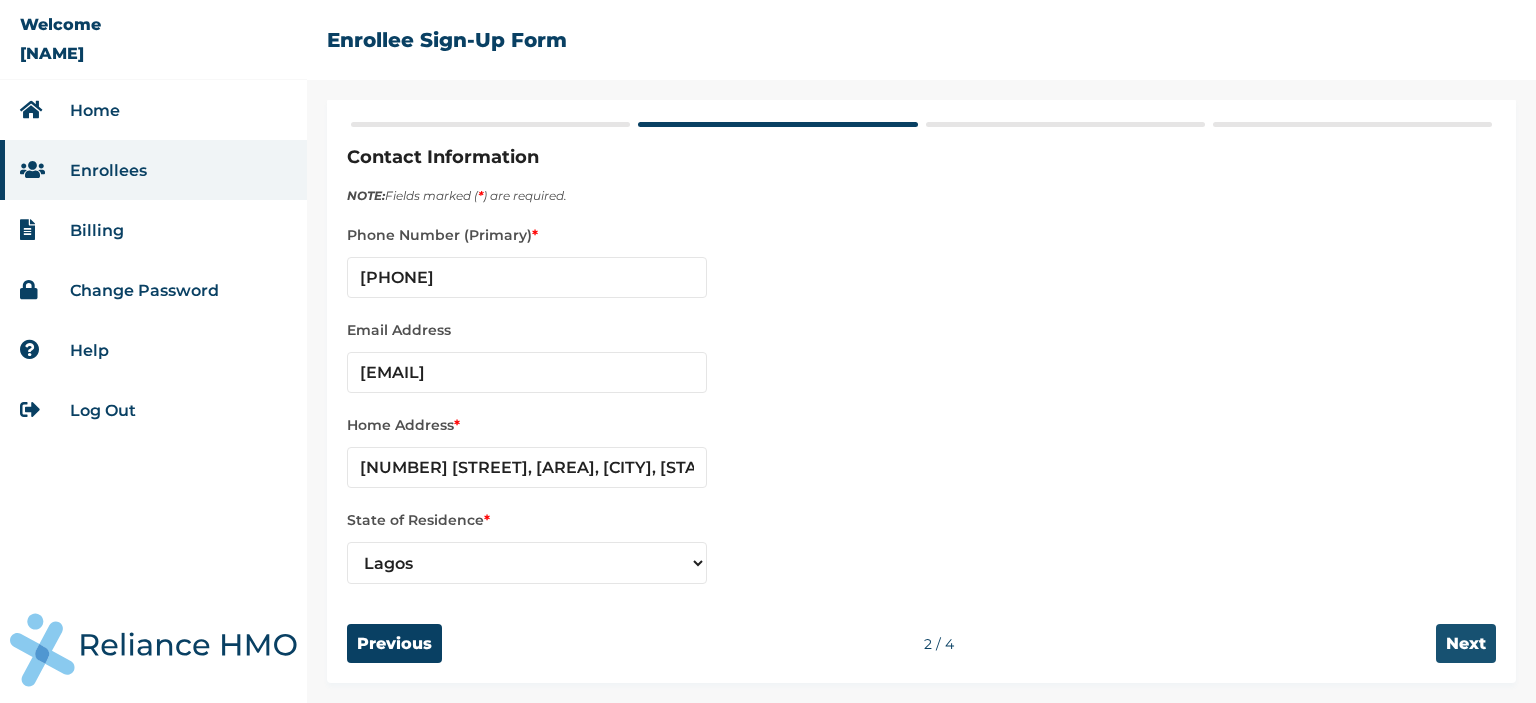 click on "Next" at bounding box center (1466, 643) 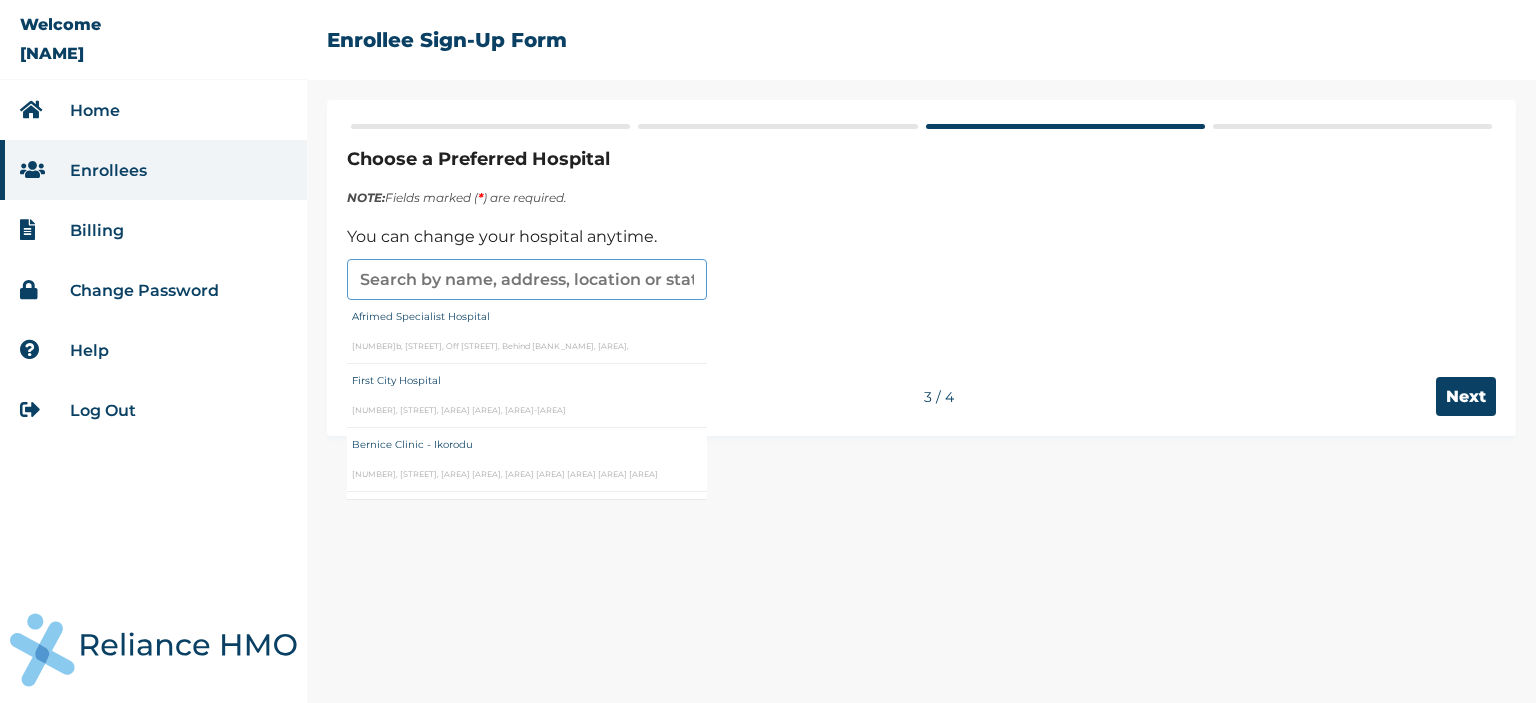 click at bounding box center (527, 279) 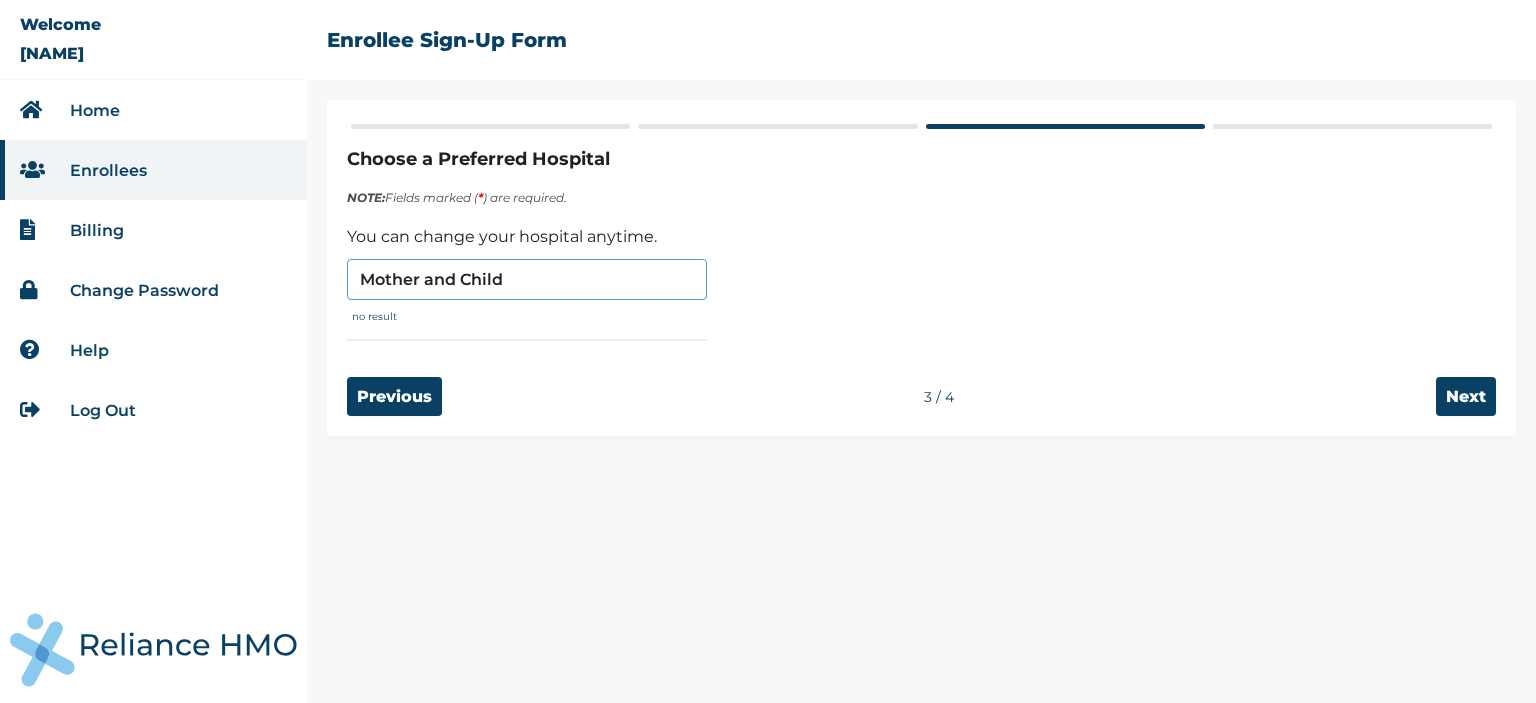click on "Mother and Child" at bounding box center [527, 279] 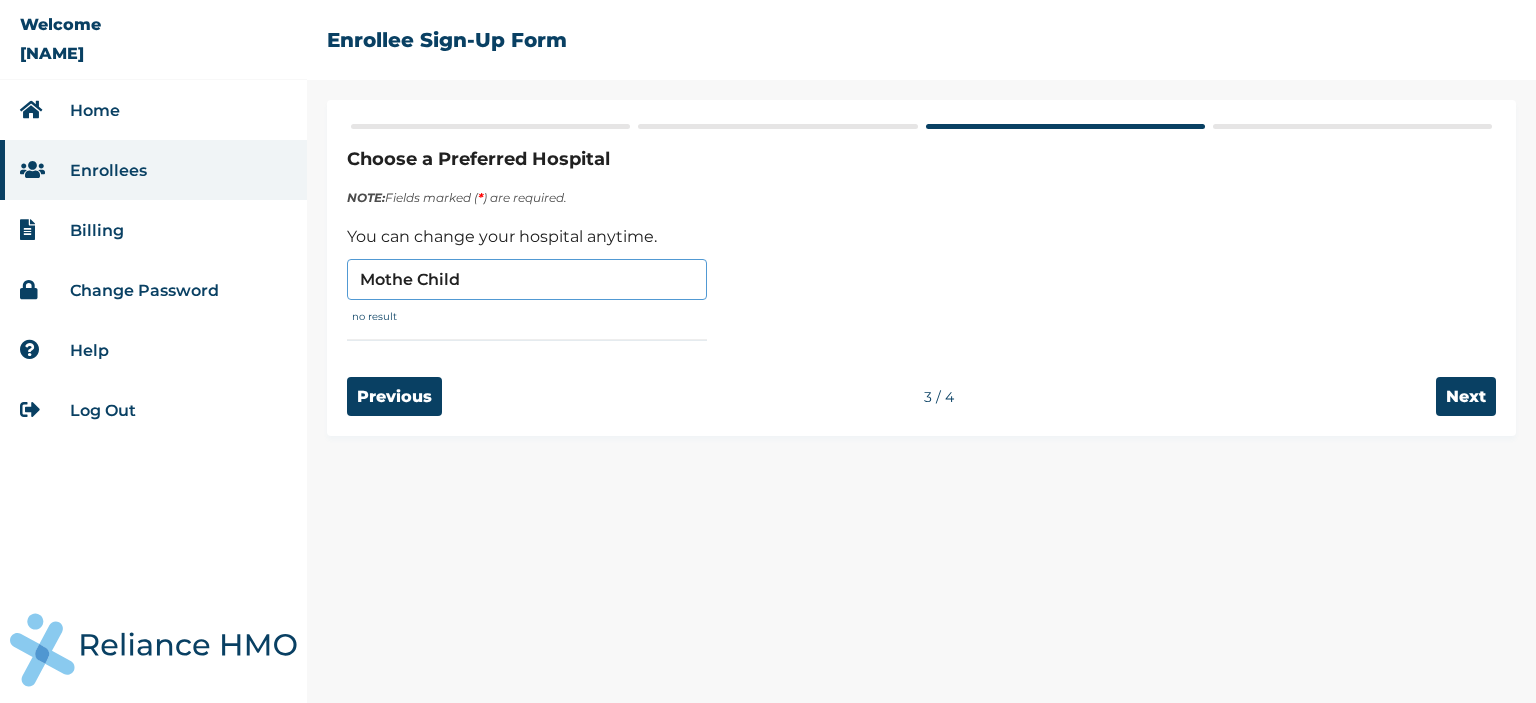 click on "Mothe Child" at bounding box center (527, 279) 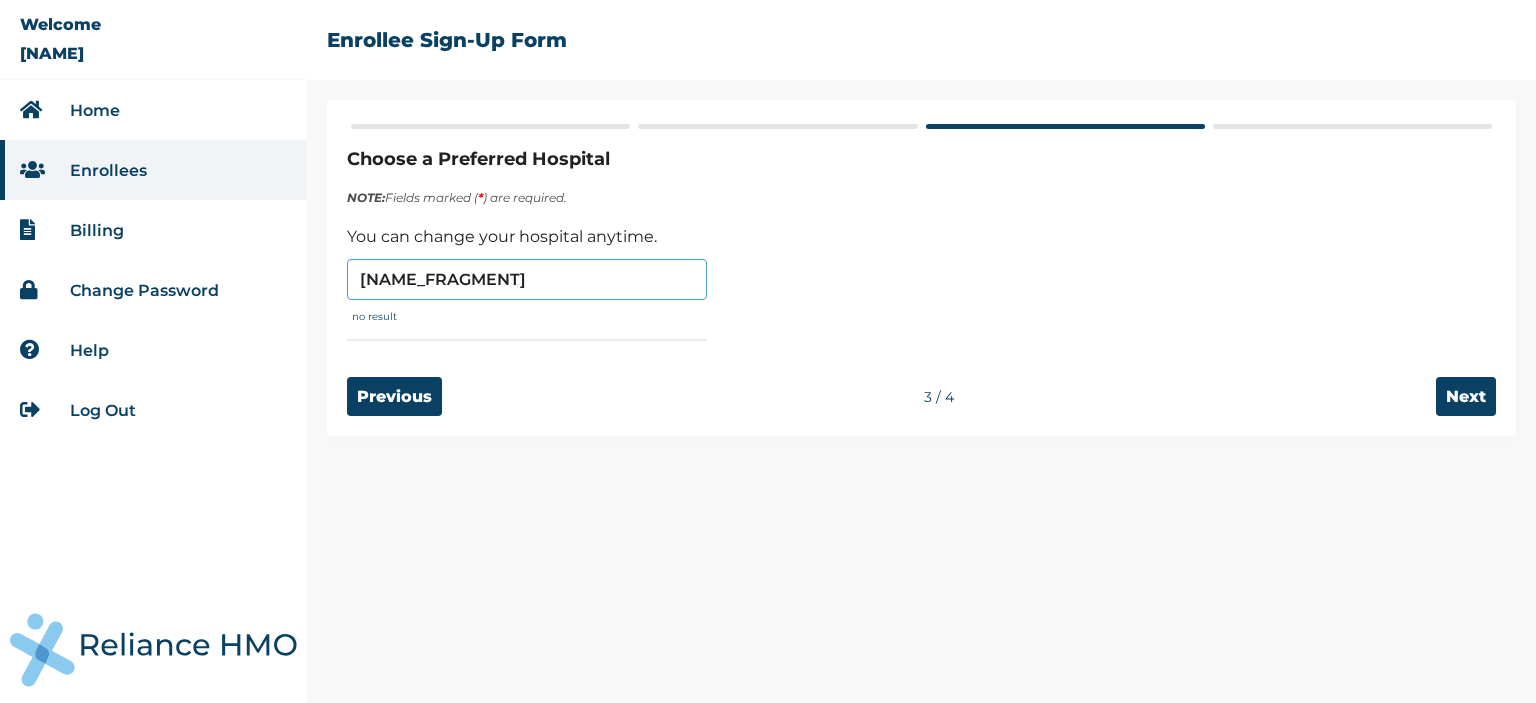 click on "[NAME_FRAGMENT]" at bounding box center (527, 279) 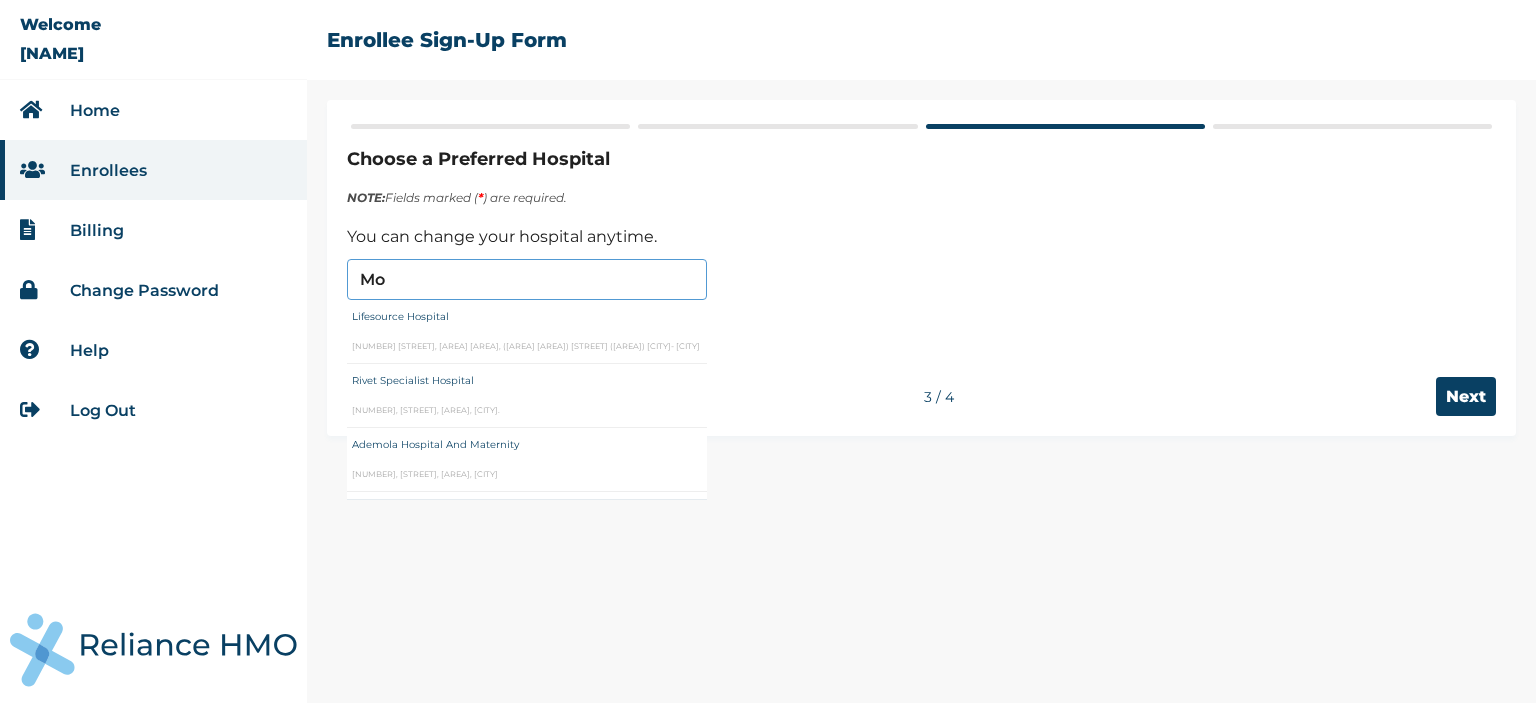 type on "M" 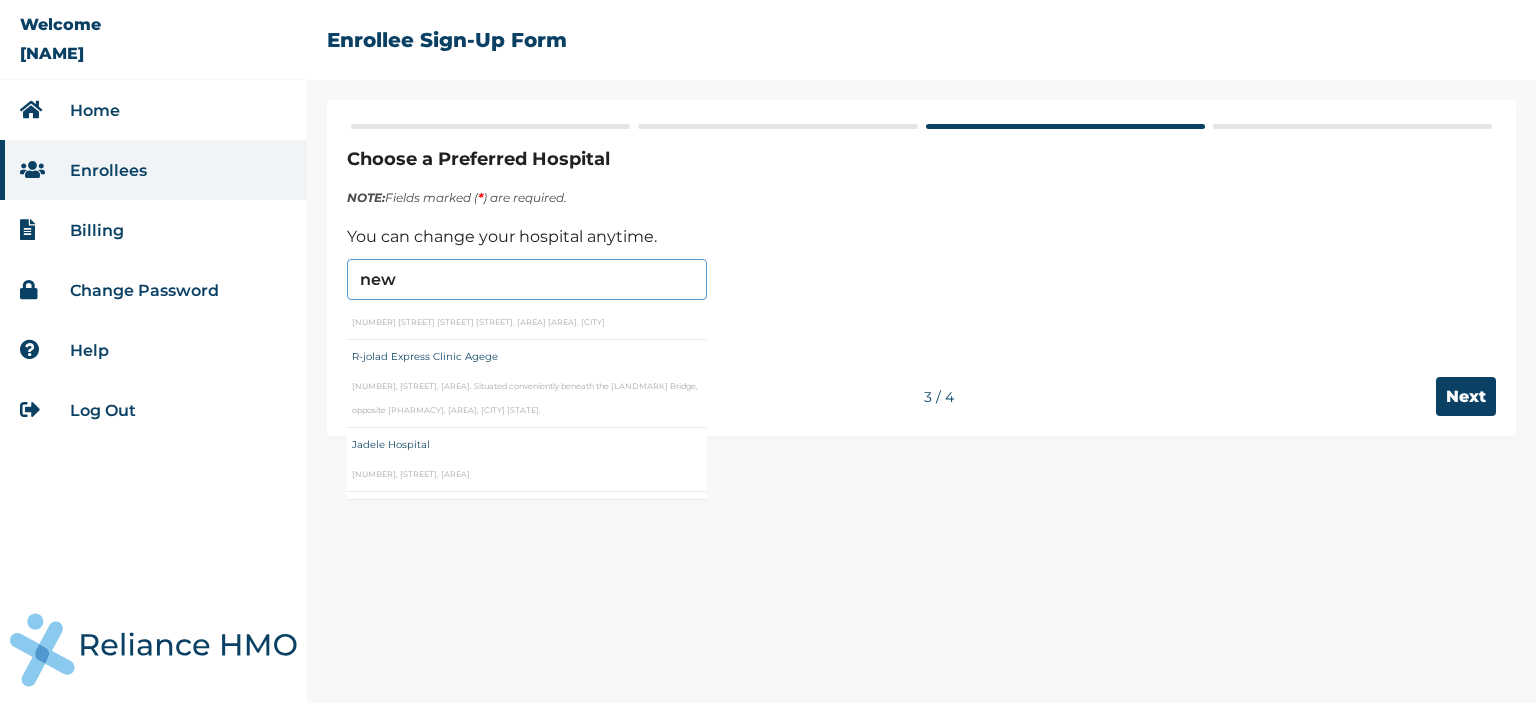 scroll, scrollTop: 434, scrollLeft: 0, axis: vertical 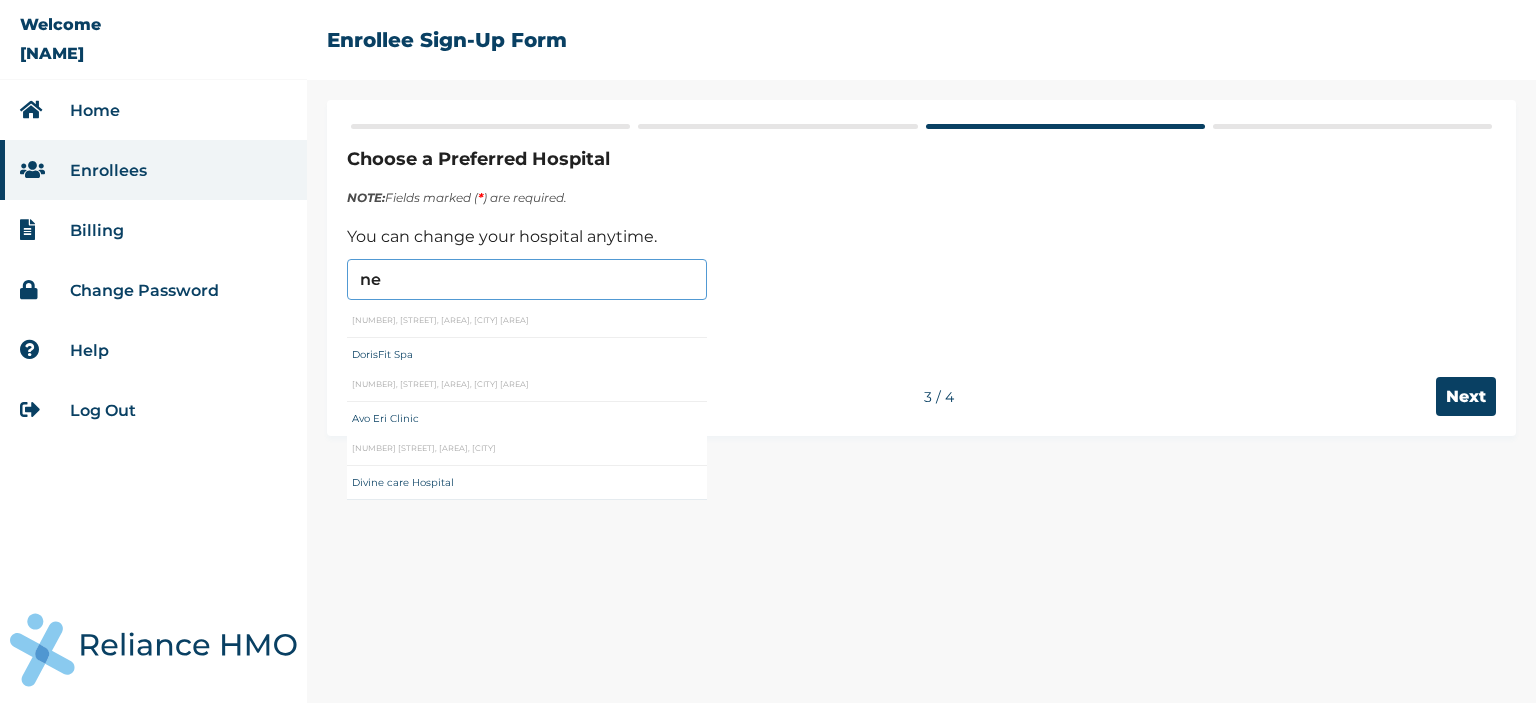 type on "n" 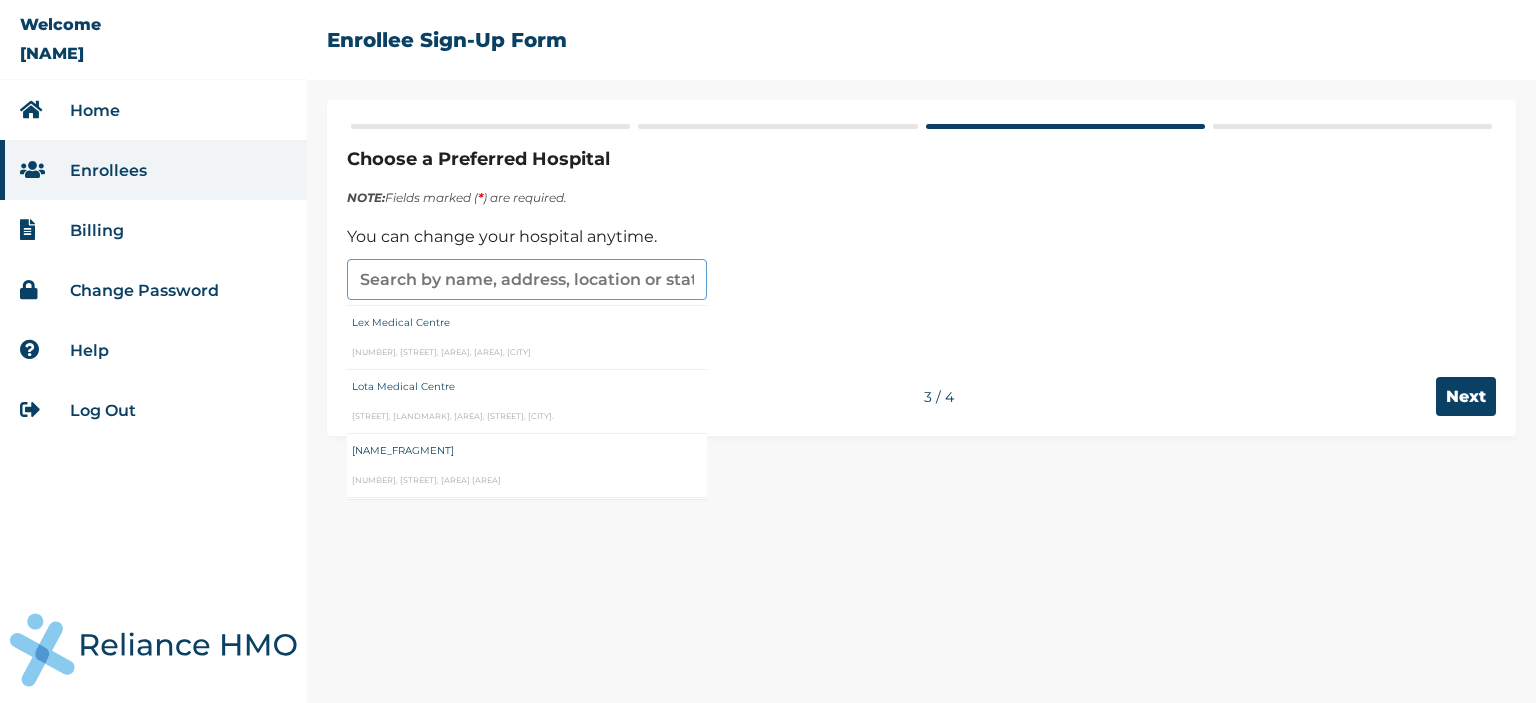 scroll, scrollTop: 20764, scrollLeft: 0, axis: vertical 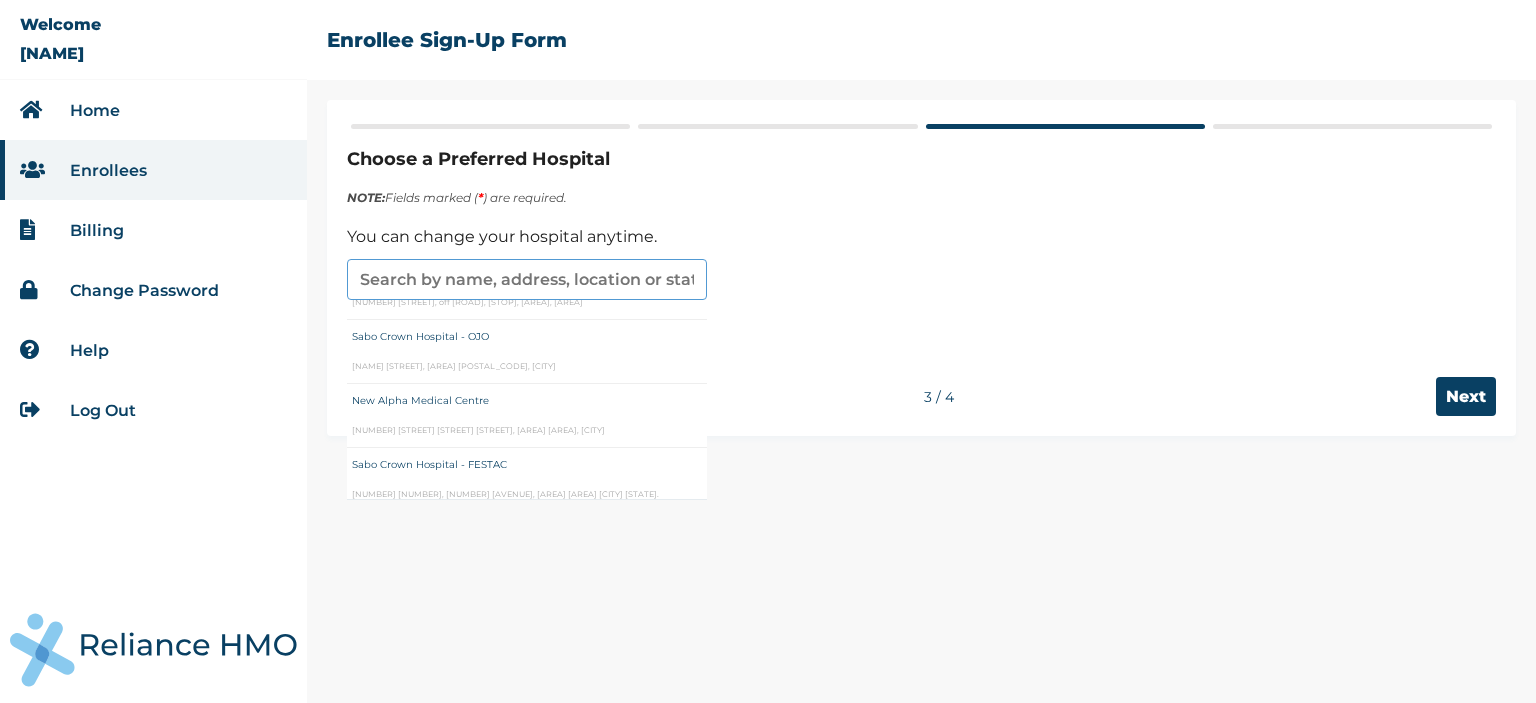 type on "R" 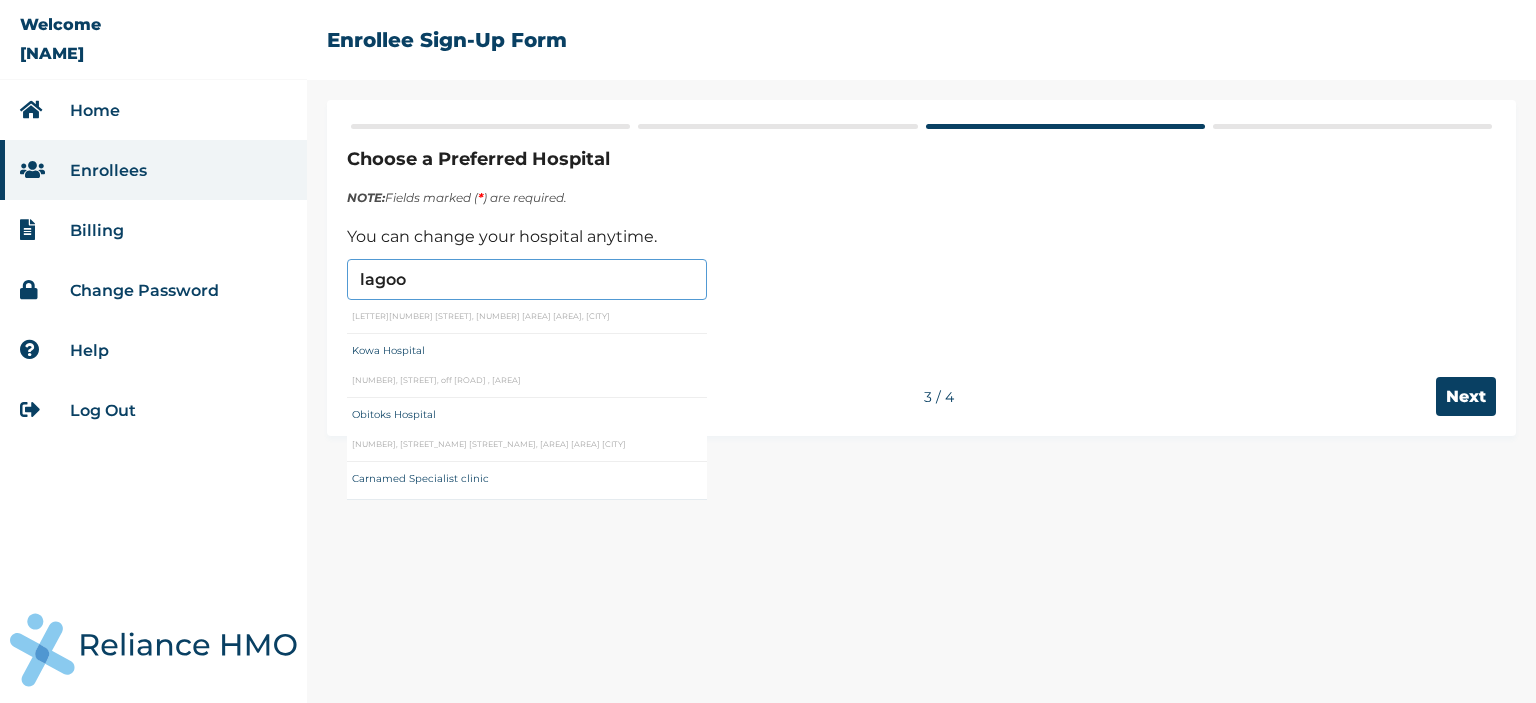 scroll, scrollTop: 0, scrollLeft: 0, axis: both 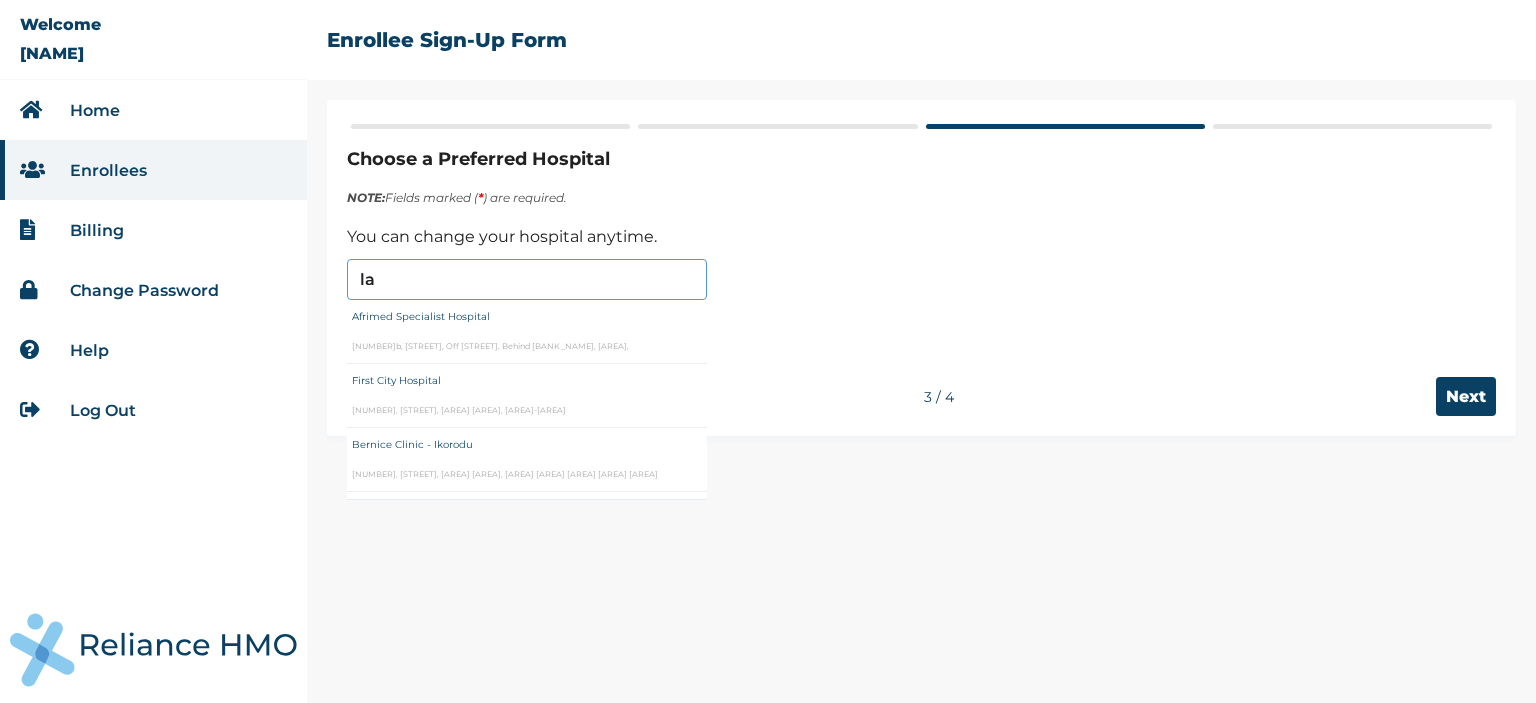 type on "l" 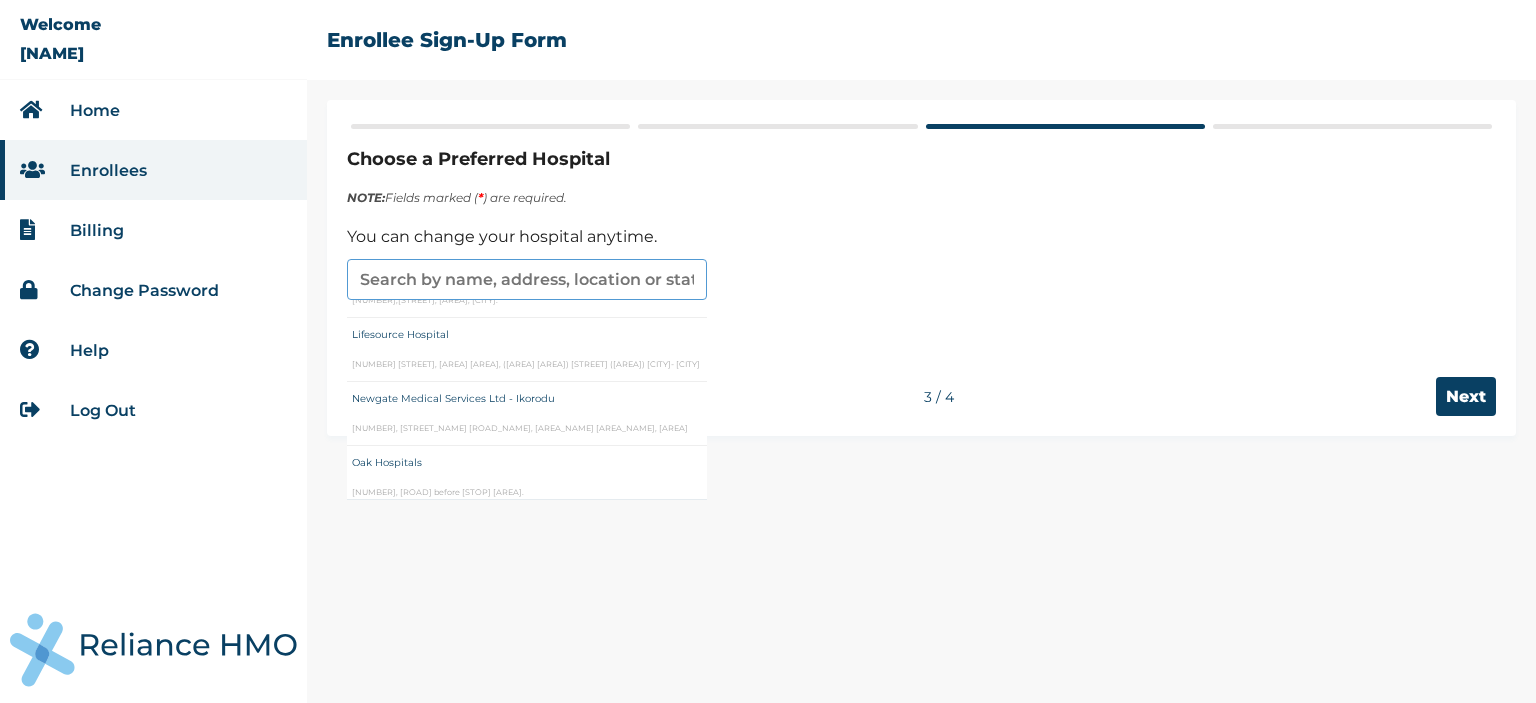 scroll, scrollTop: 1088, scrollLeft: 0, axis: vertical 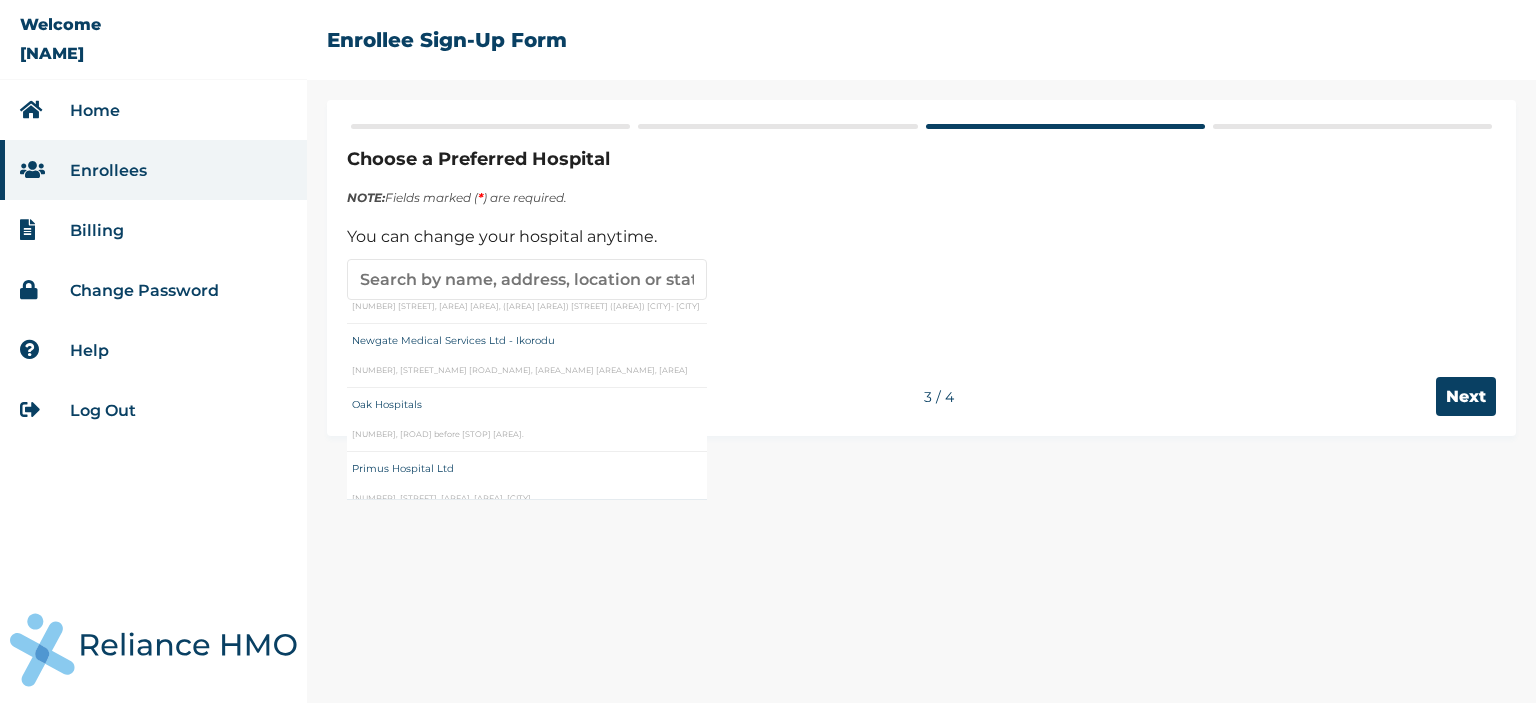 type on "Newgate Medical Services Ltd - Ikorodu" 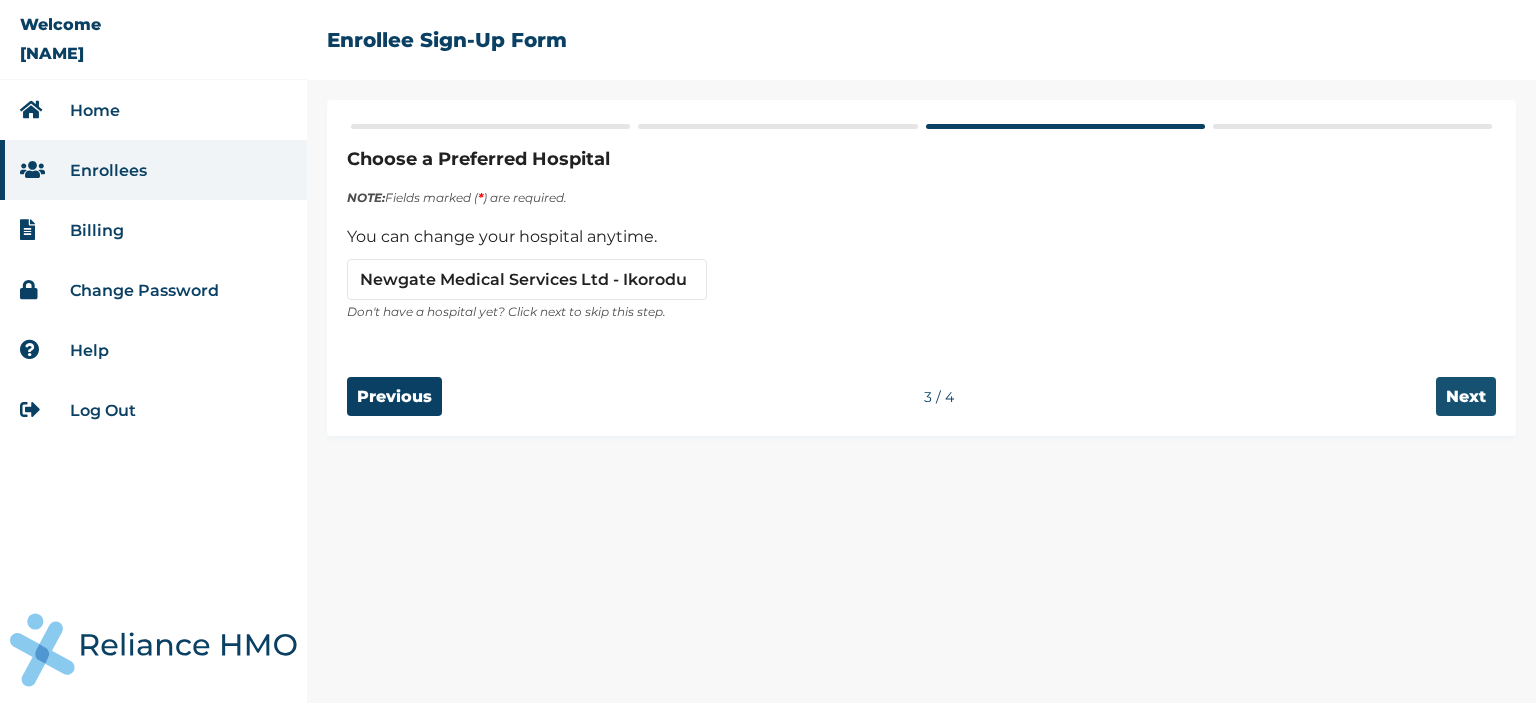click on "Next" at bounding box center (1466, 396) 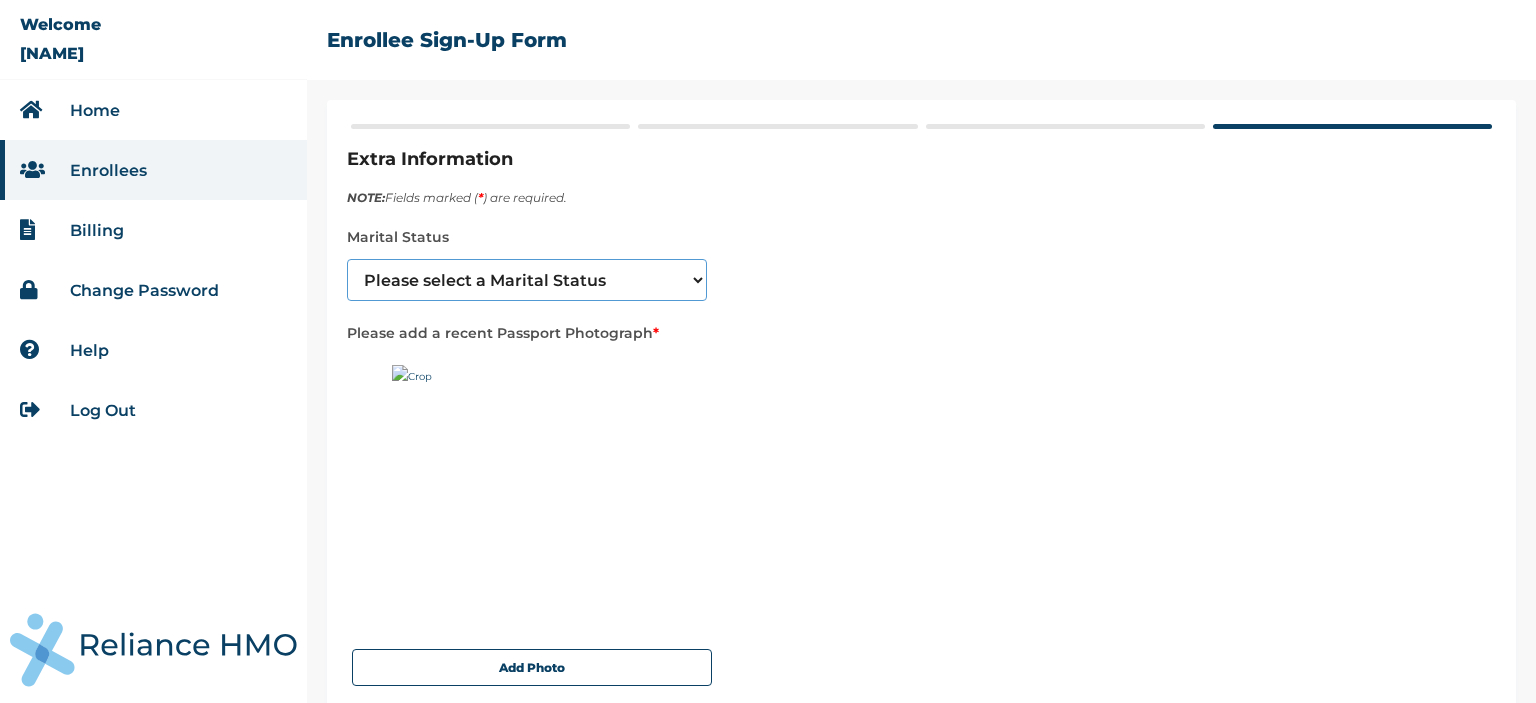 click on "Please select a Marital Status Single Married Divorced Widow/Widower" at bounding box center (527, 280) 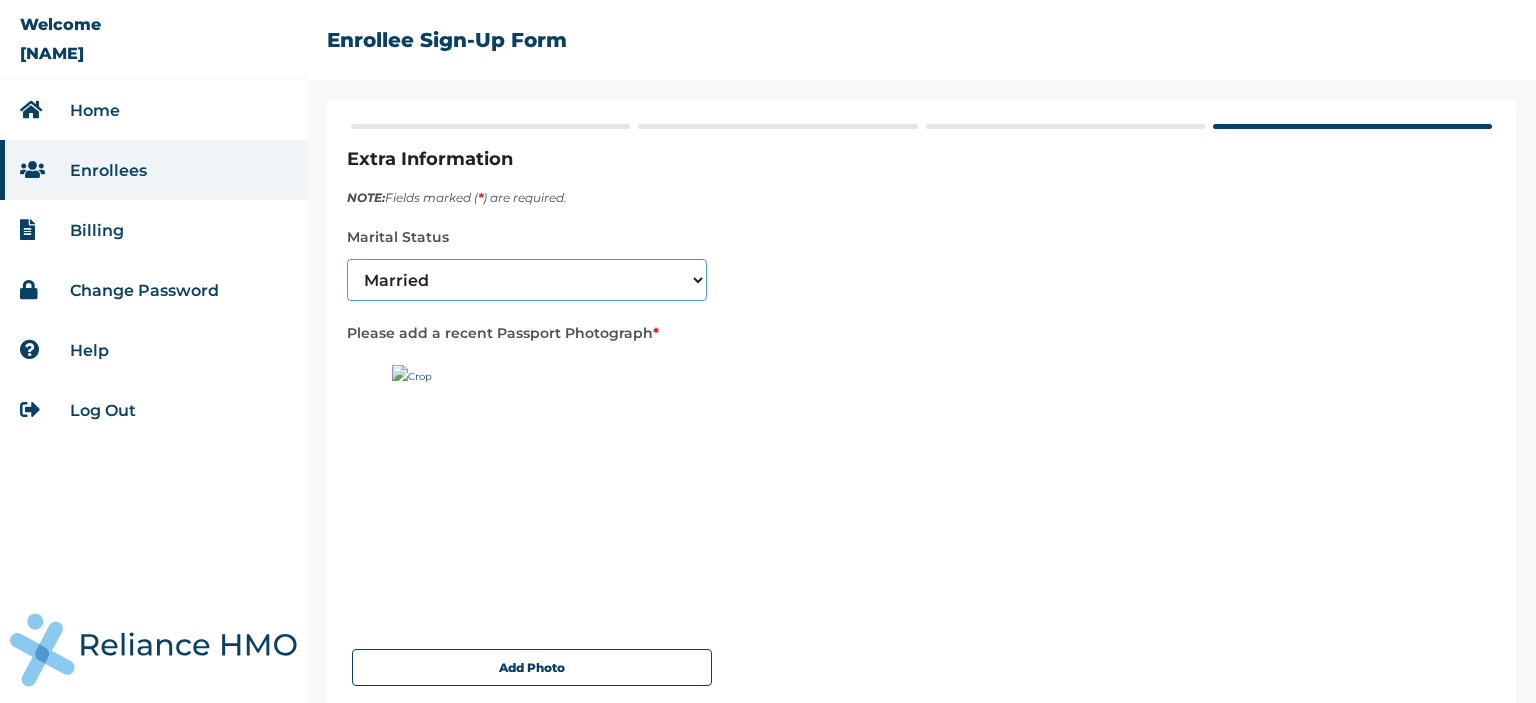 click on "Please select a Marital Status Single Married Divorced Widow/Widower" at bounding box center (527, 280) 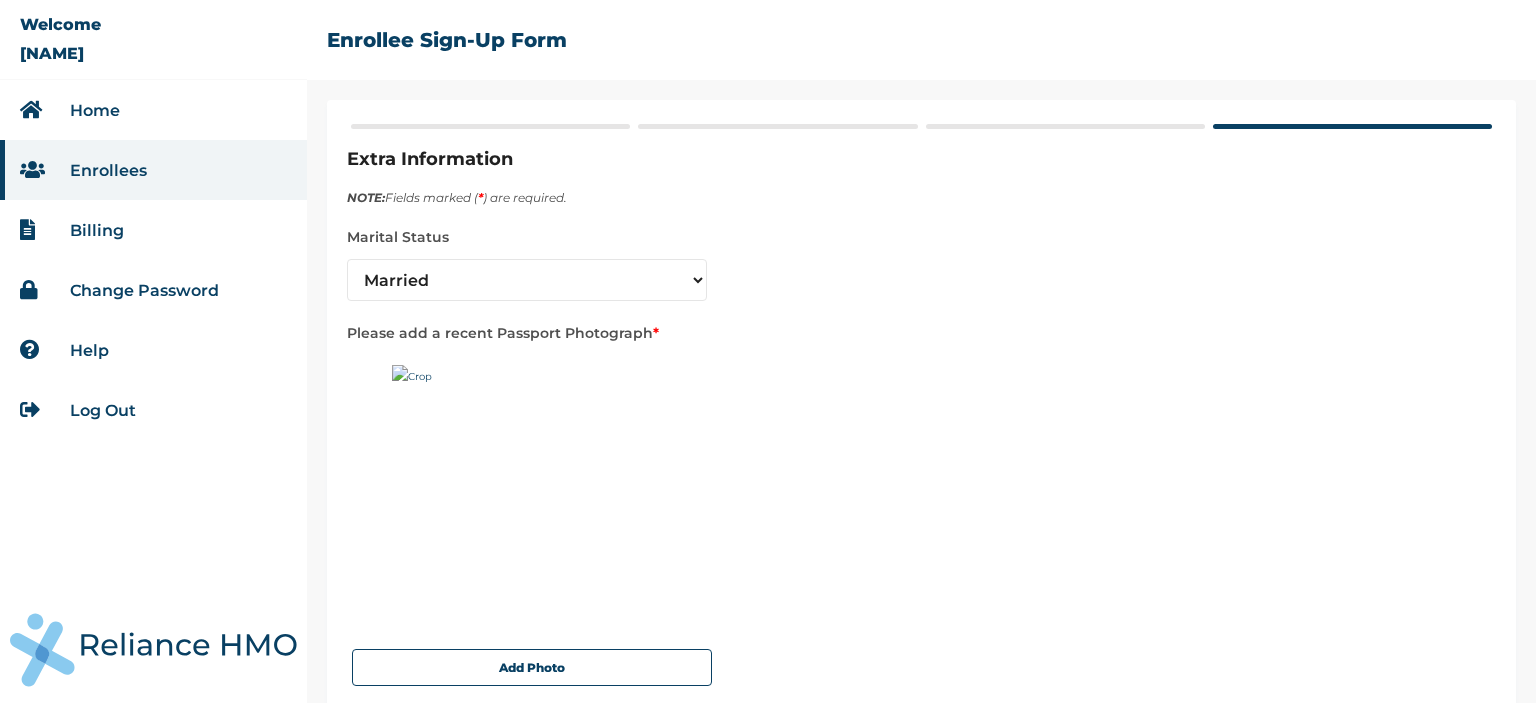 click on "Please add a recent Passport Photograph  *" at bounding box center [921, 333] 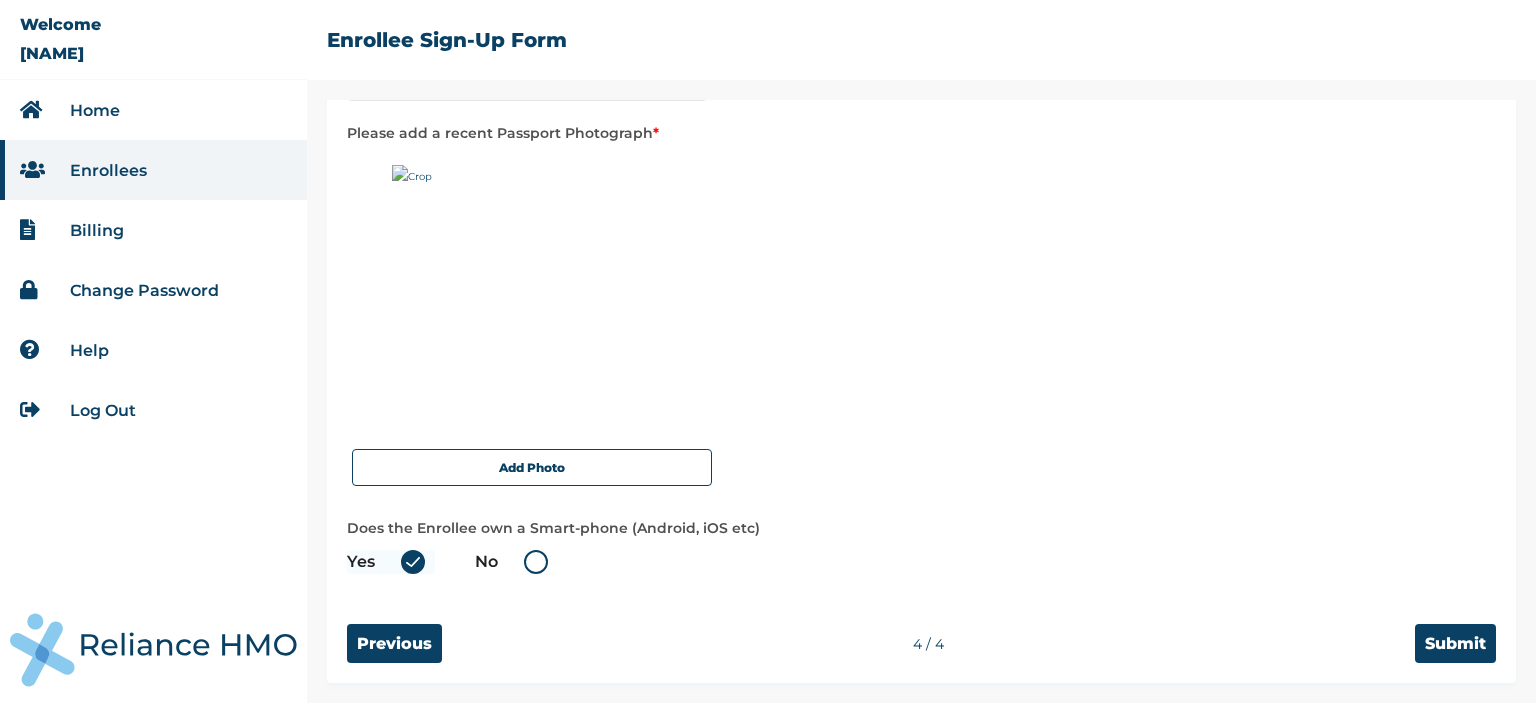 click on "Add Photo" at bounding box center (921, 320) 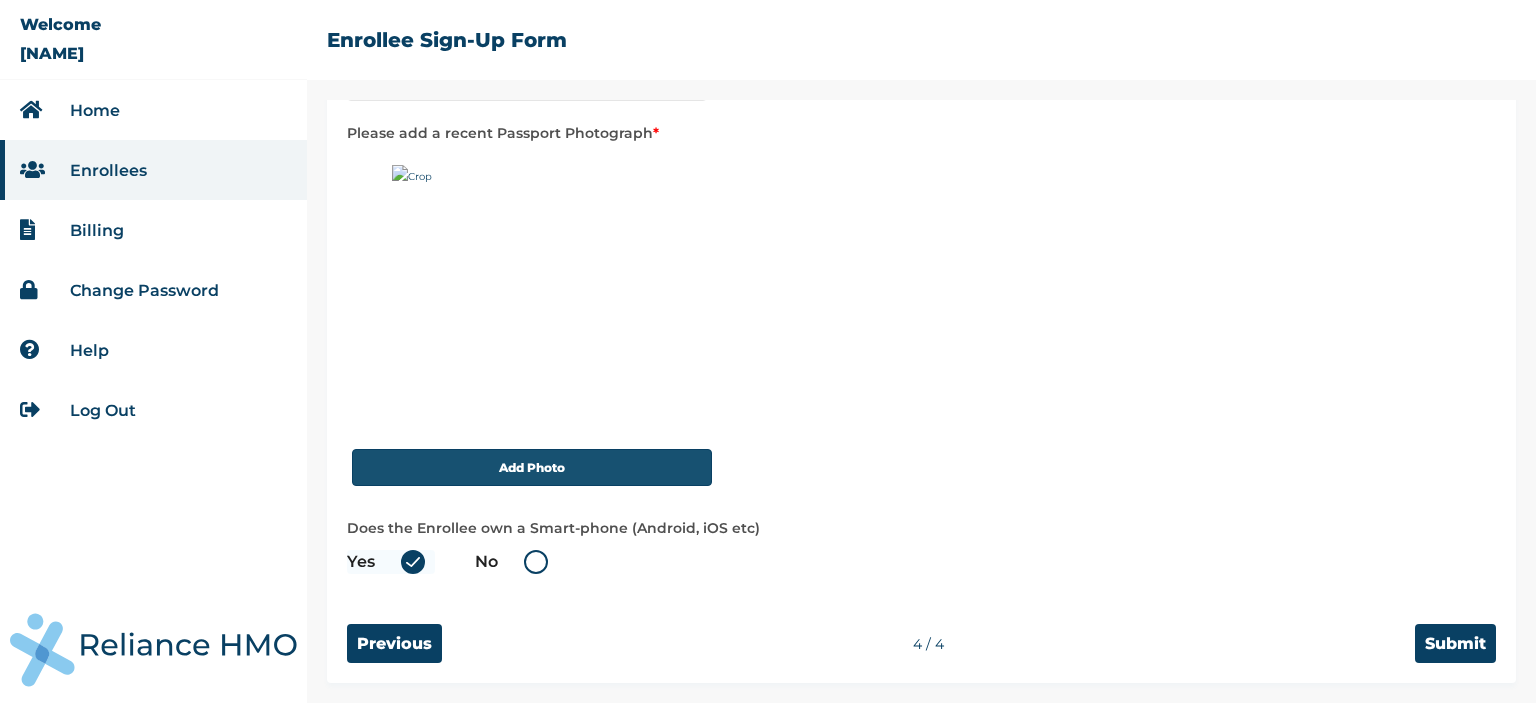 click on "Add Photo" at bounding box center (532, 467) 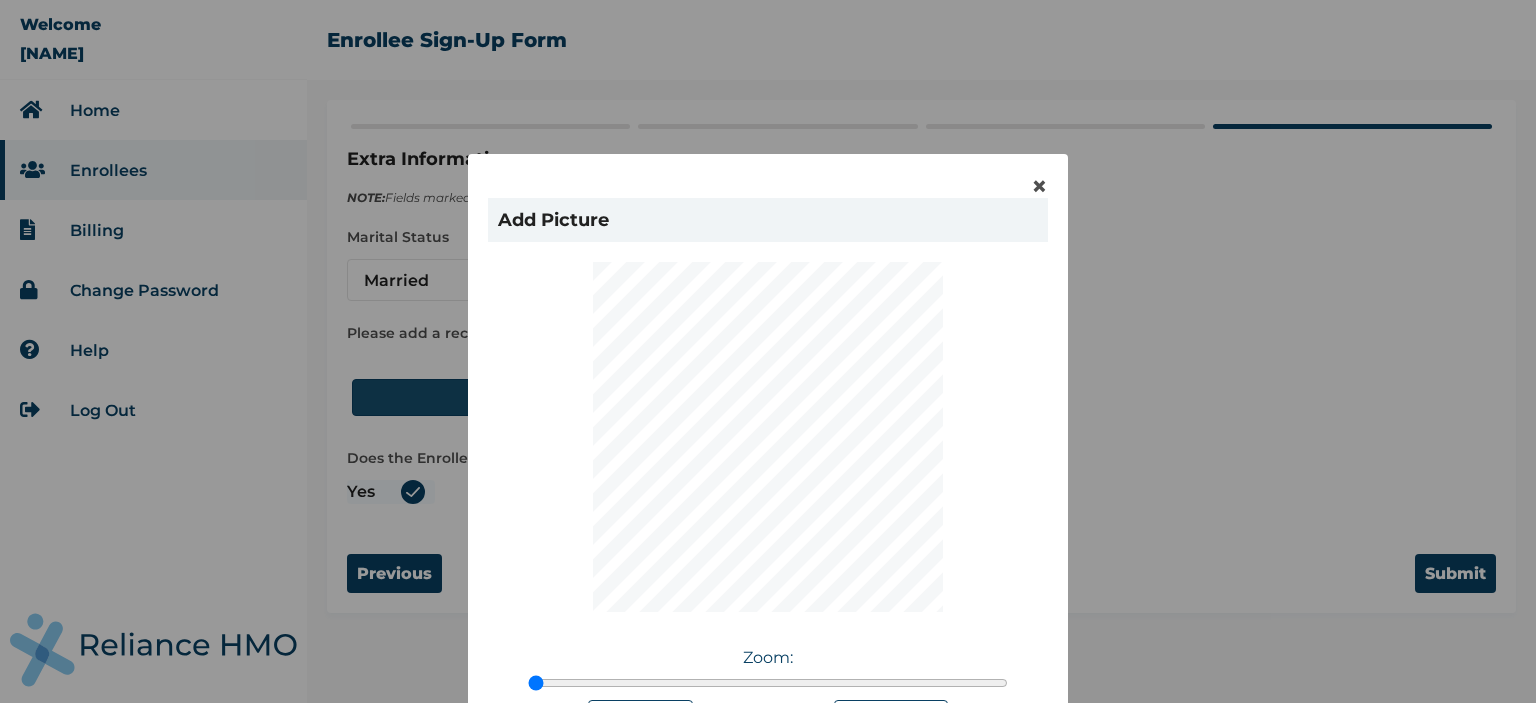 scroll, scrollTop: 0, scrollLeft: 0, axis: both 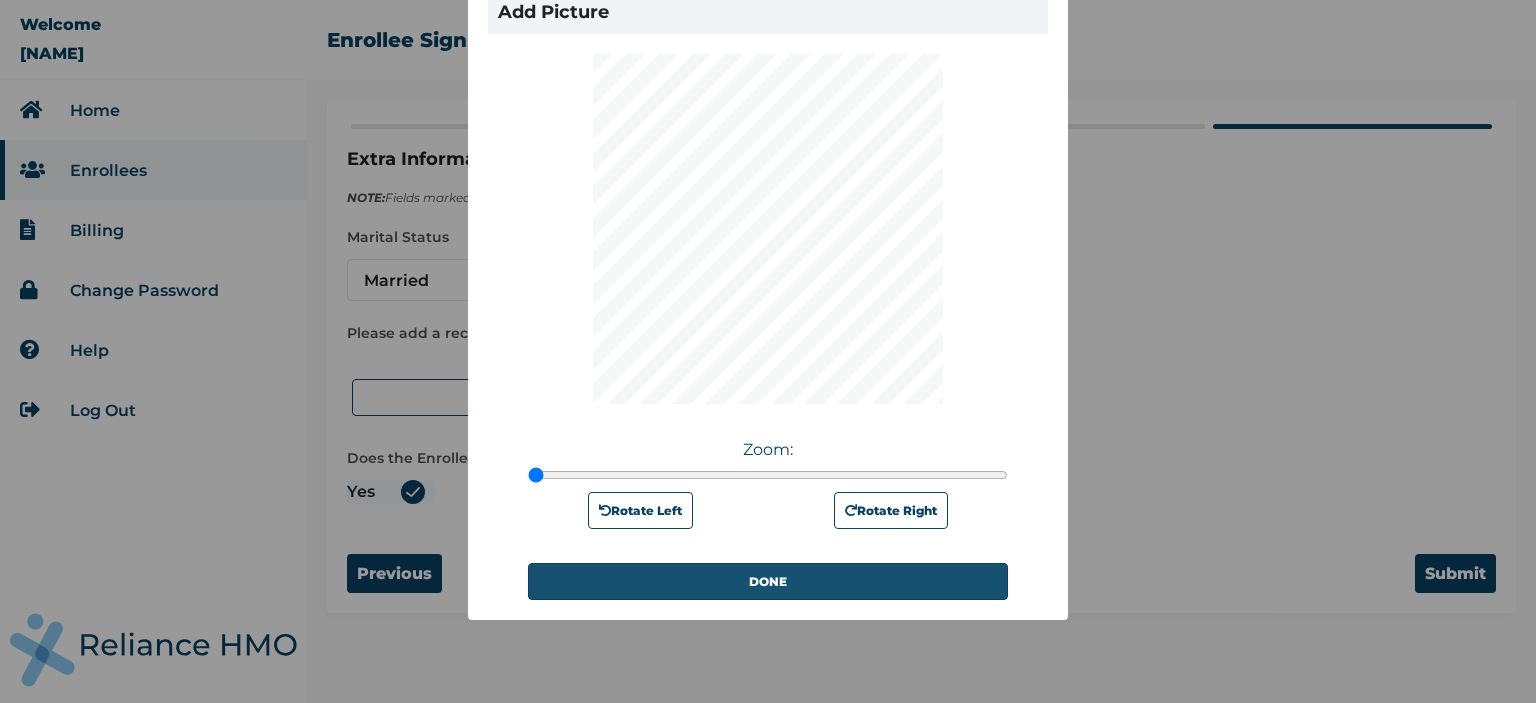 click on "DONE" at bounding box center [768, 581] 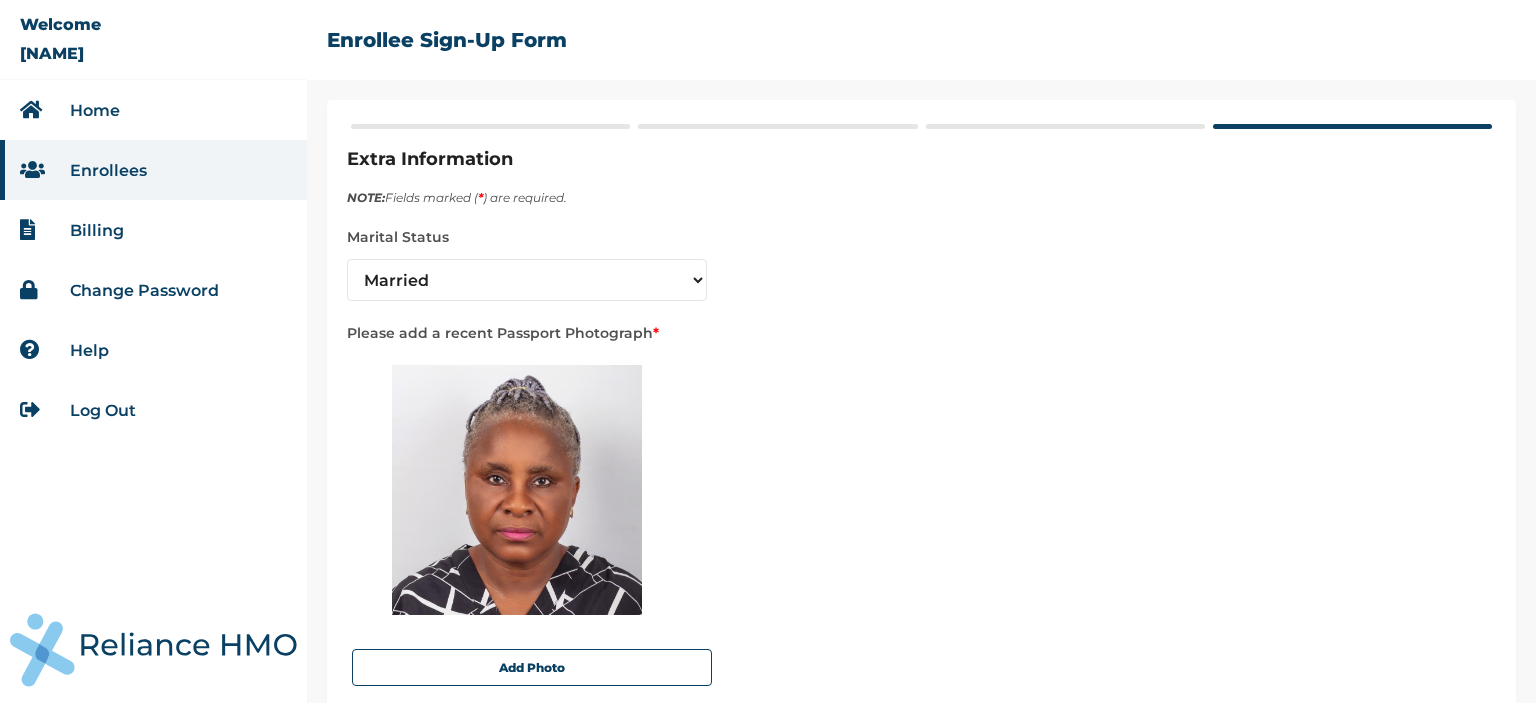 scroll, scrollTop: 200, scrollLeft: 0, axis: vertical 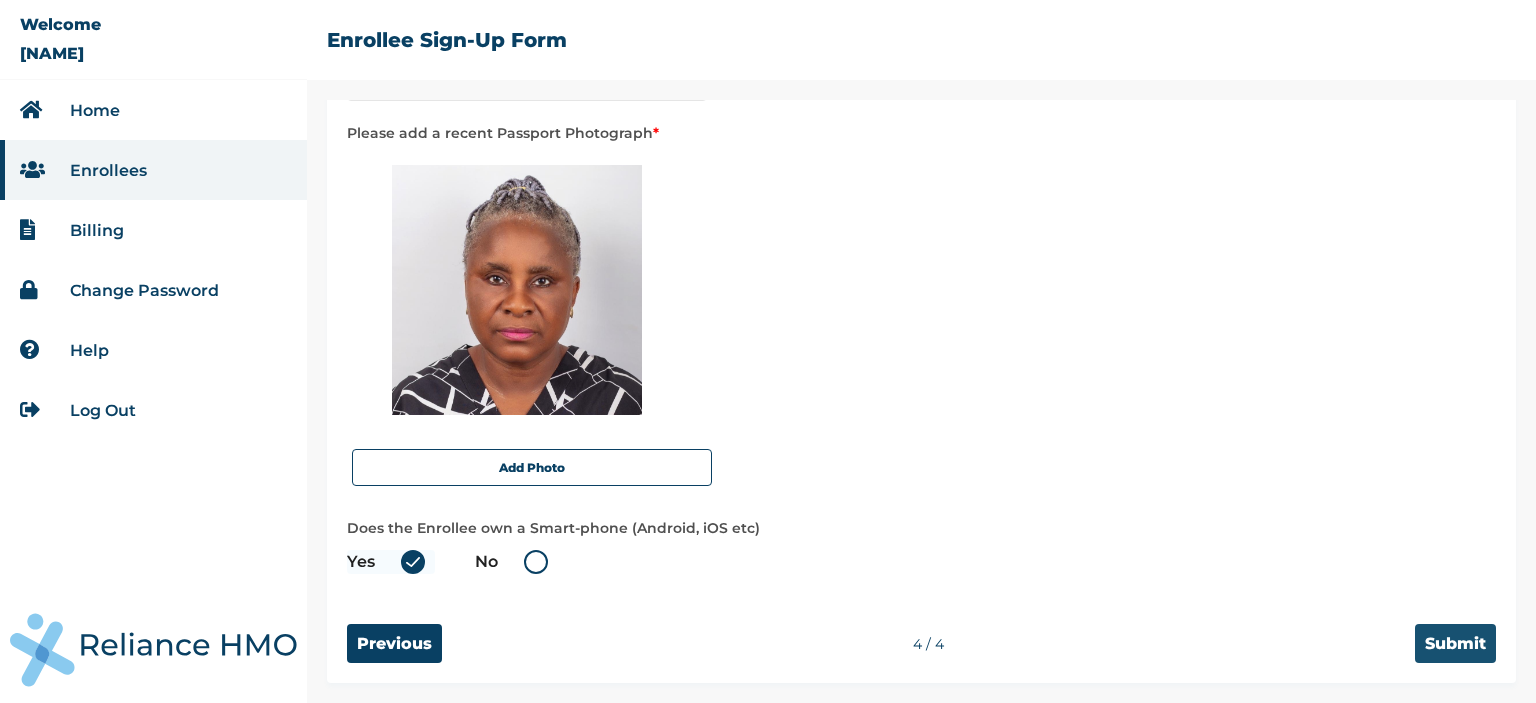 click on "Submit" at bounding box center [1455, 643] 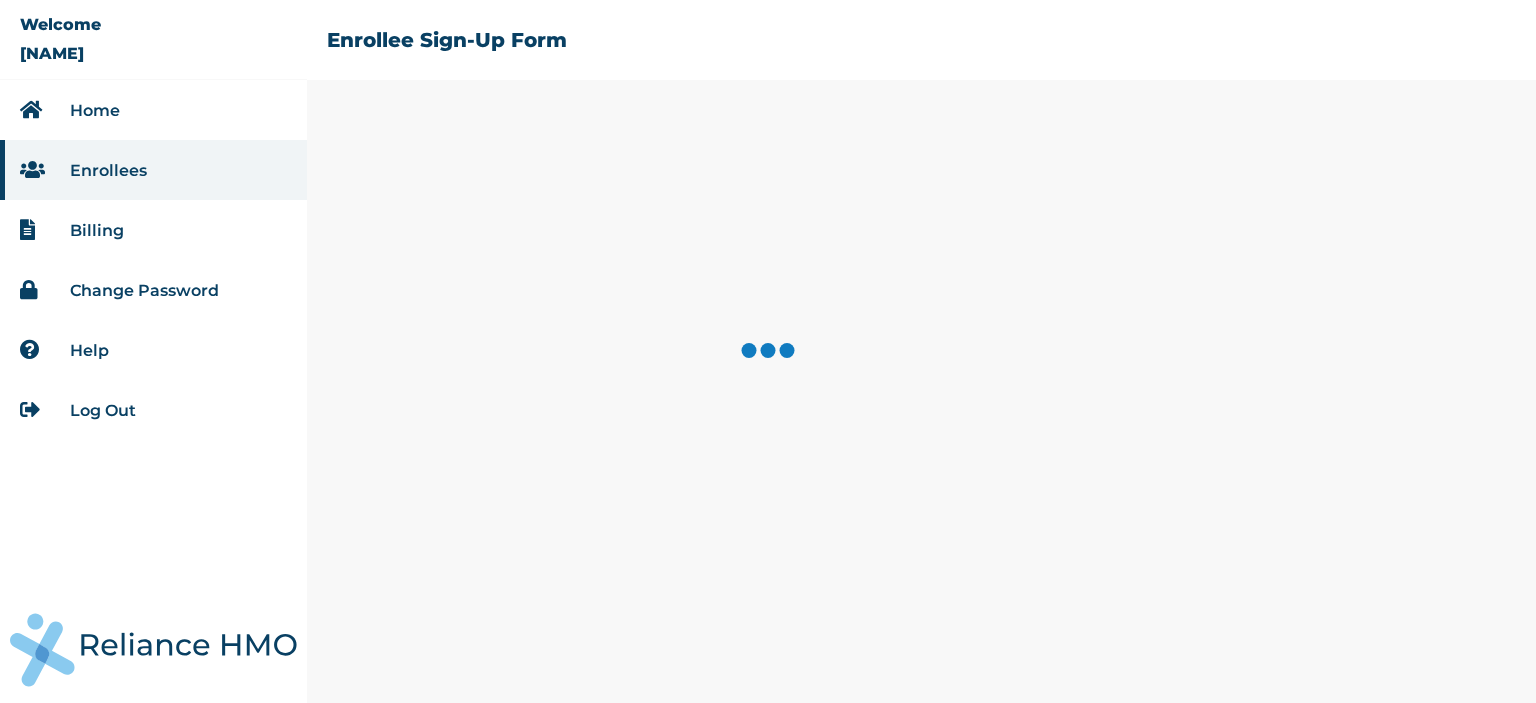 scroll, scrollTop: 0, scrollLeft: 0, axis: both 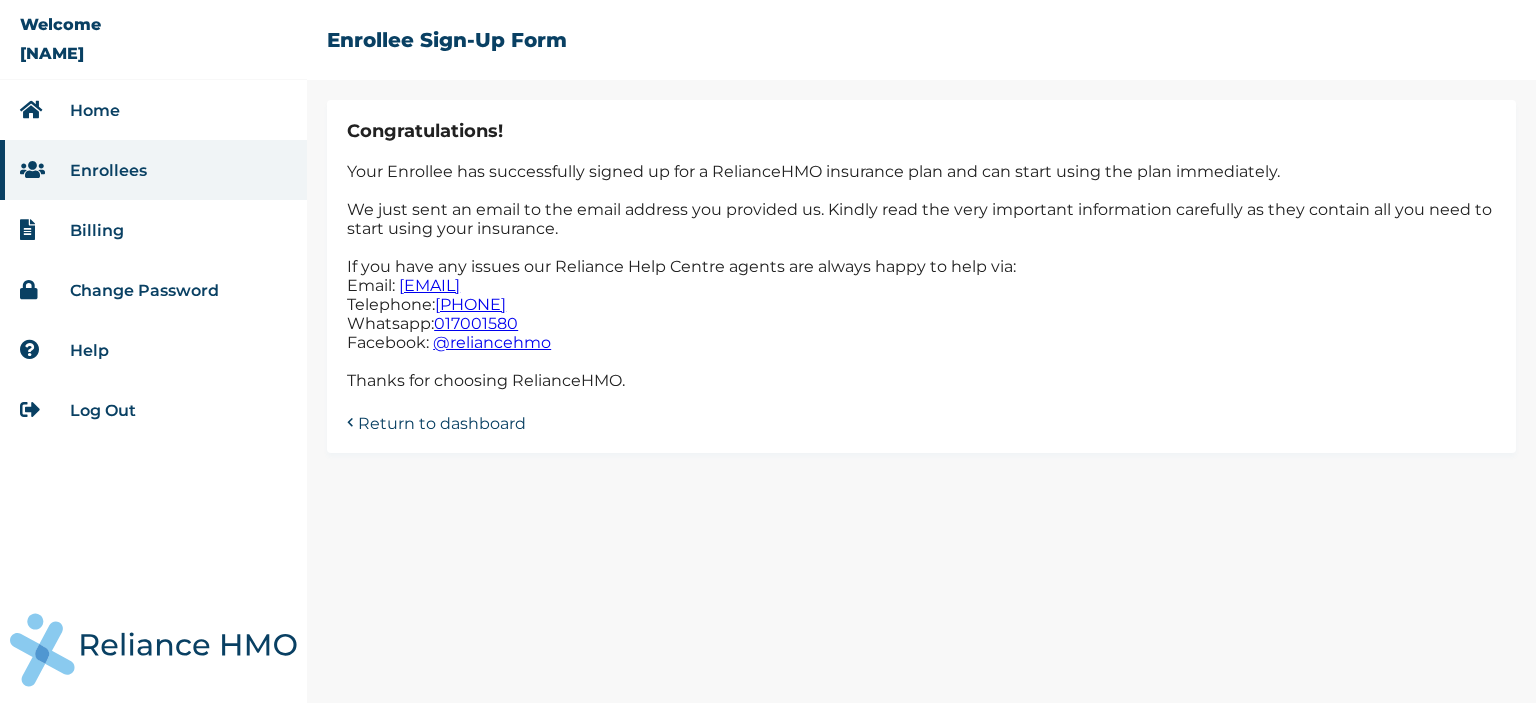 click on "Home" at bounding box center [95, 110] 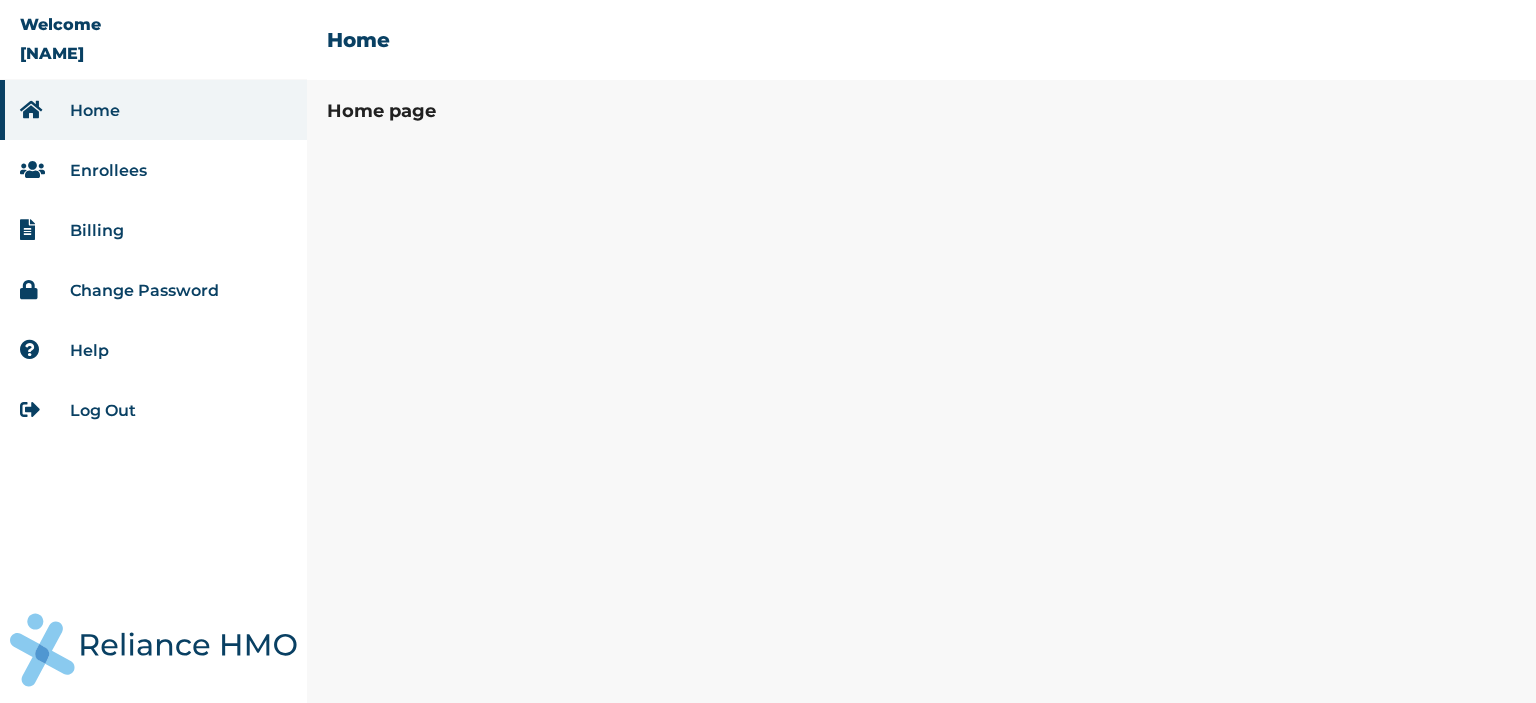 click on "Billing" at bounding box center [97, 230] 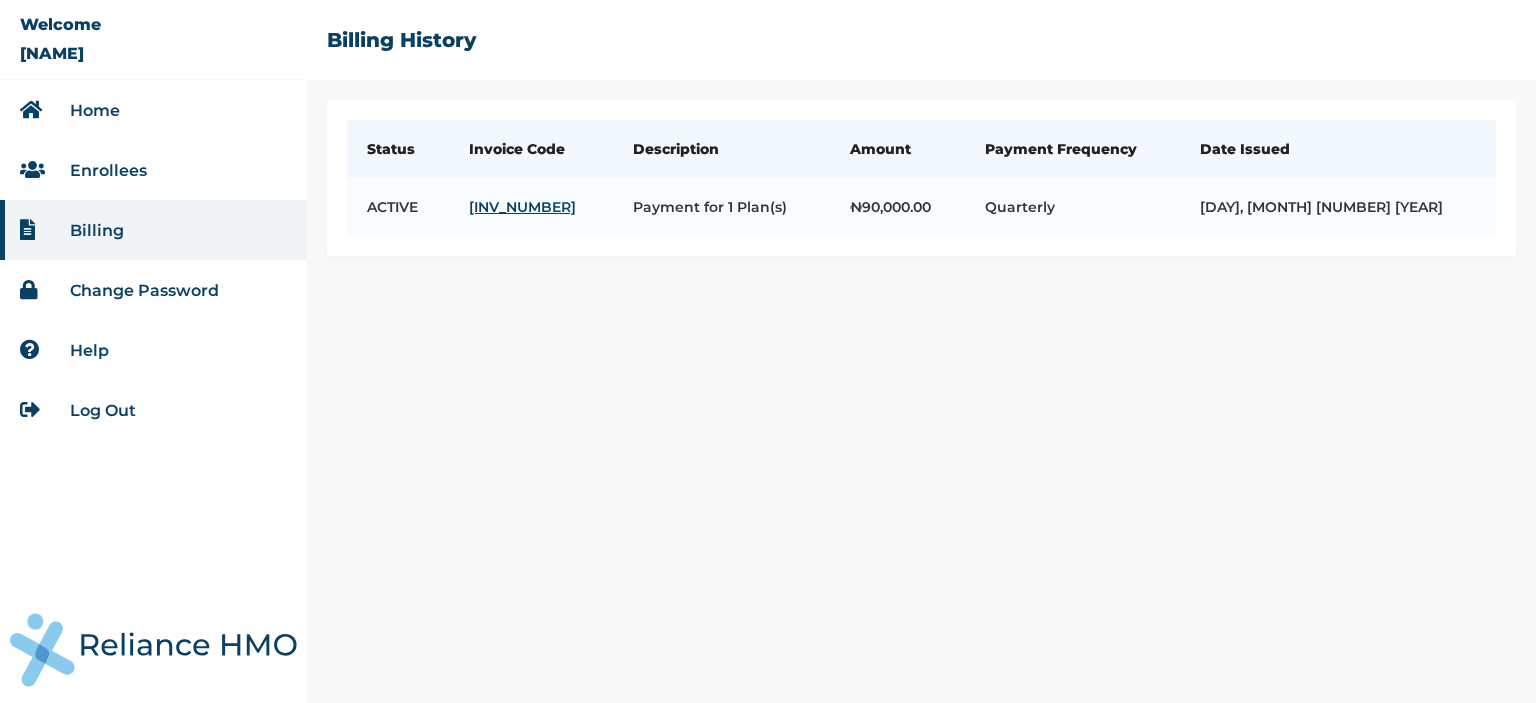 click on "Home" at bounding box center [95, 110] 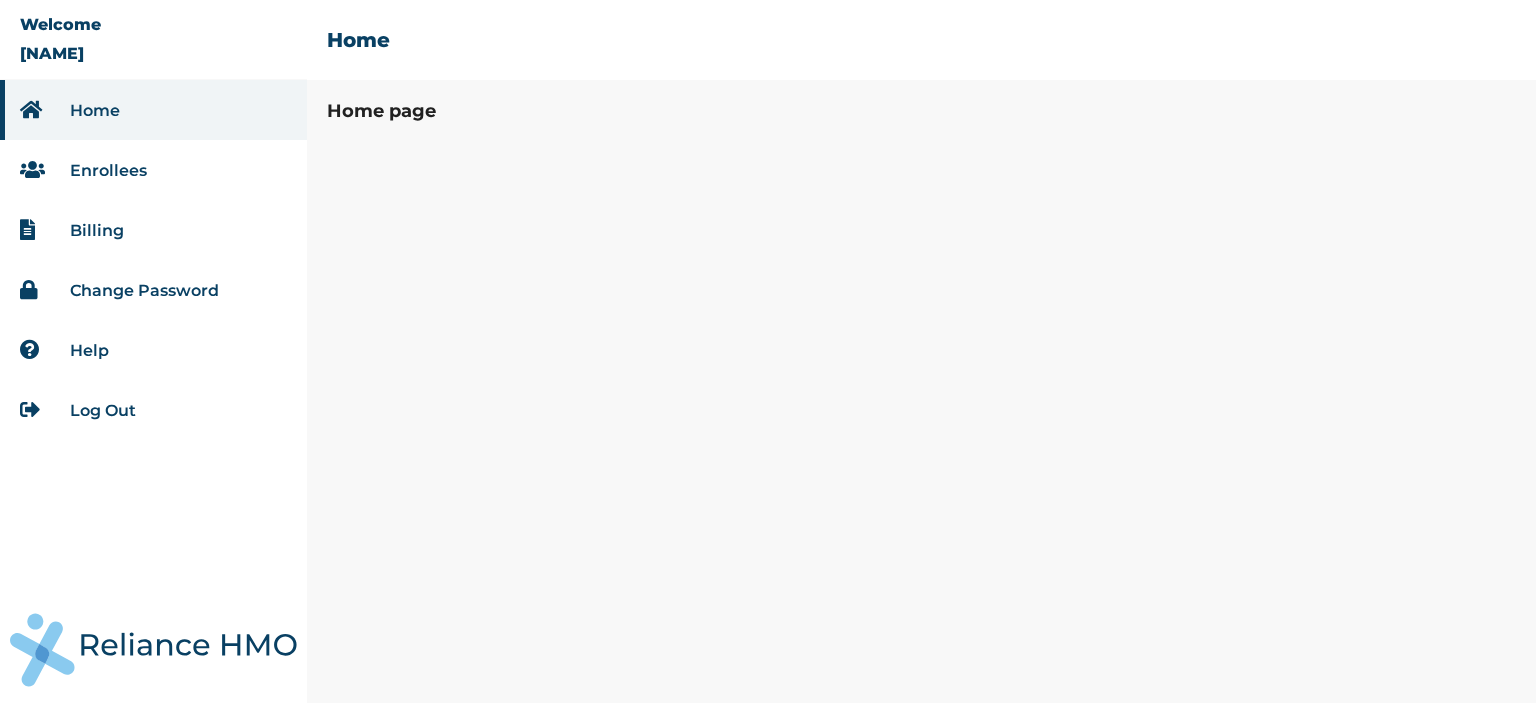 click on "Home" at bounding box center [95, 110] 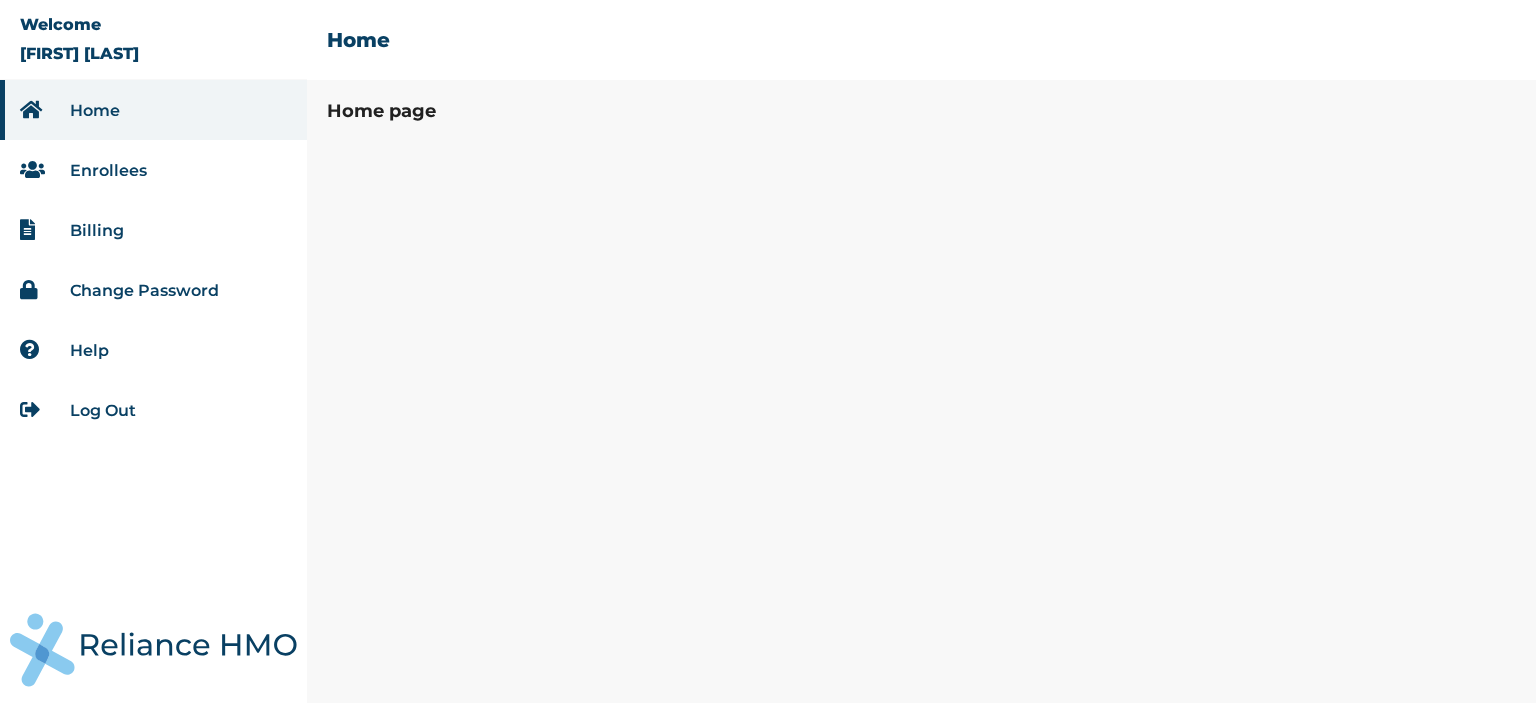 scroll, scrollTop: 0, scrollLeft: 0, axis: both 